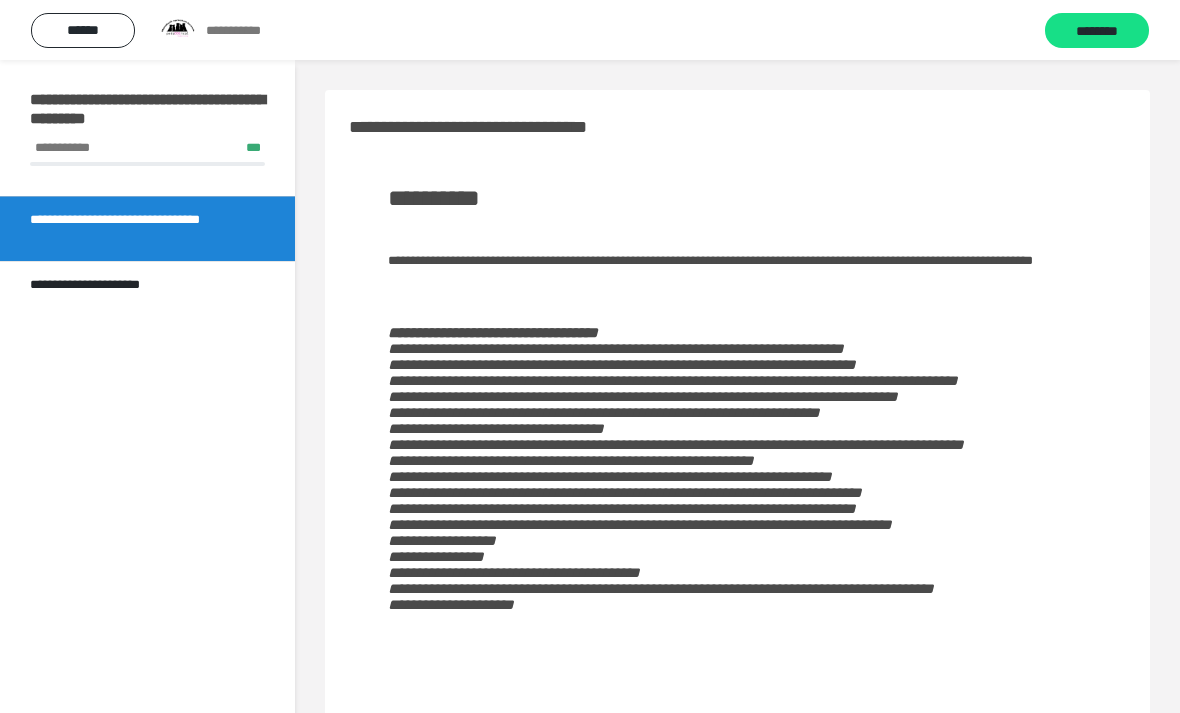 scroll, scrollTop: 836, scrollLeft: 0, axis: vertical 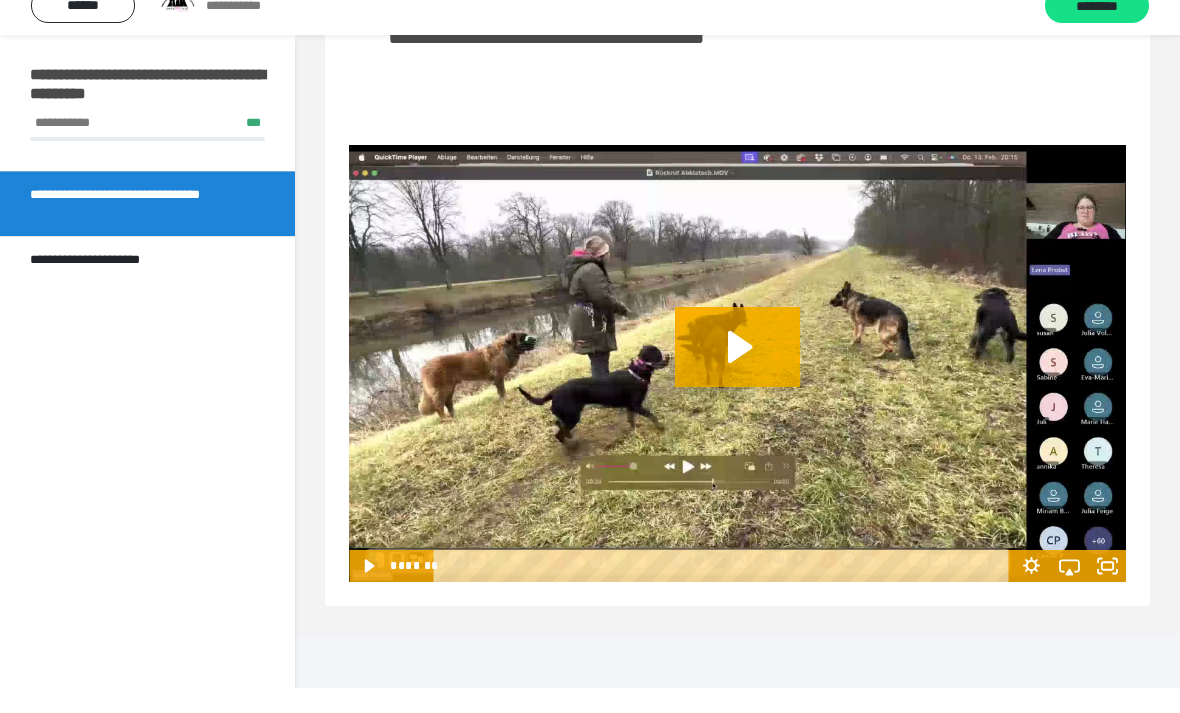 click 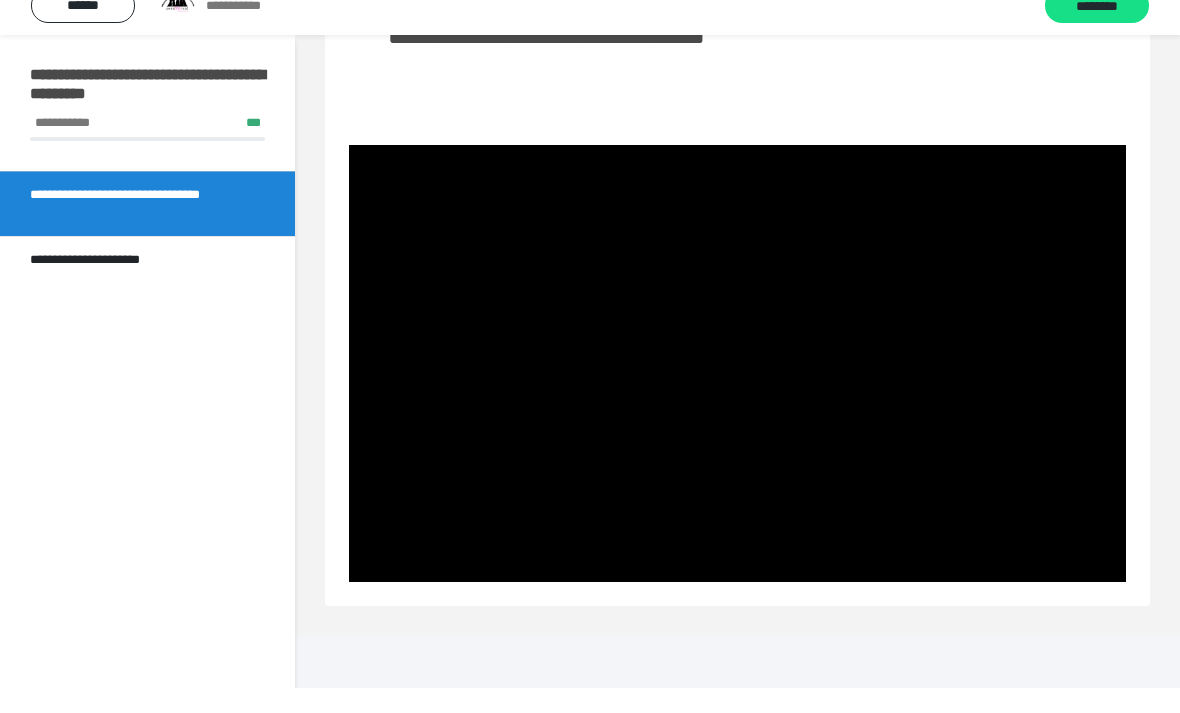 click at bounding box center [737, 388] 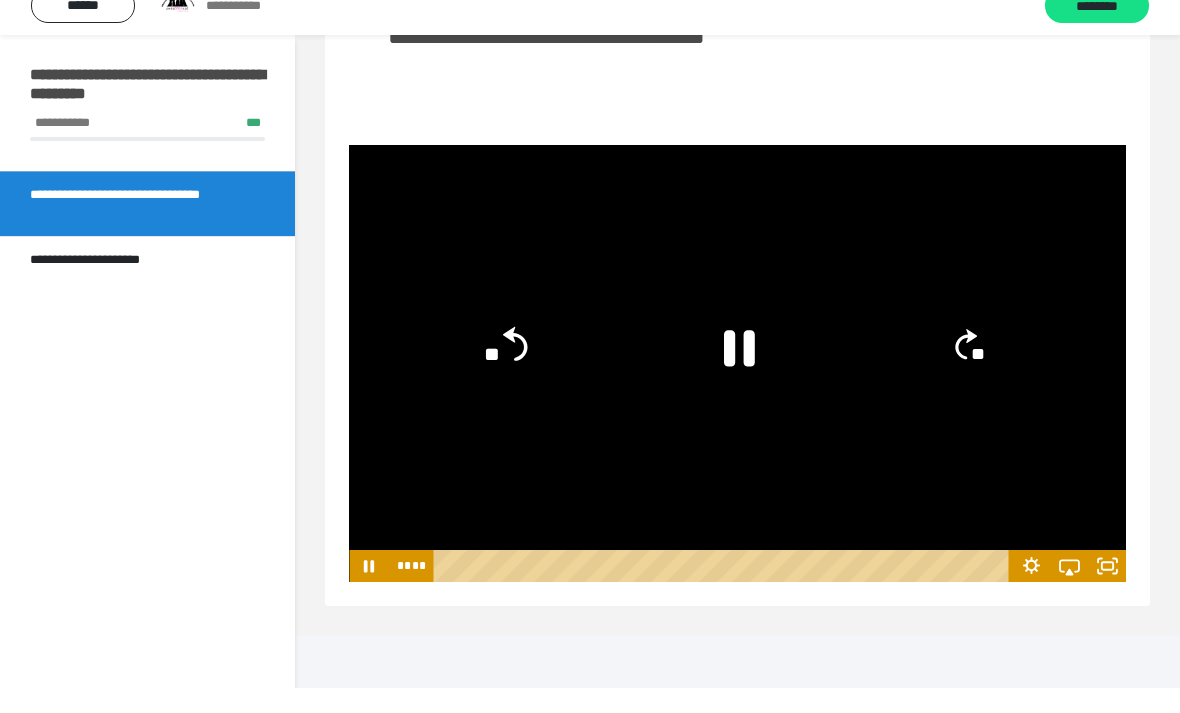 click on "**" 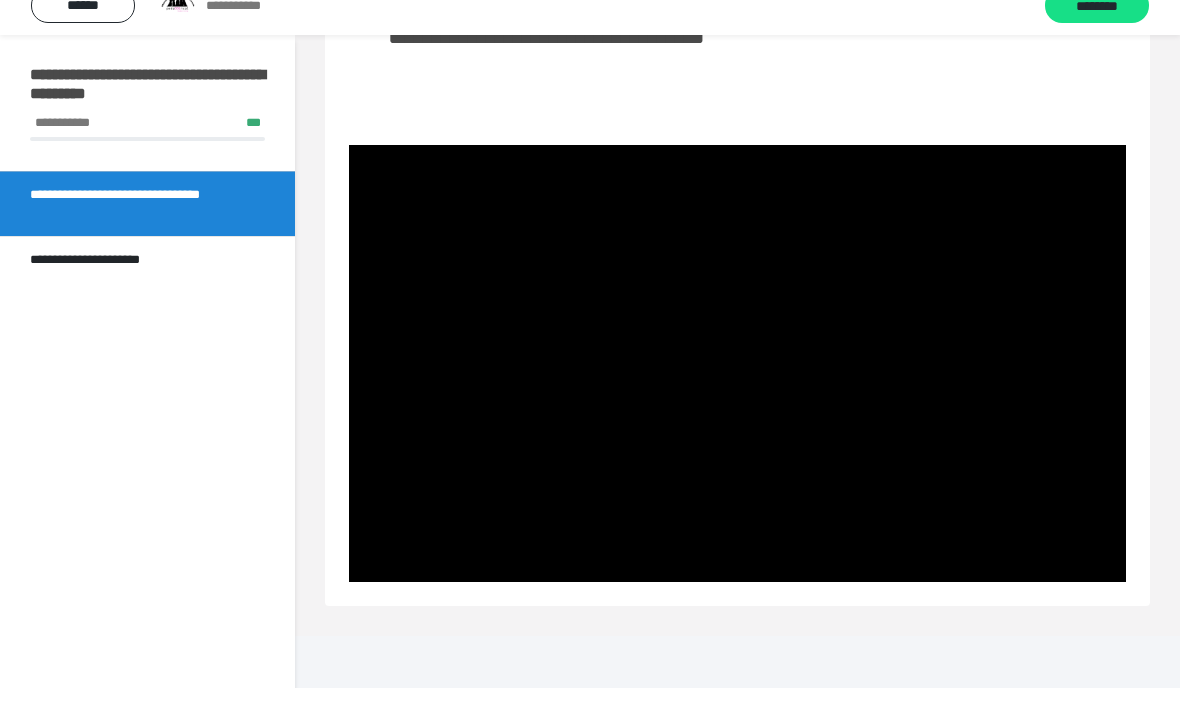 click at bounding box center [737, 388] 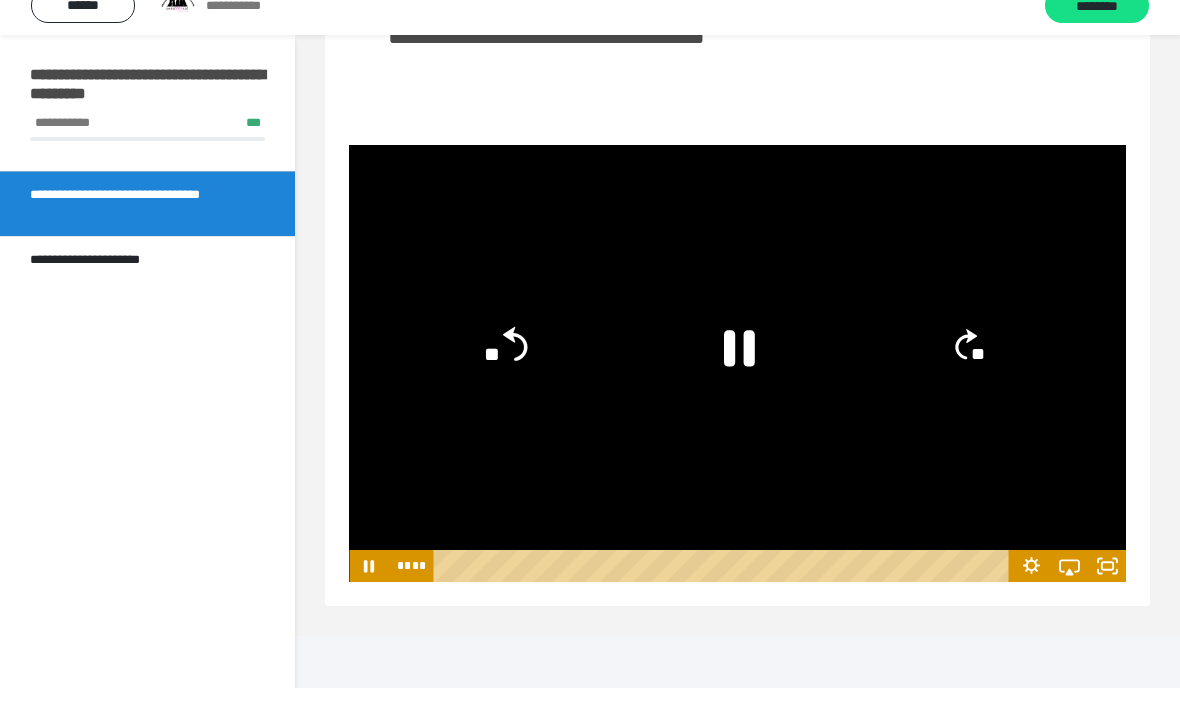 click on "**" 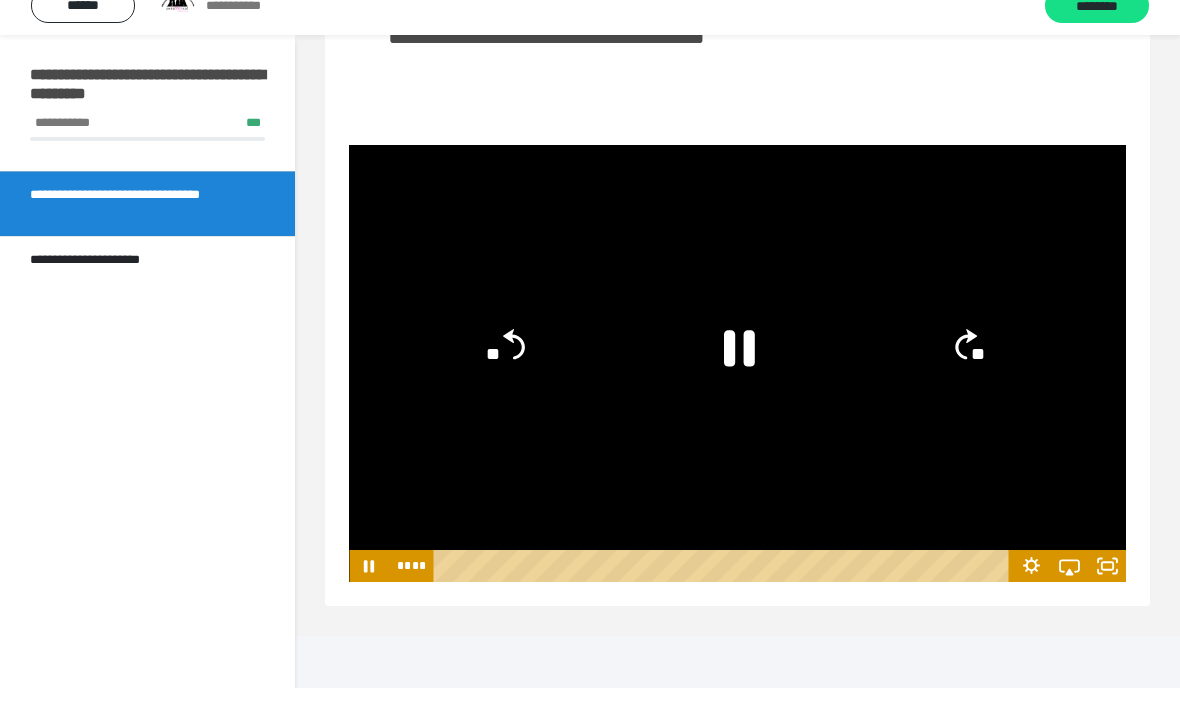 click on "**" 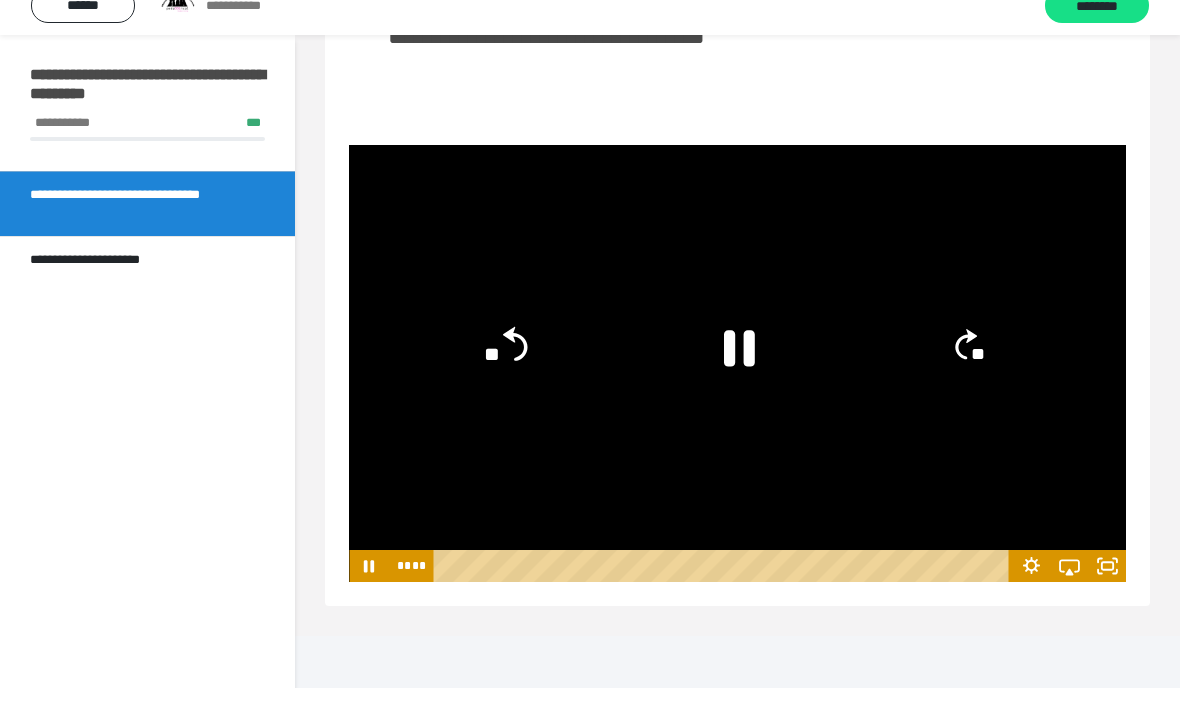 click on "**" 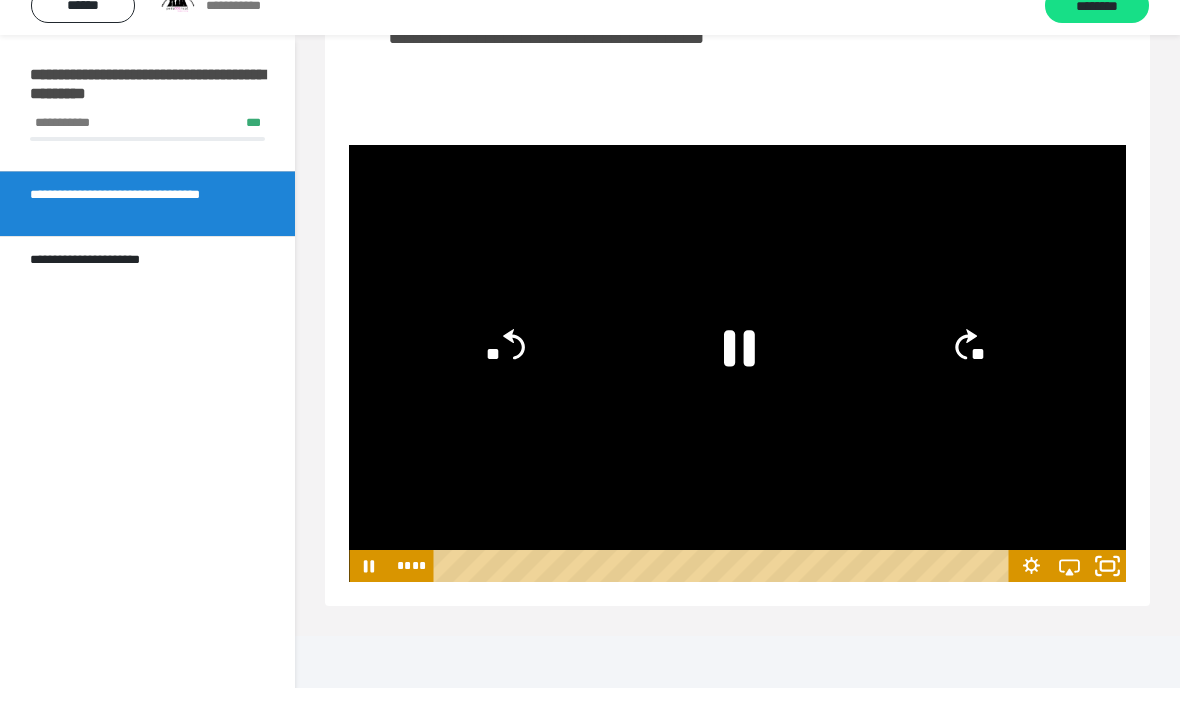 click 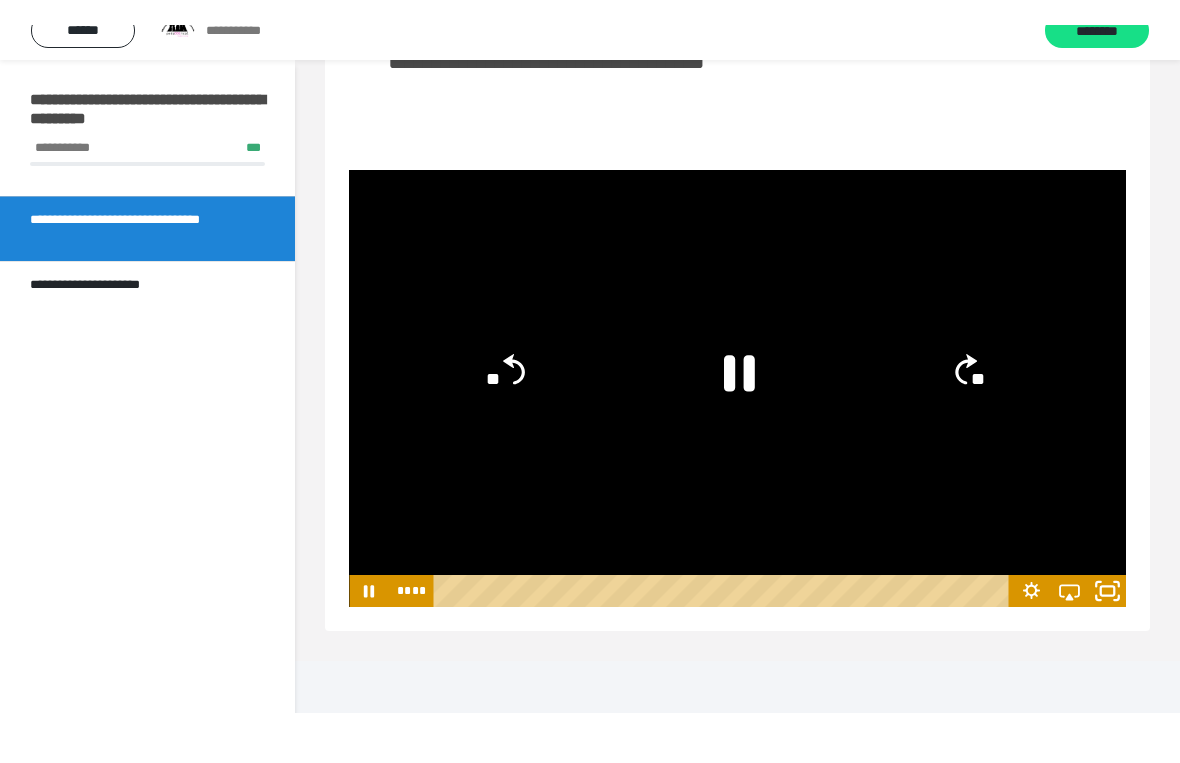 scroll, scrollTop: 24, scrollLeft: 0, axis: vertical 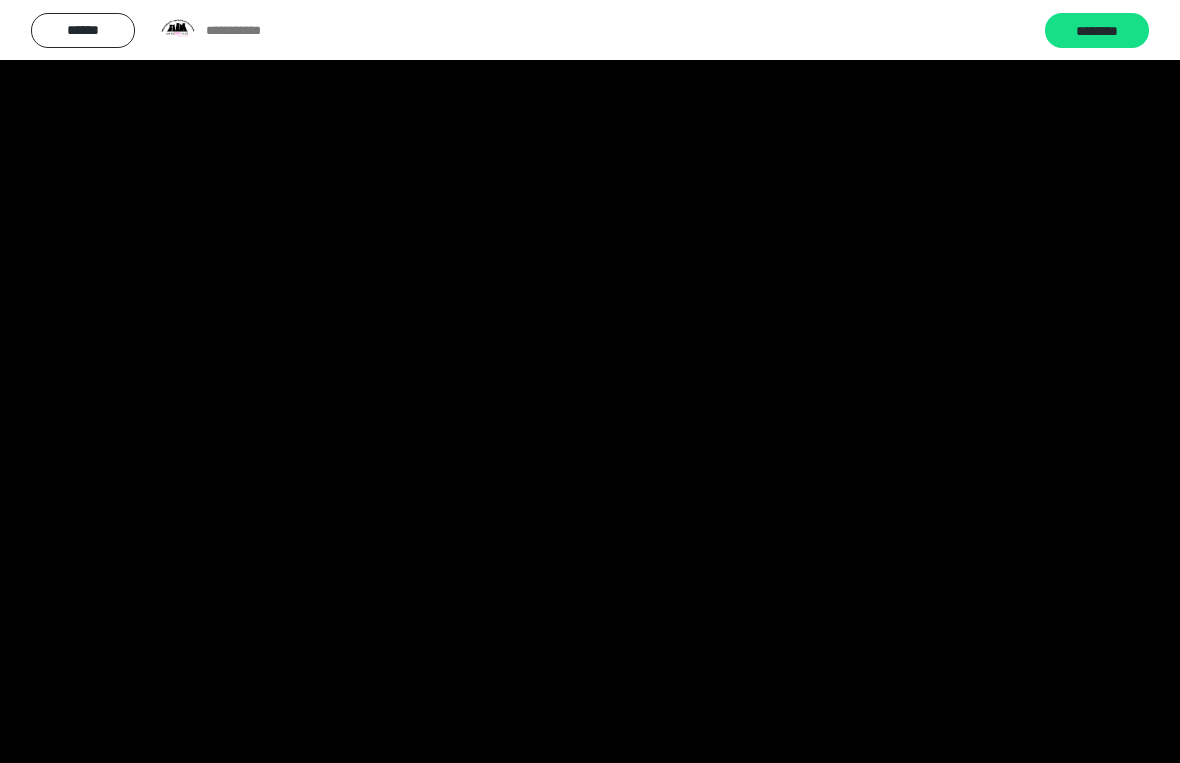 click at bounding box center (590, 381) 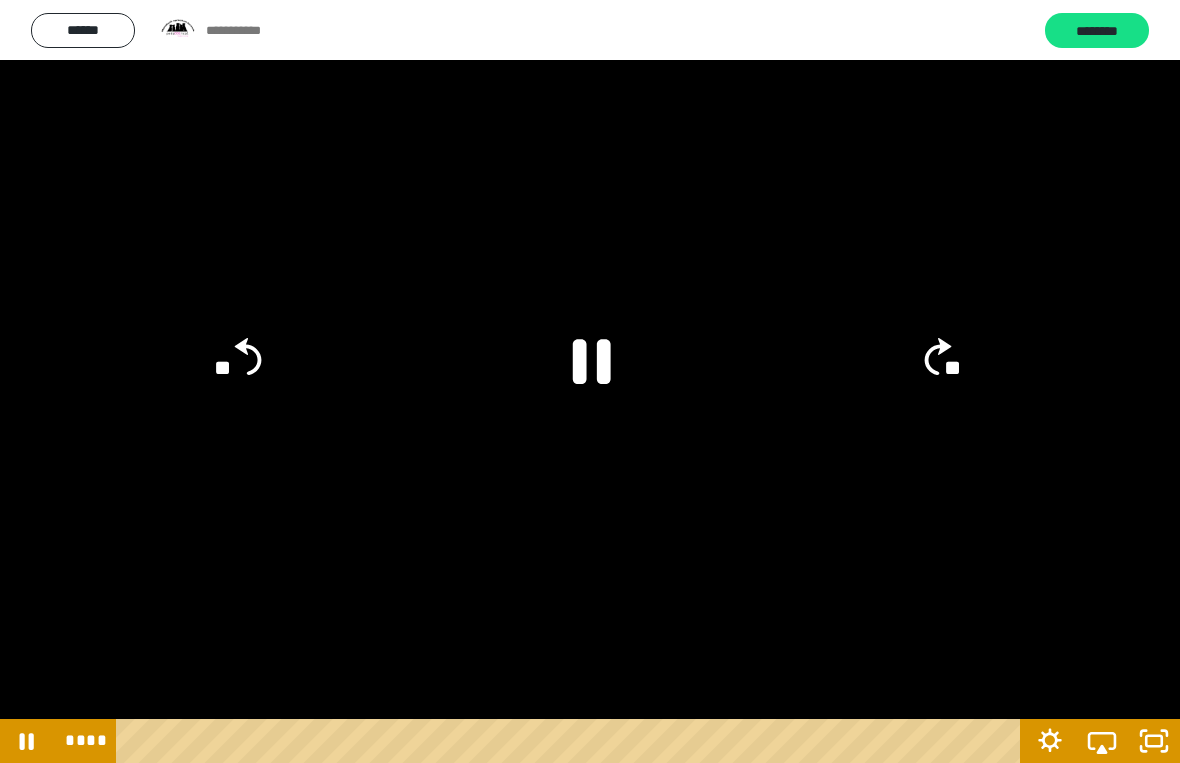 click at bounding box center [590, 381] 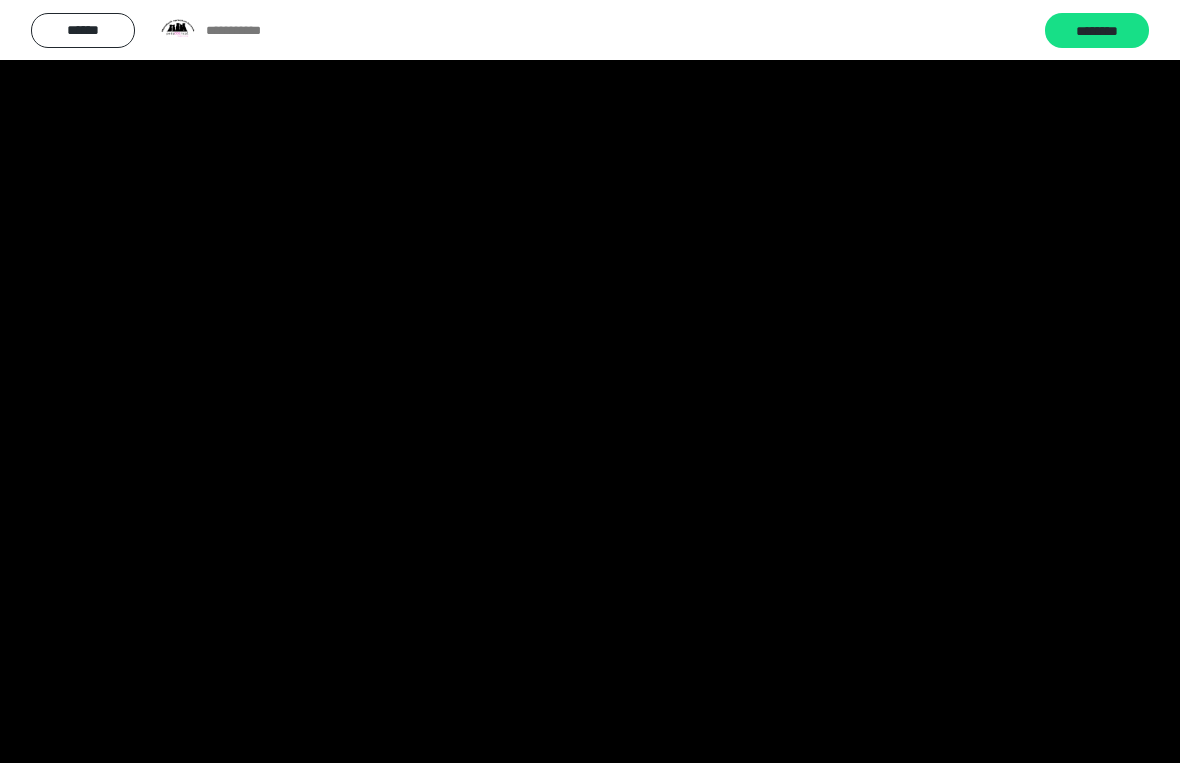 click at bounding box center [590, 381] 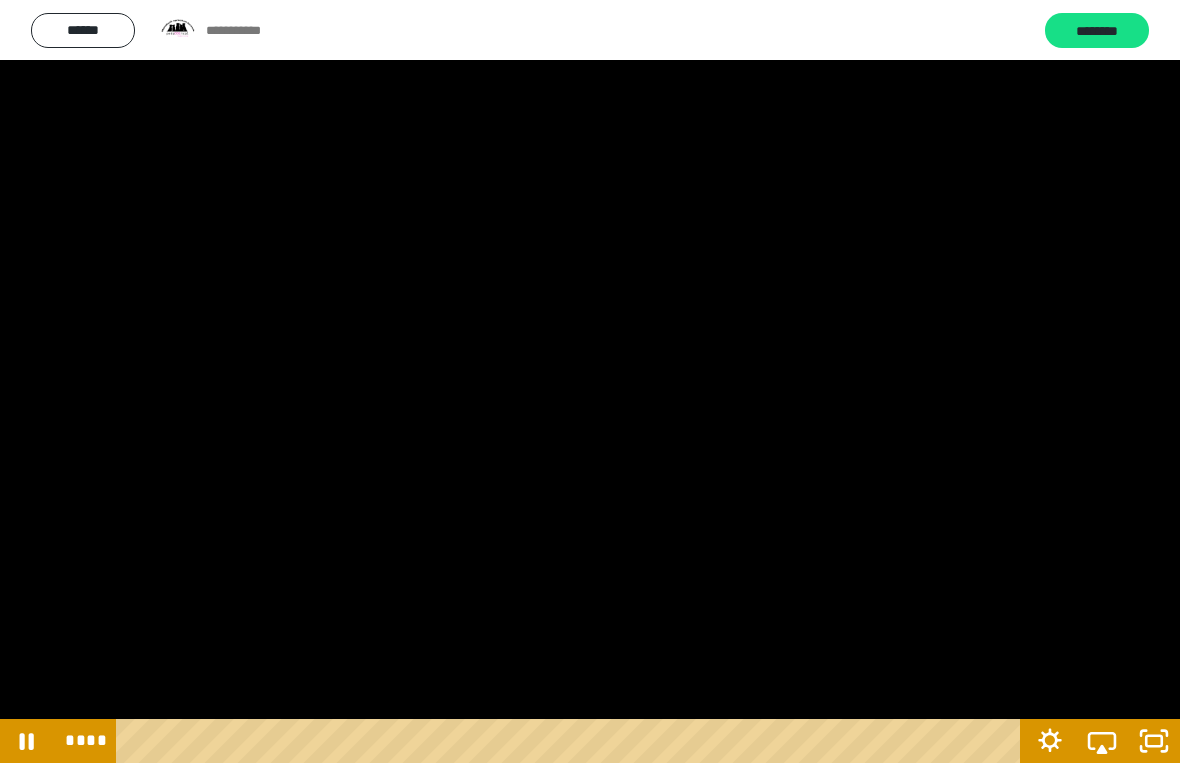 click on "**" 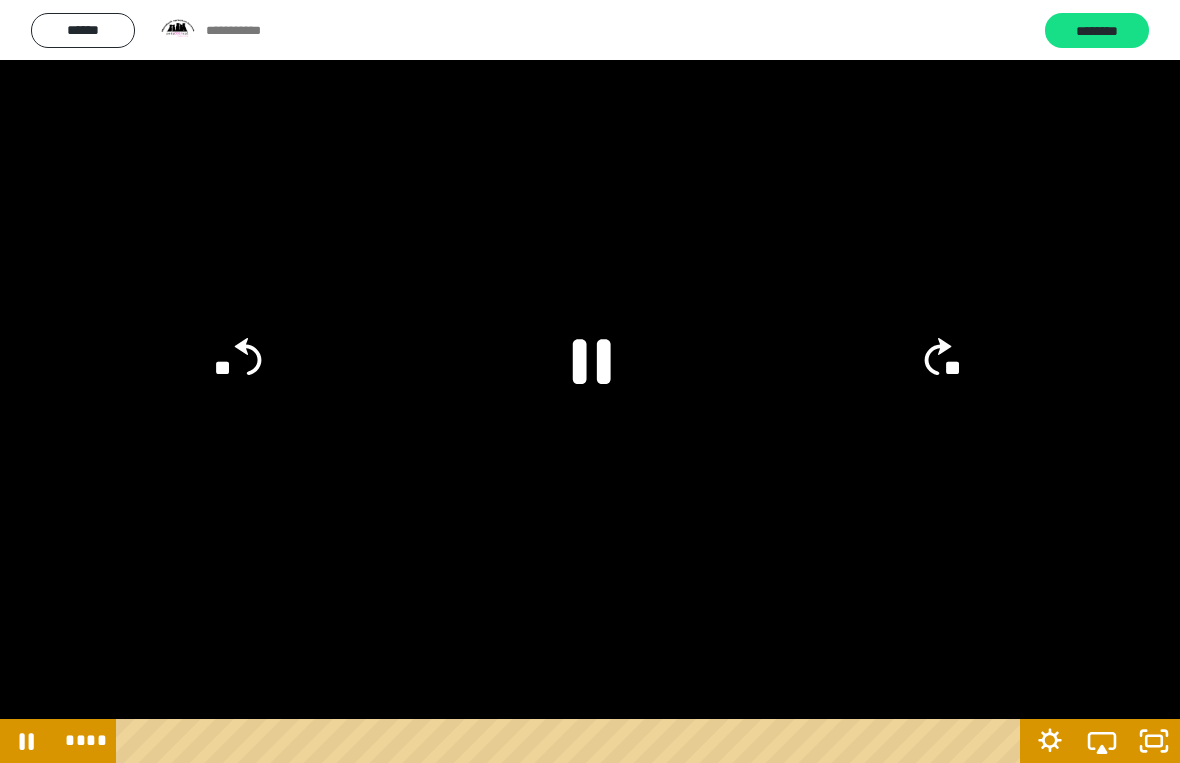 click on "**" 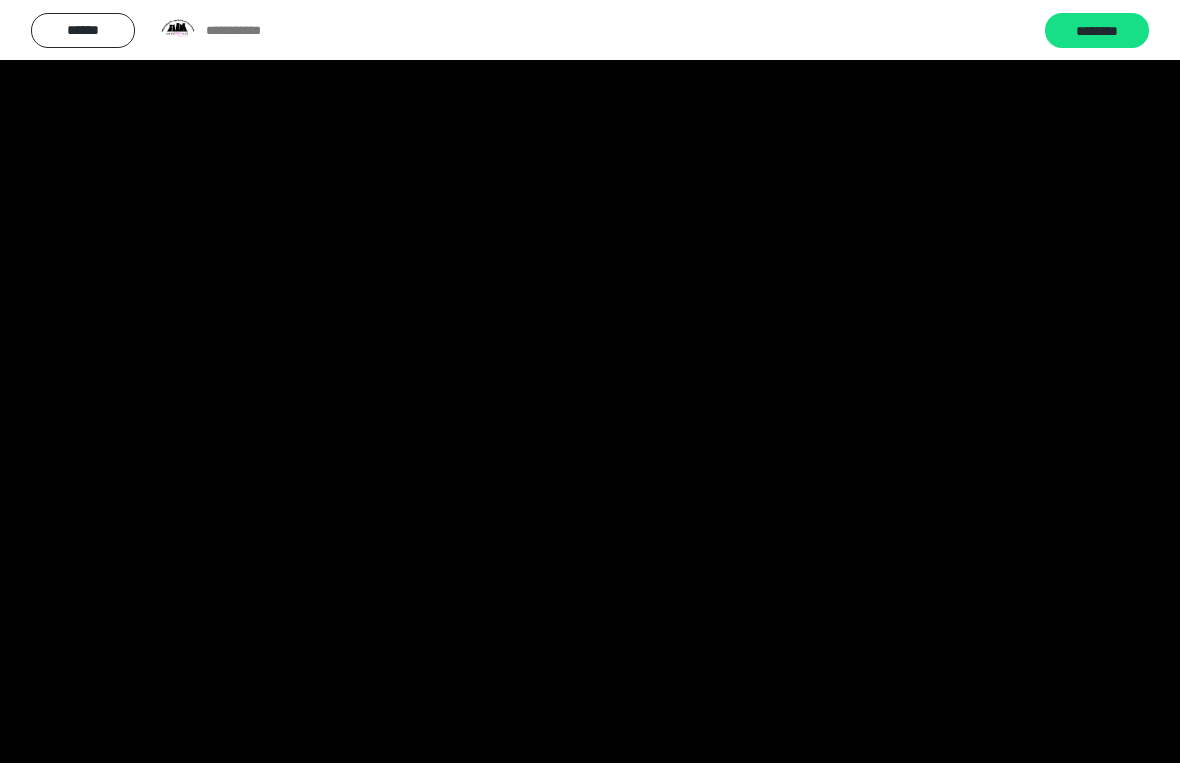 click at bounding box center (590, 381) 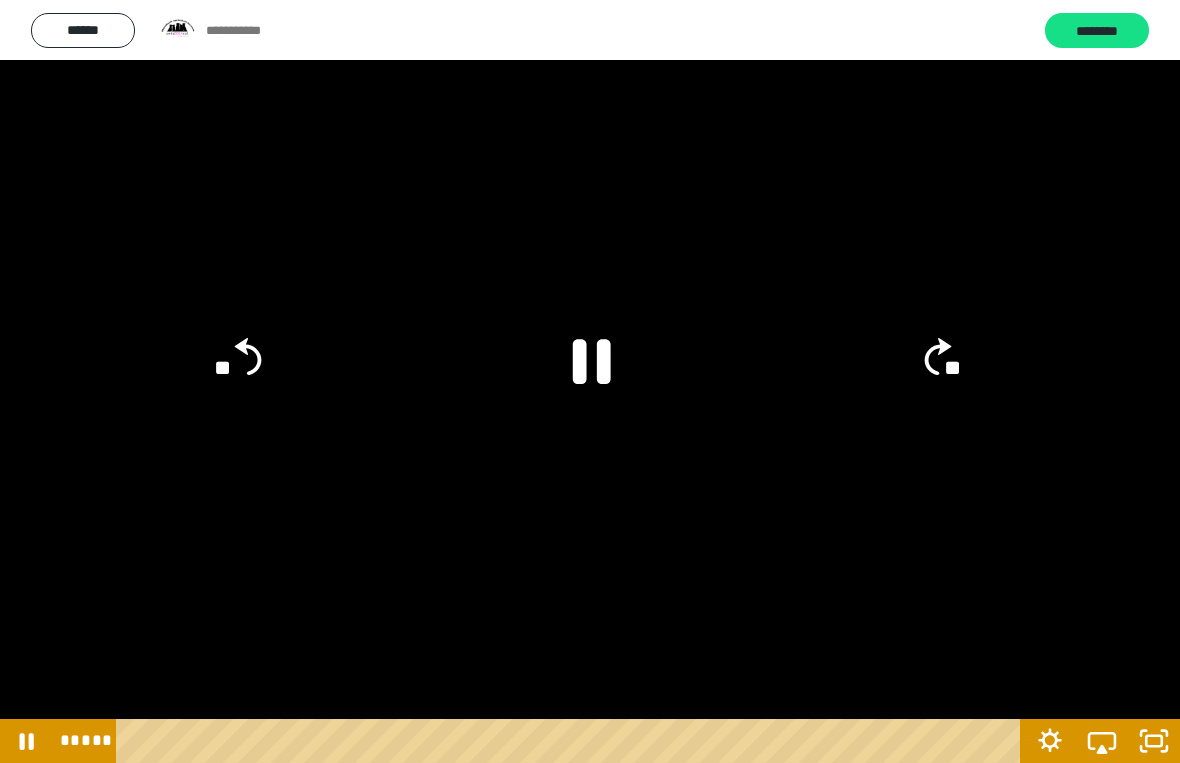 click 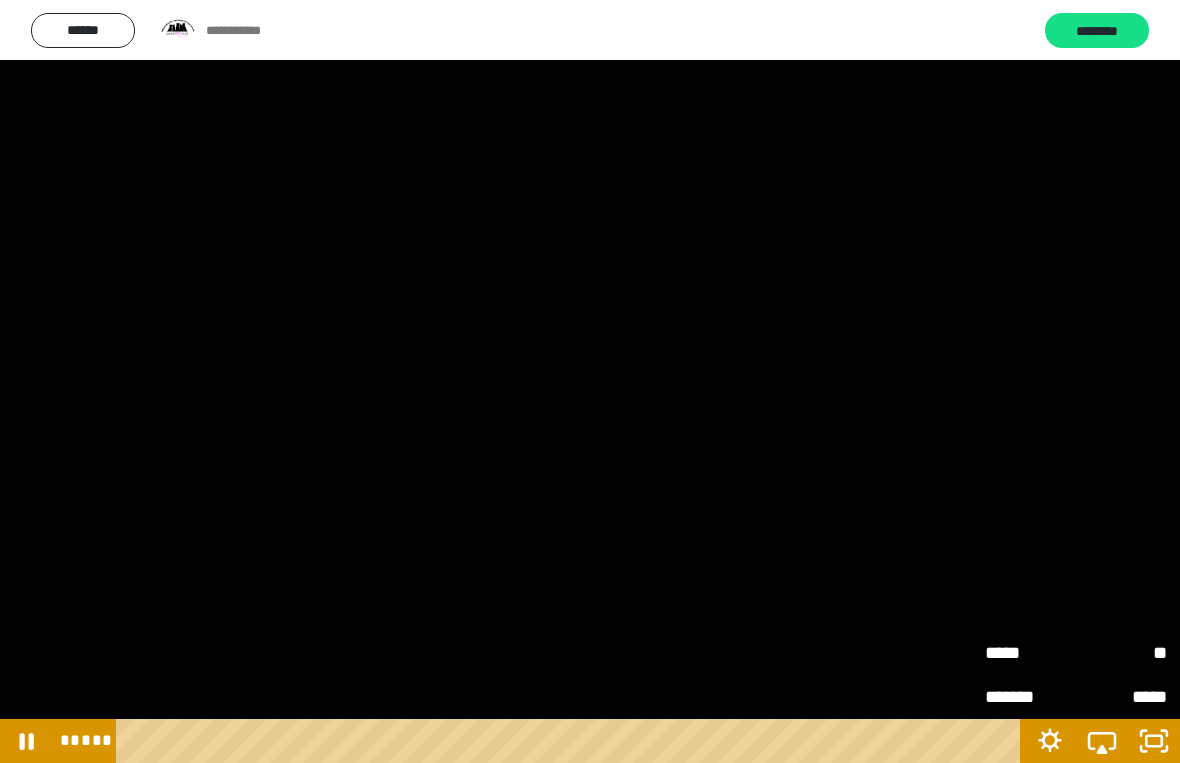 click on "**" at bounding box center [1121, 653] 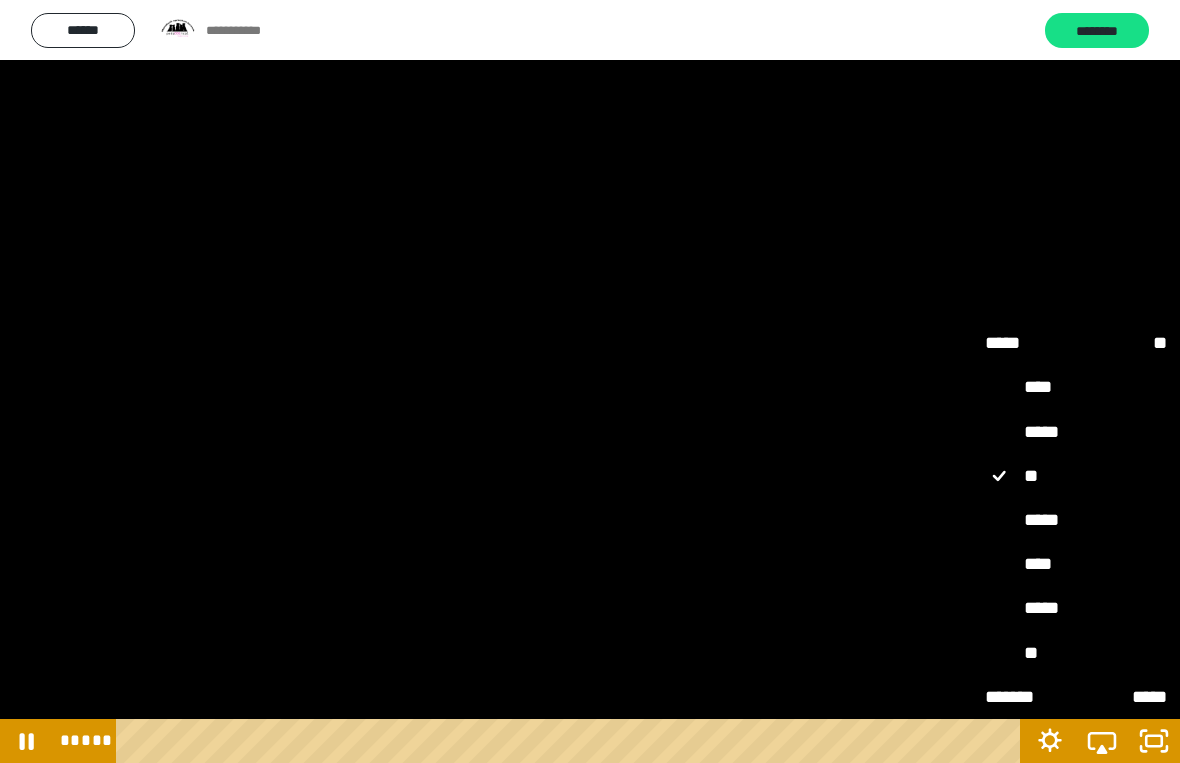 click on "****" at bounding box center [1076, 564] 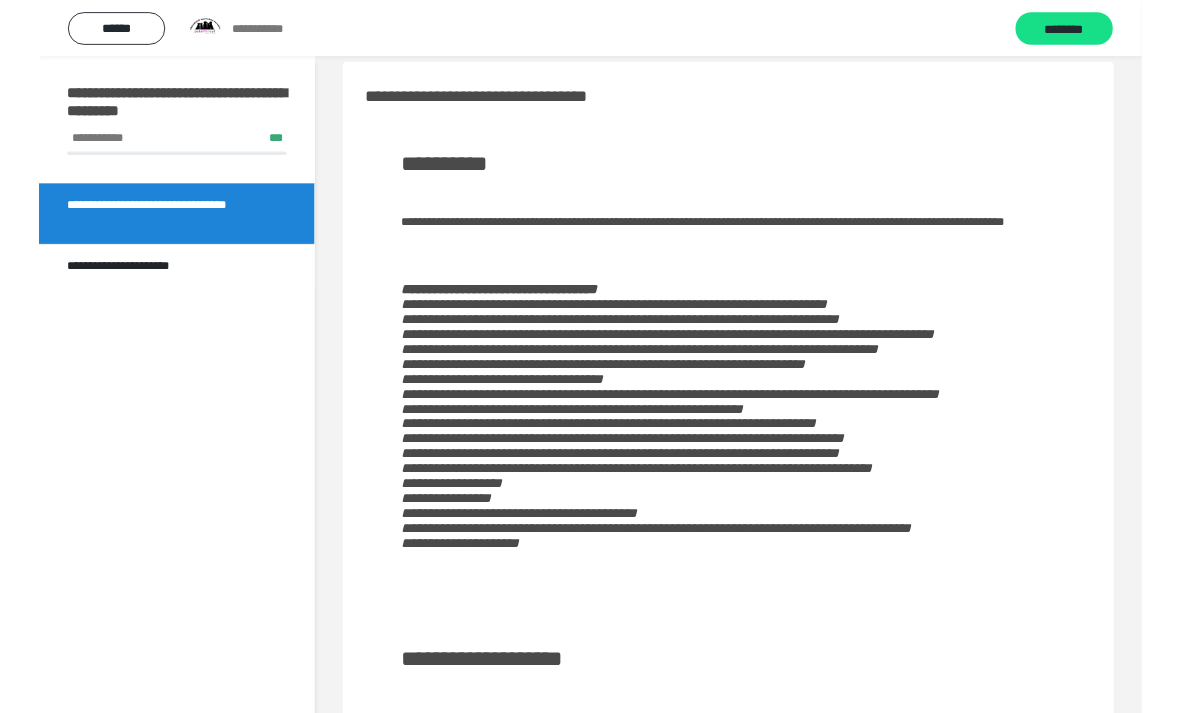 scroll, scrollTop: 761, scrollLeft: 0, axis: vertical 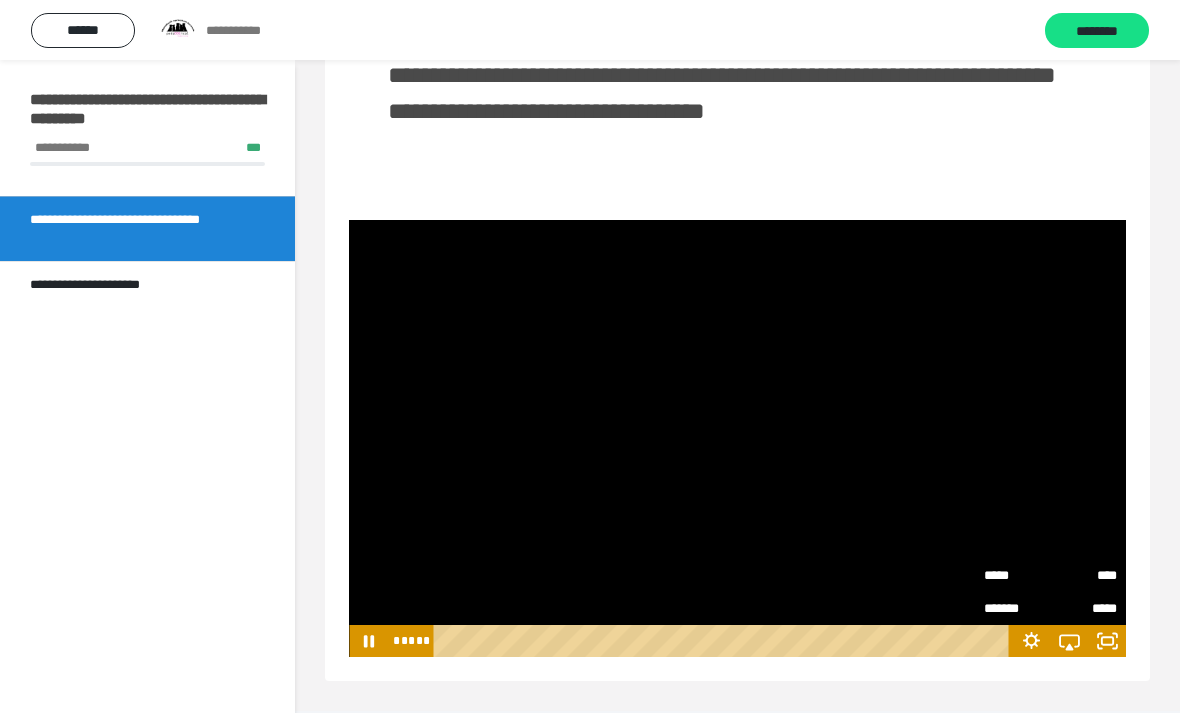 click 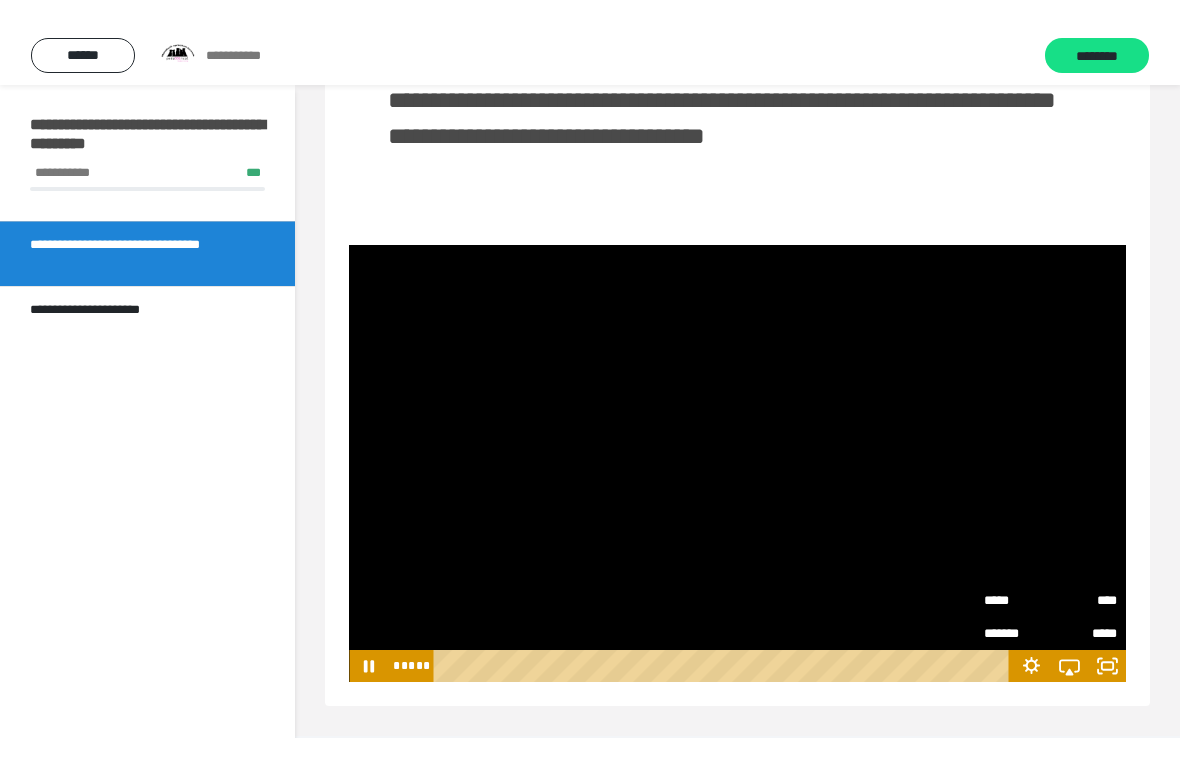 scroll, scrollTop: 24, scrollLeft: 0, axis: vertical 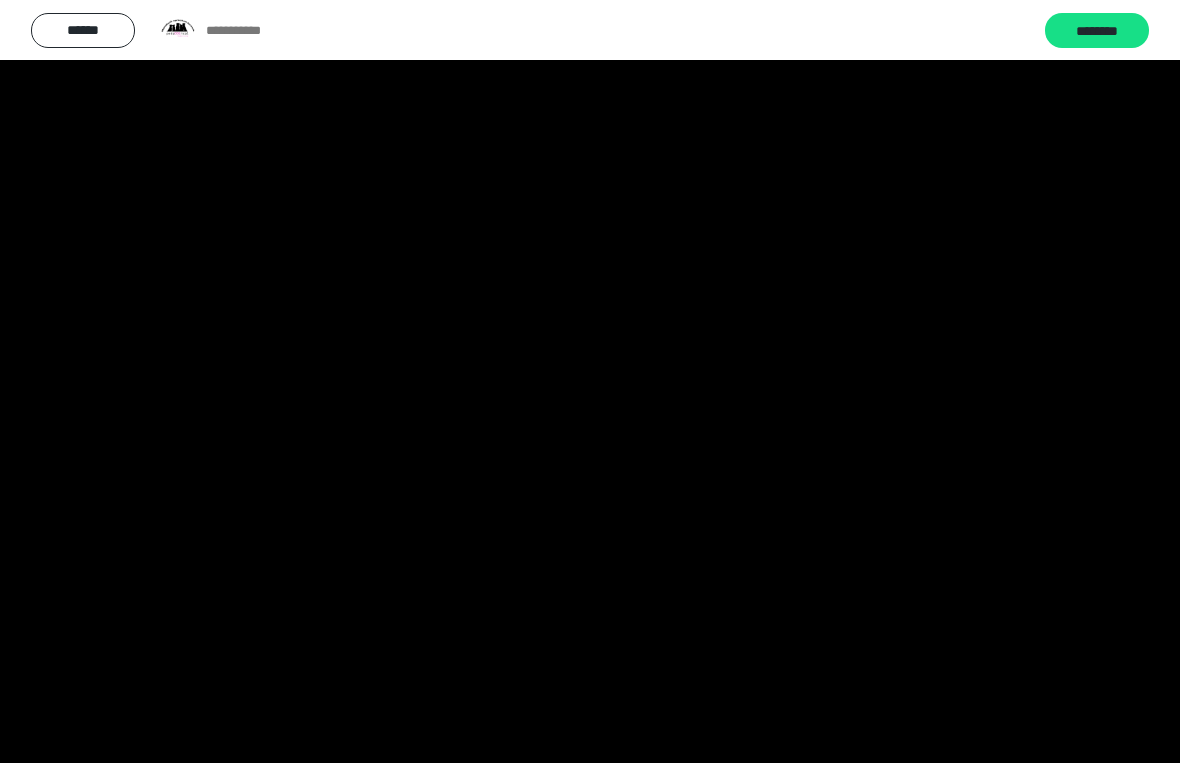 click at bounding box center (590, 381) 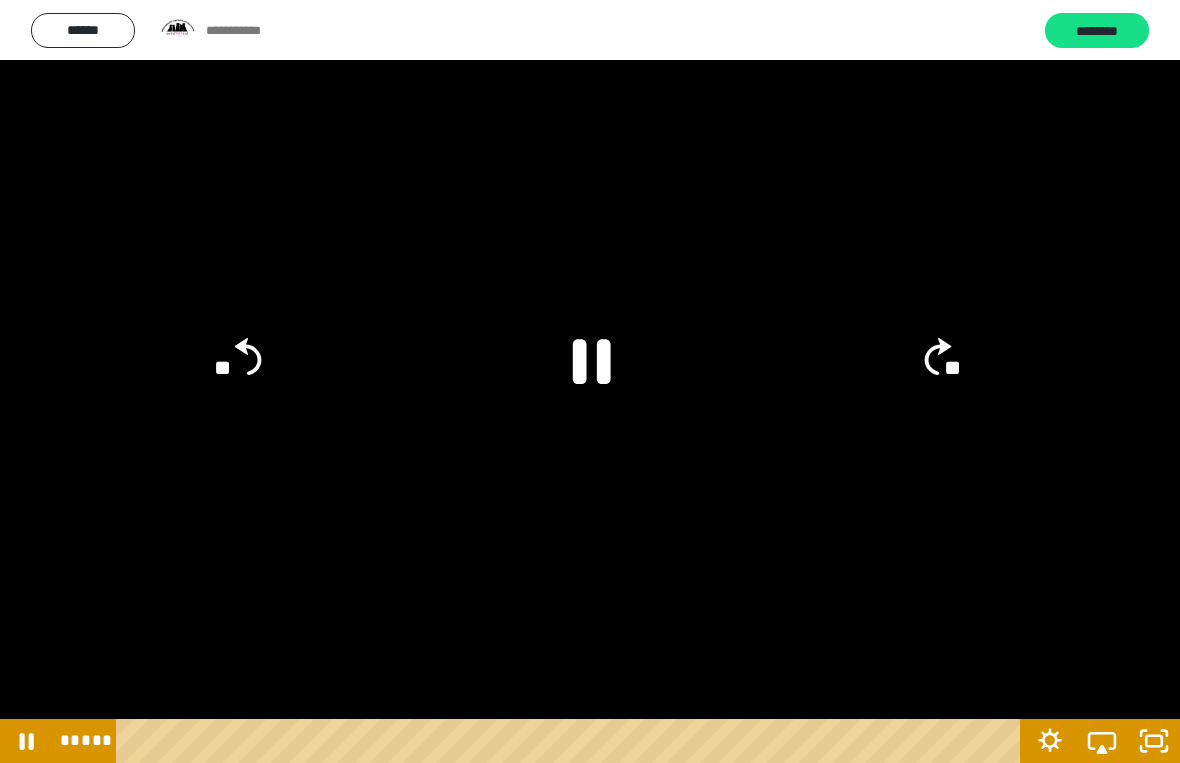 click on "**" 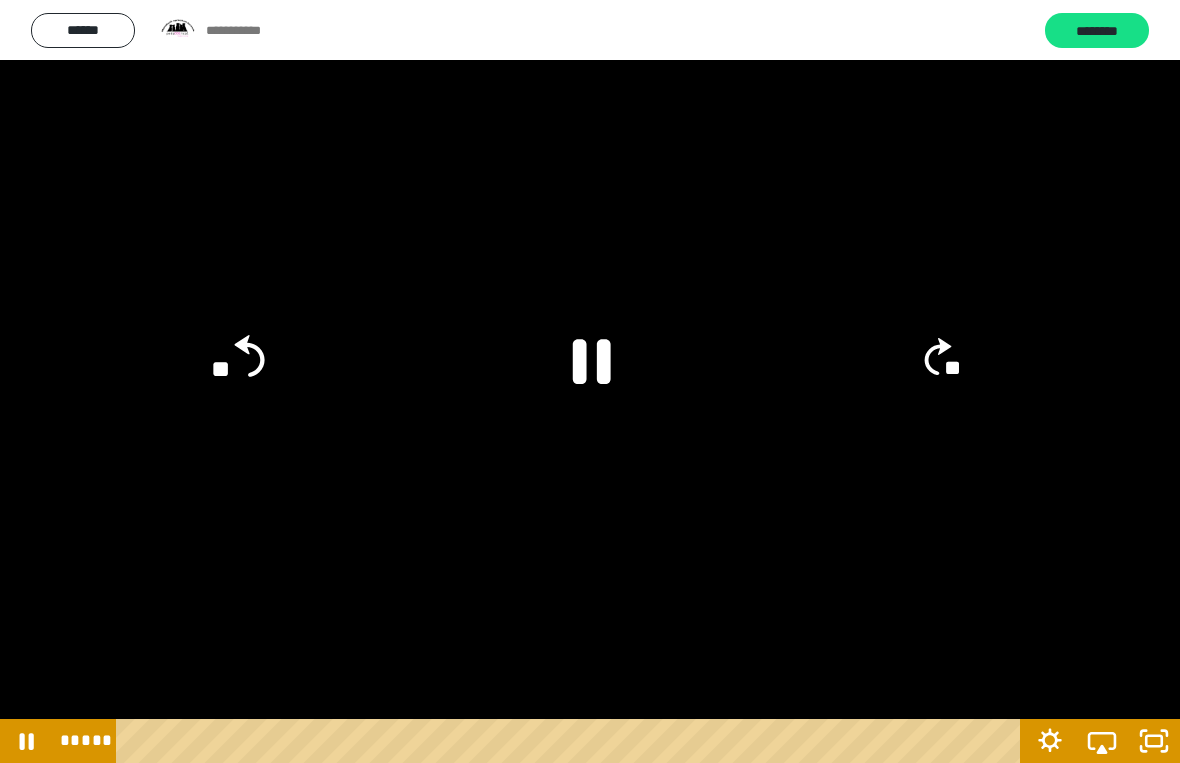 click on "**" 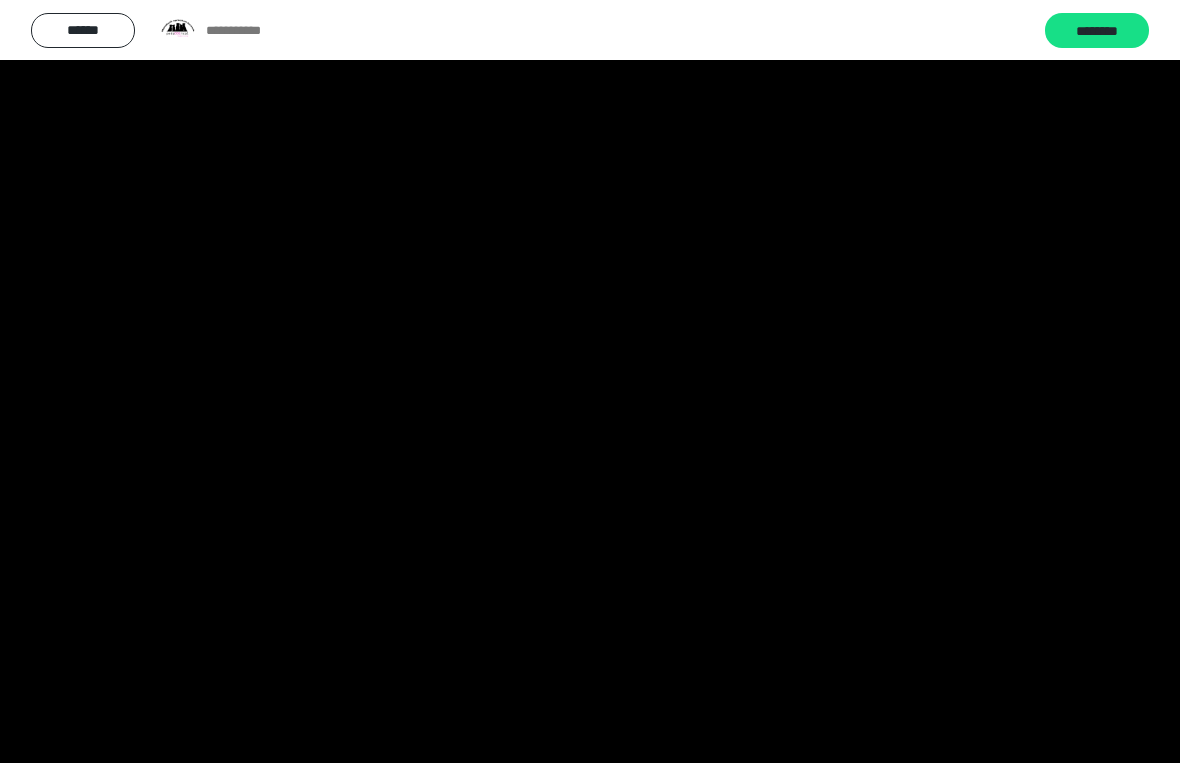 click at bounding box center [590, 381] 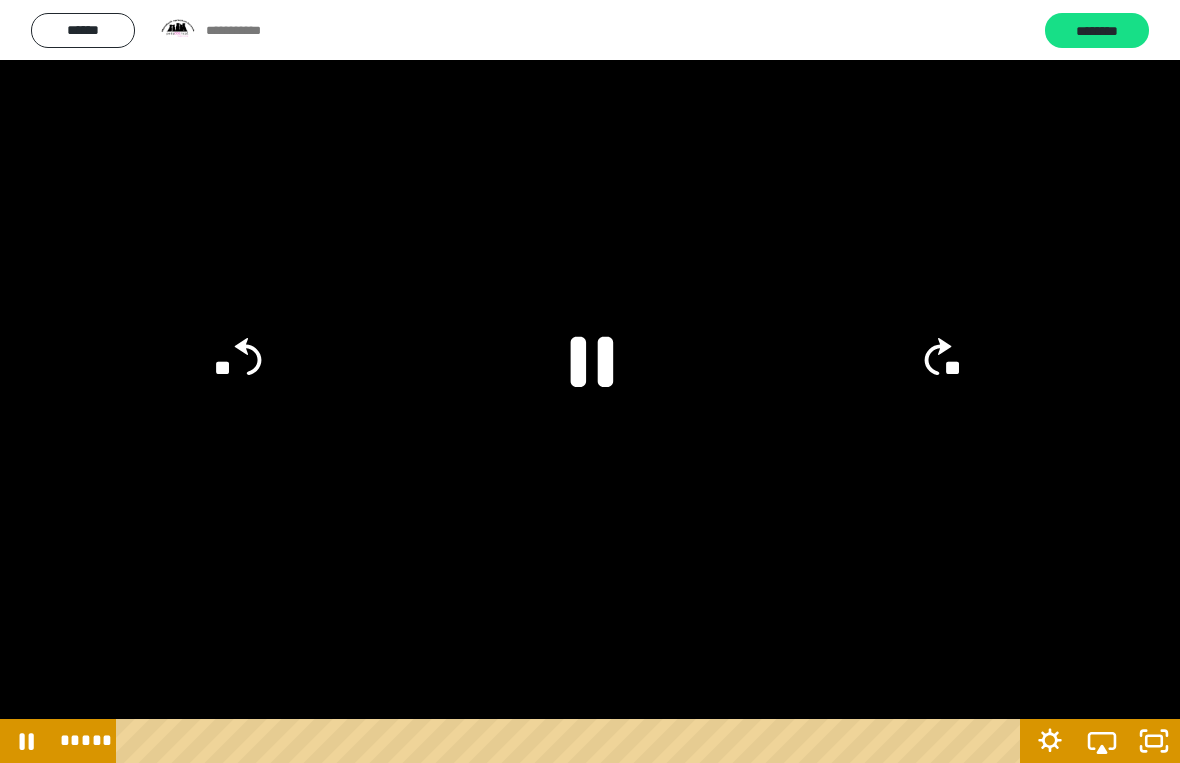 click 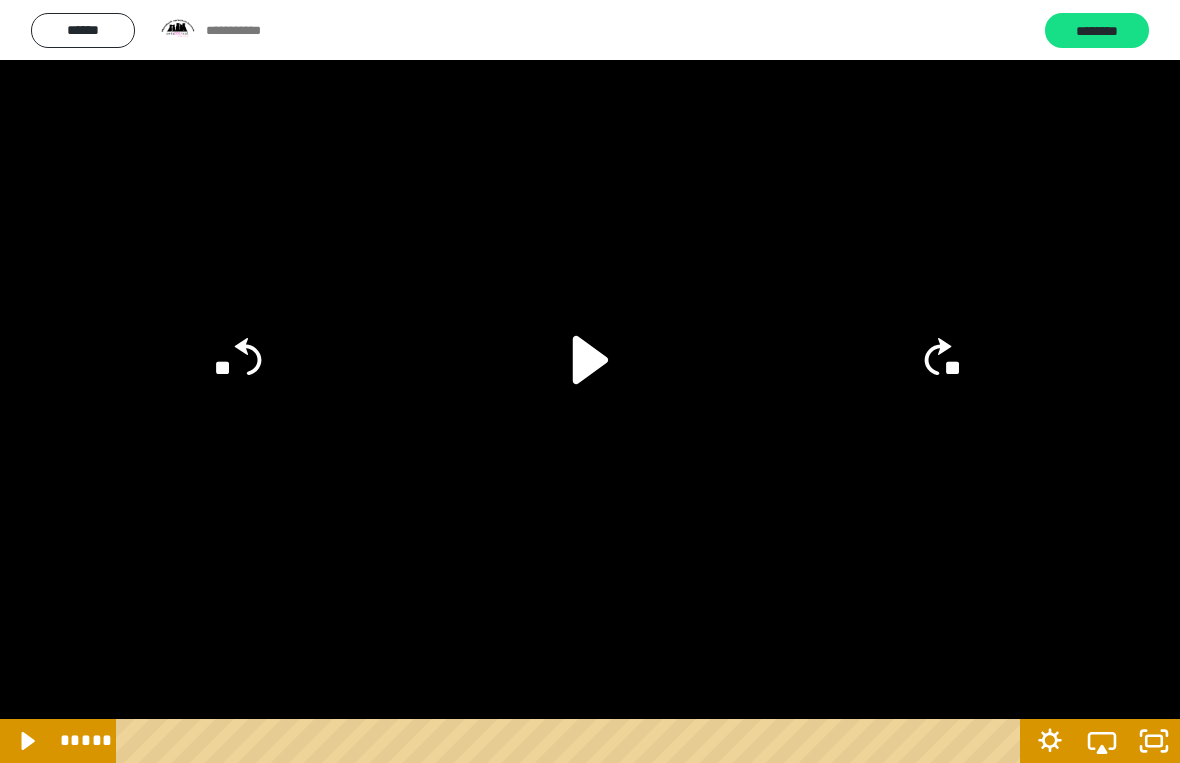 click 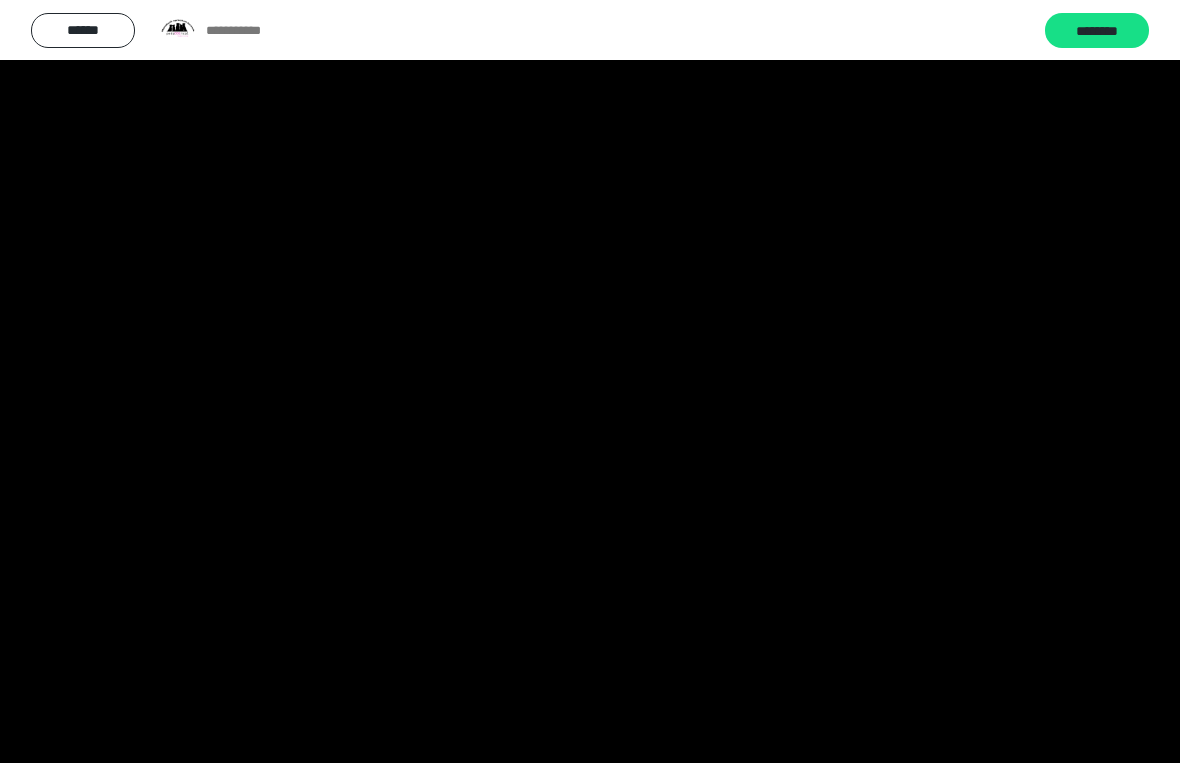 click at bounding box center (590, 381) 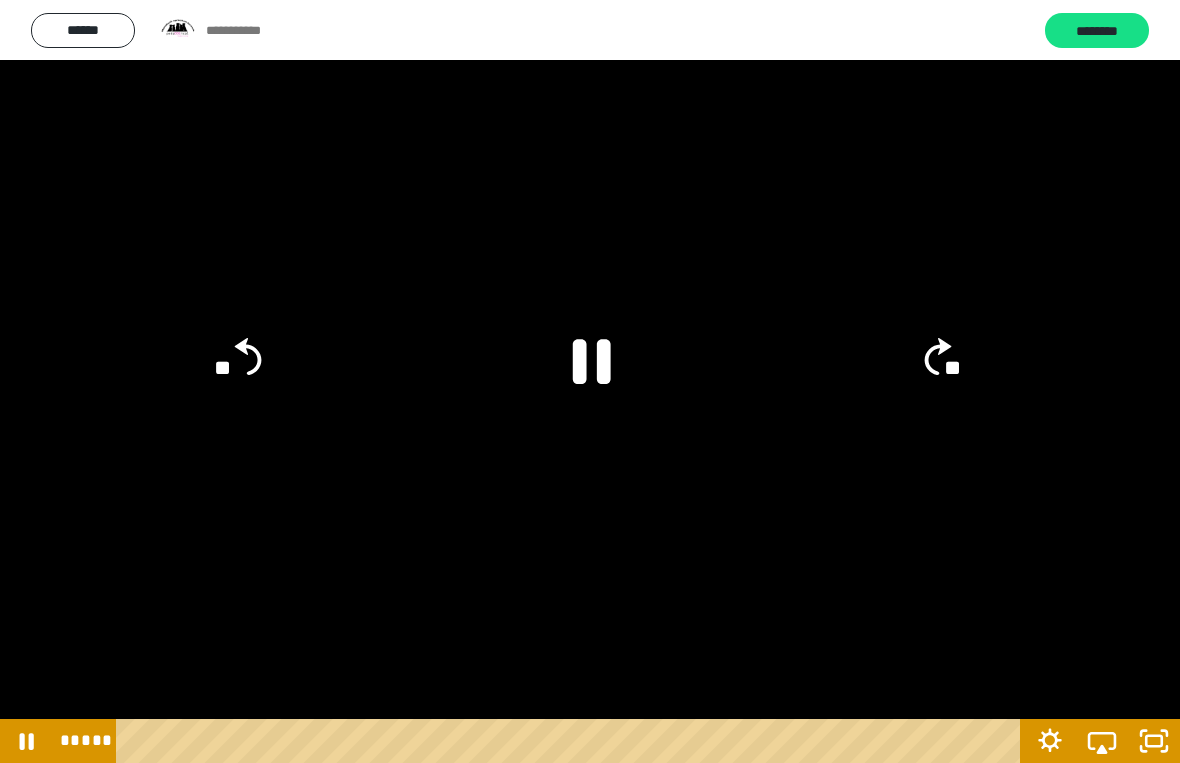 click on "**" 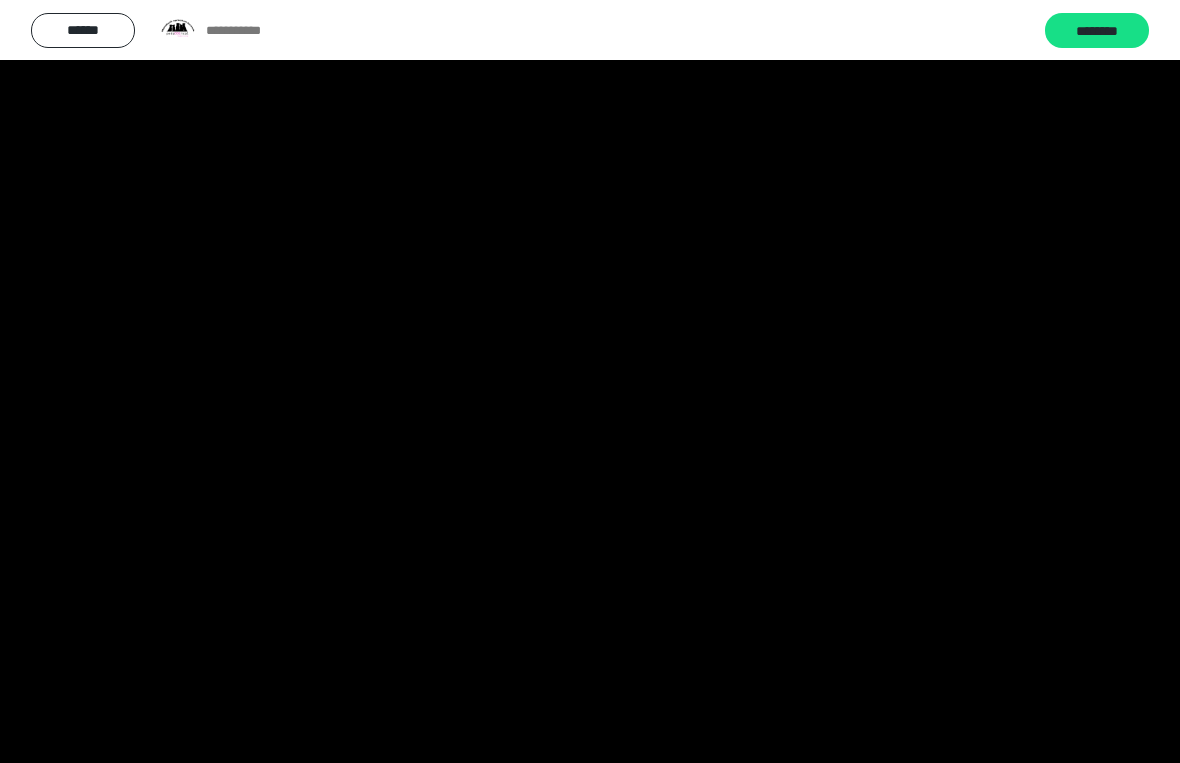 click at bounding box center [590, 381] 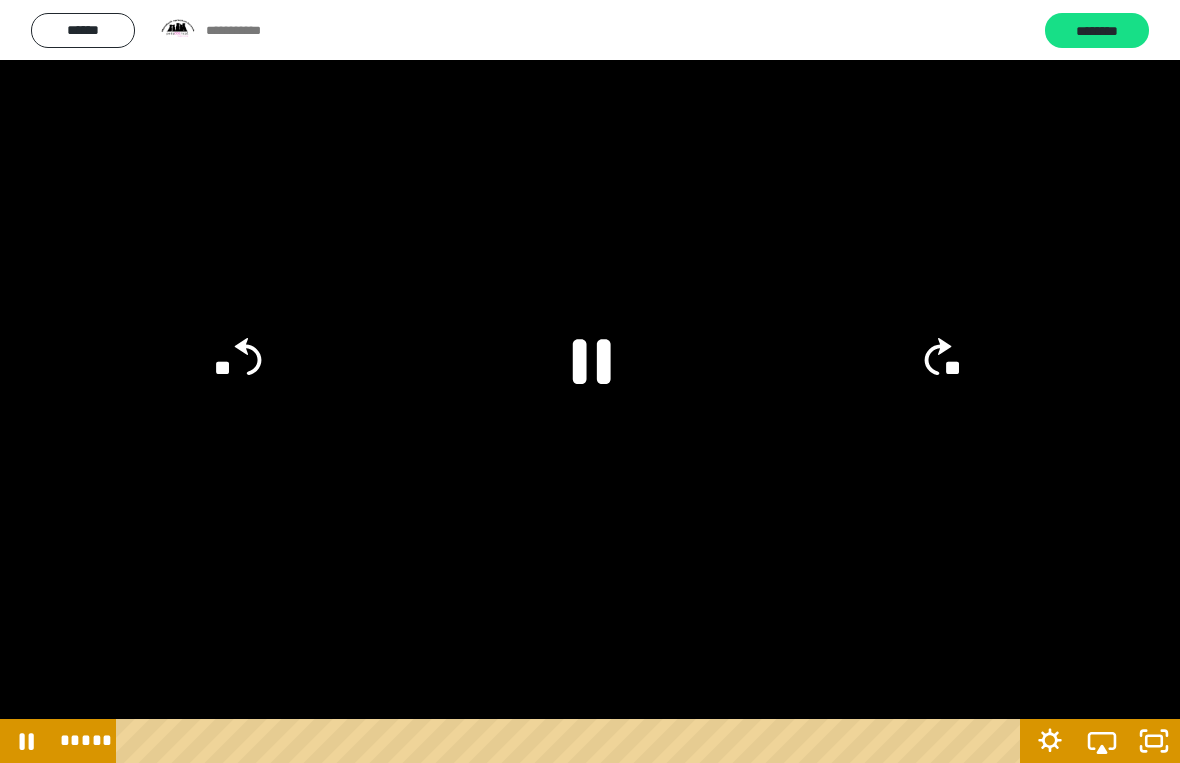 click on "**" 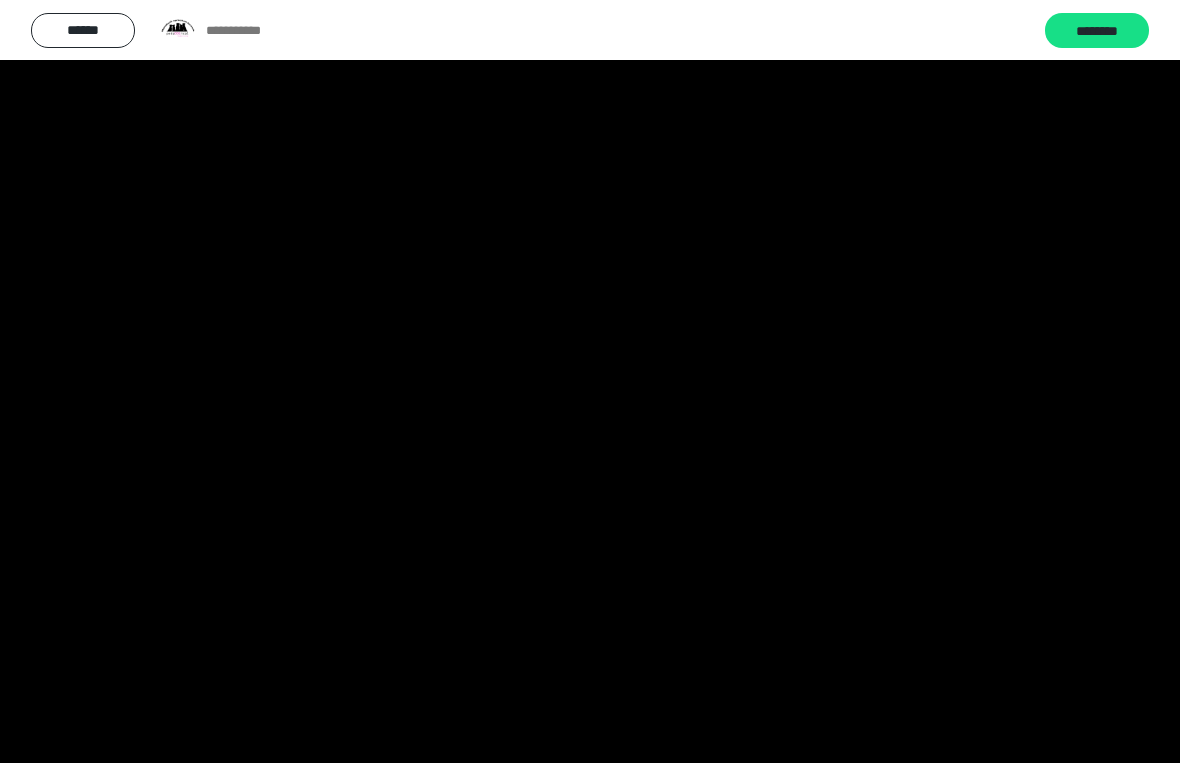 click at bounding box center (590, 381) 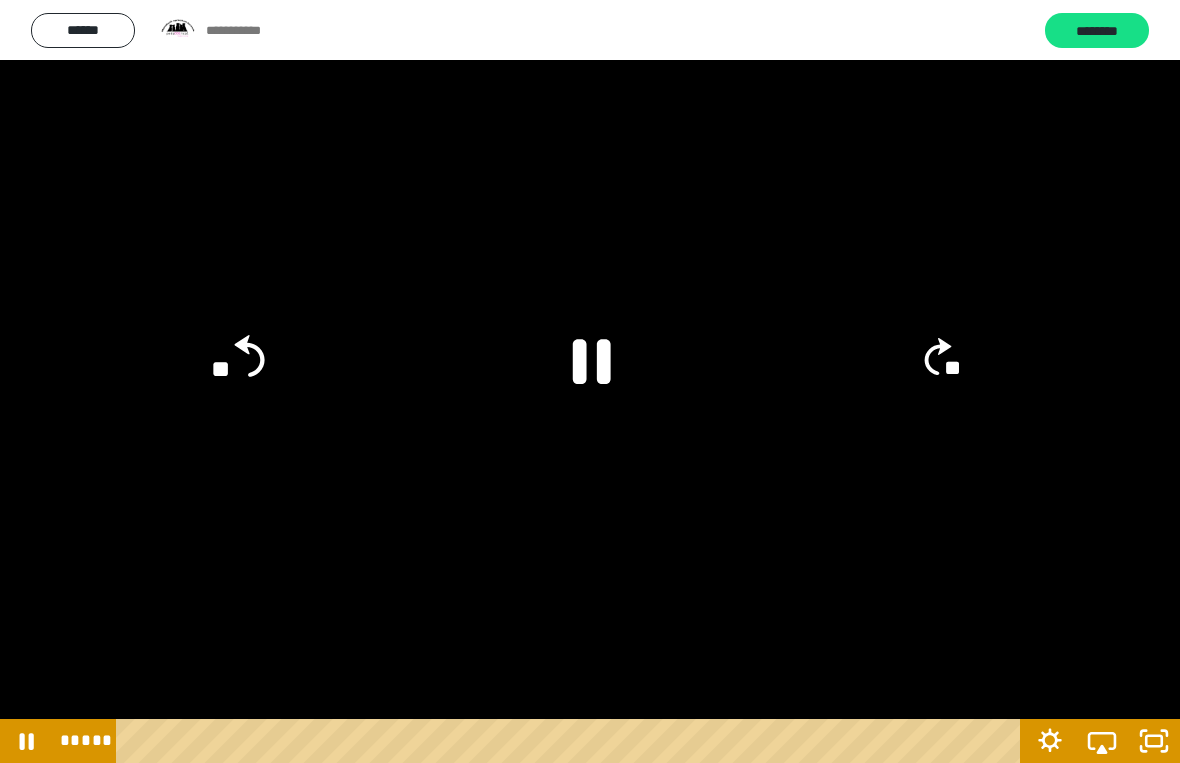 click on "**" 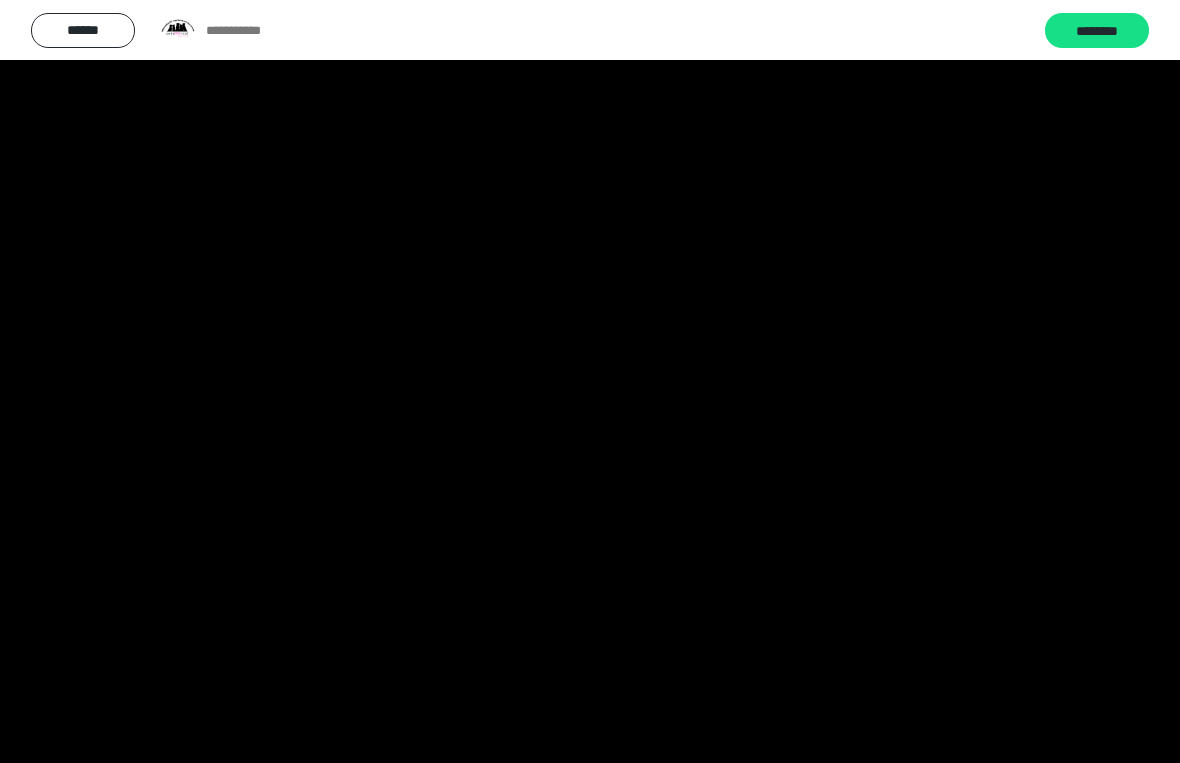 click at bounding box center [590, 381] 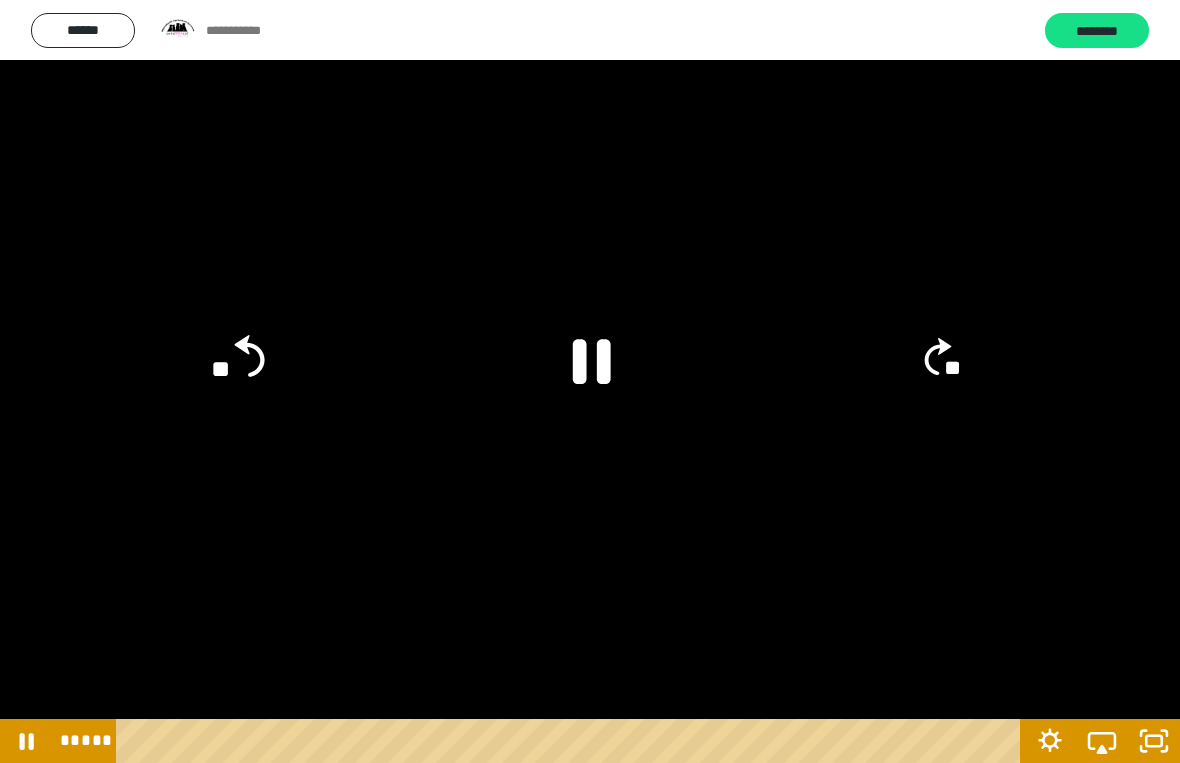 click on "**" 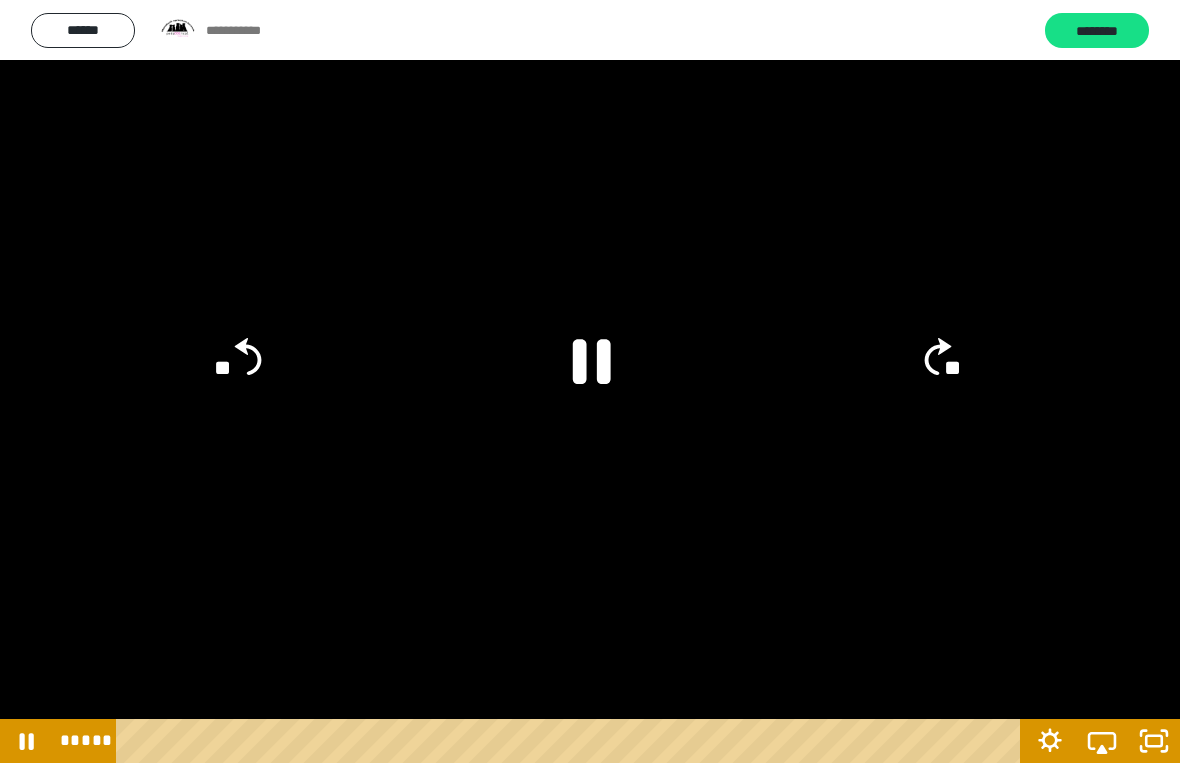 click on "**" 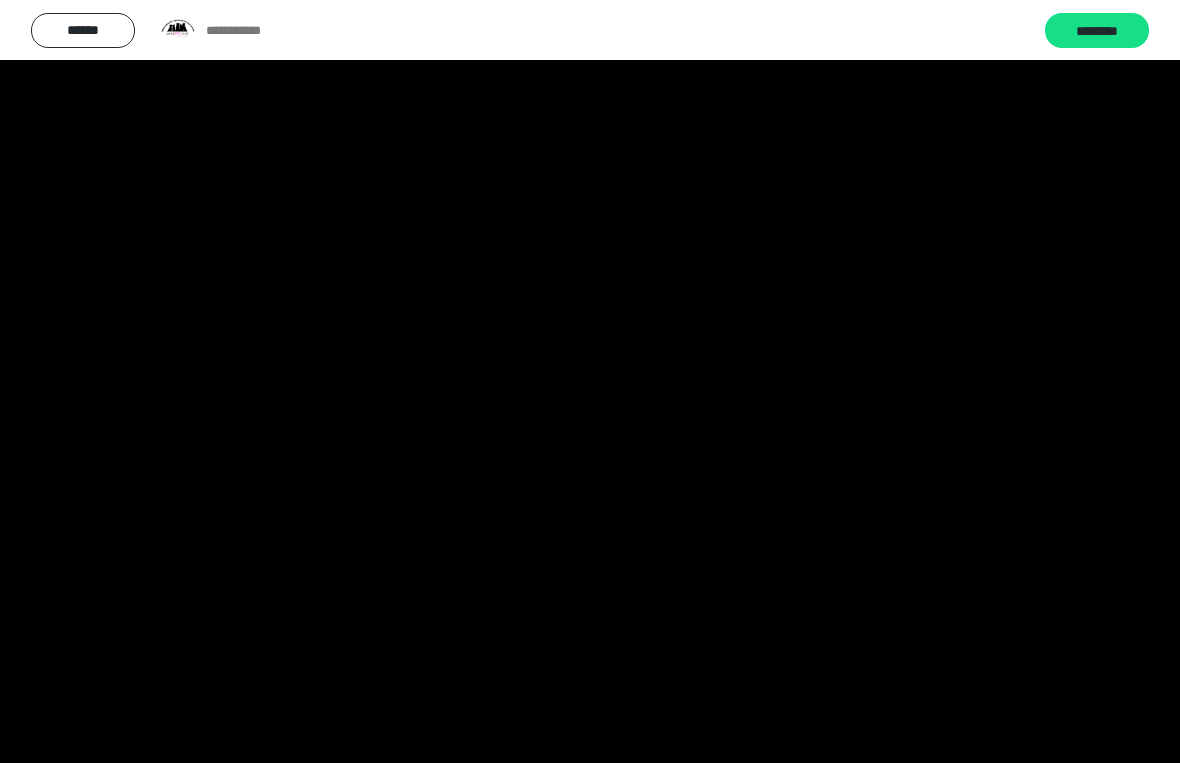 click at bounding box center [590, 381] 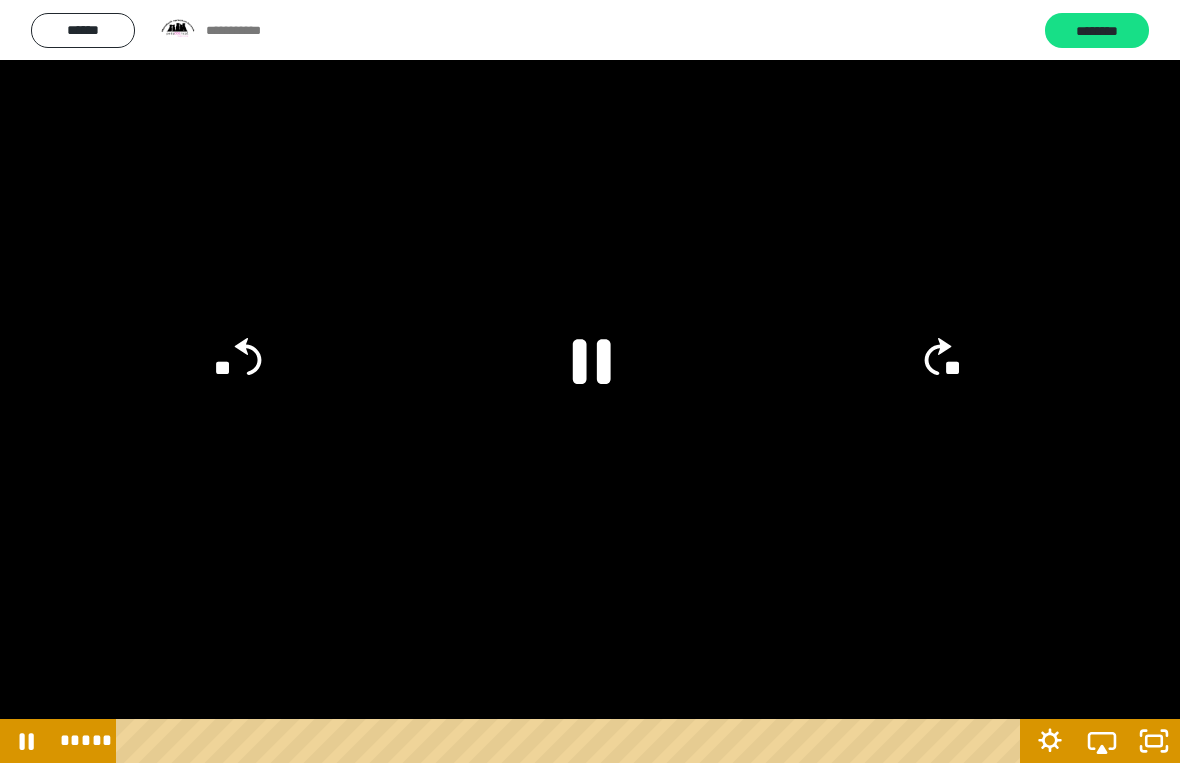click on "**" 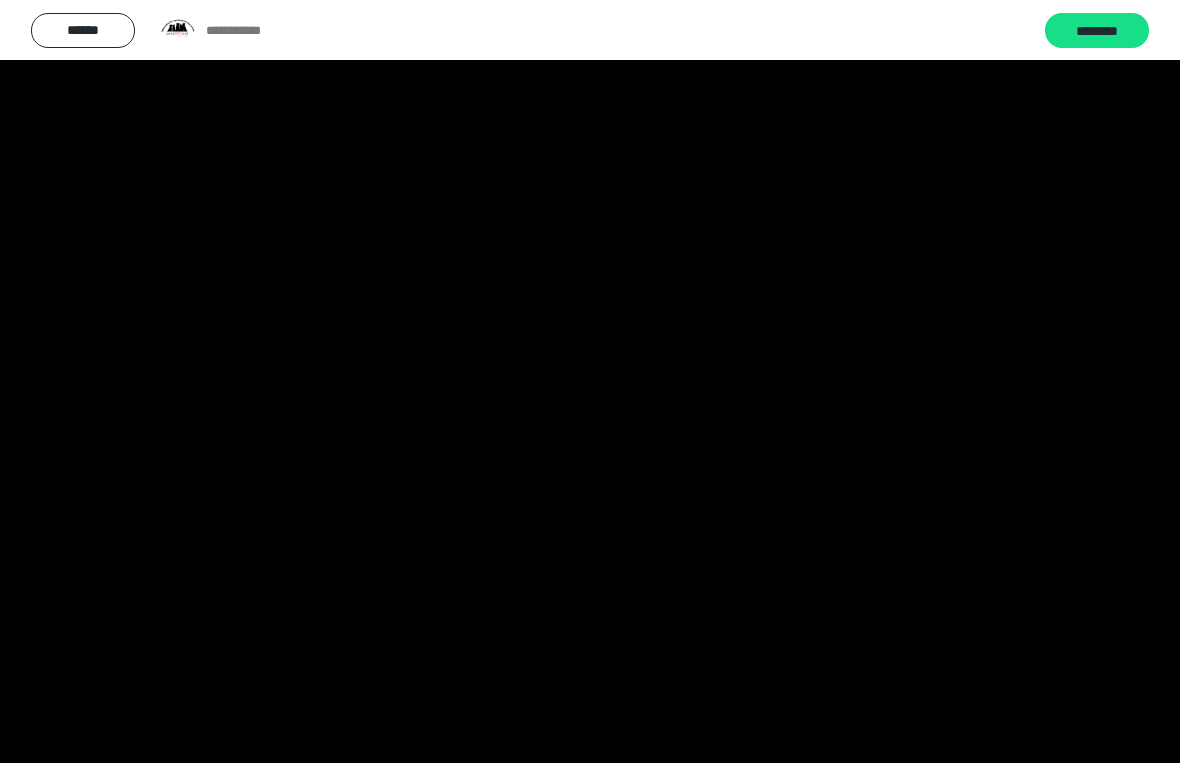 click at bounding box center [590, 381] 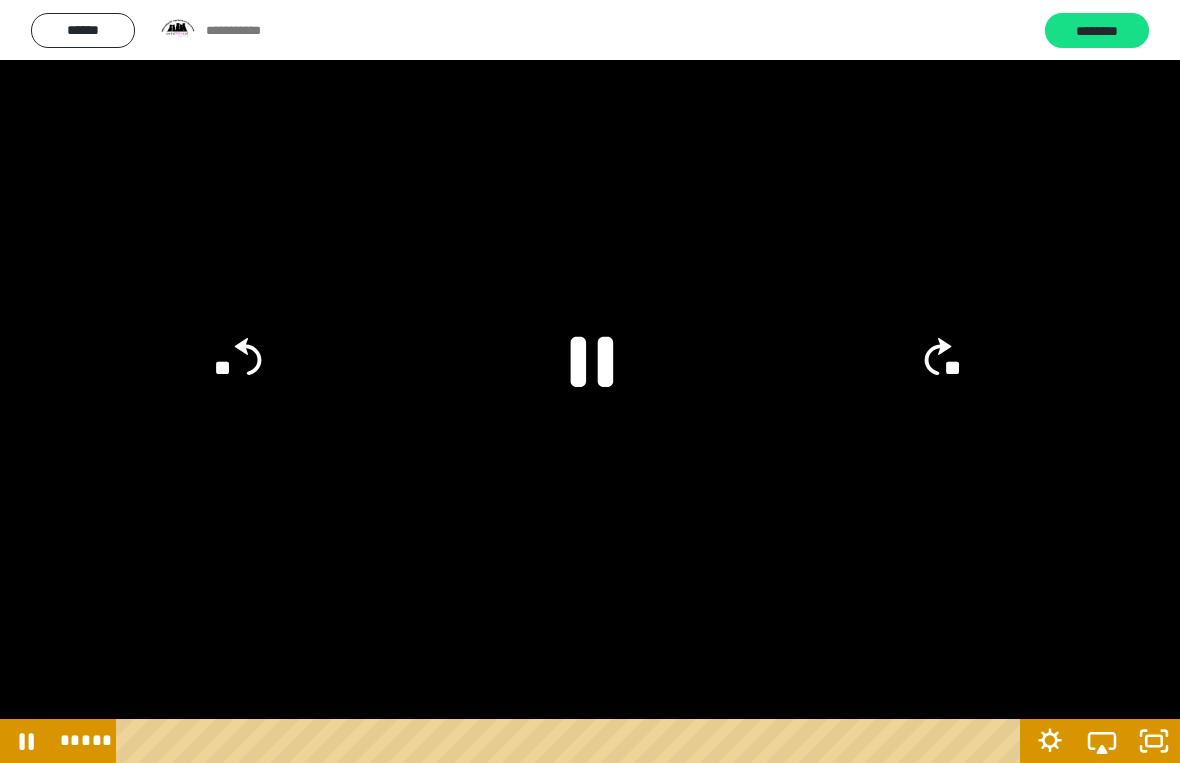 click 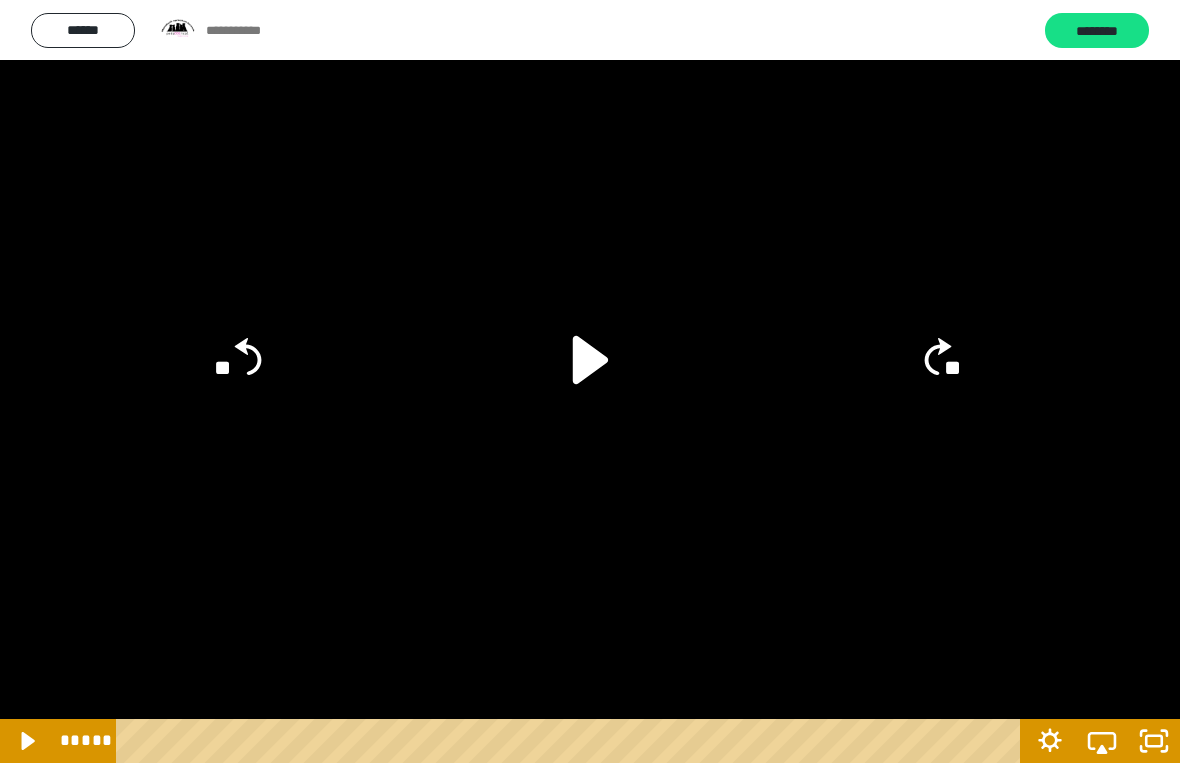 click on "**" 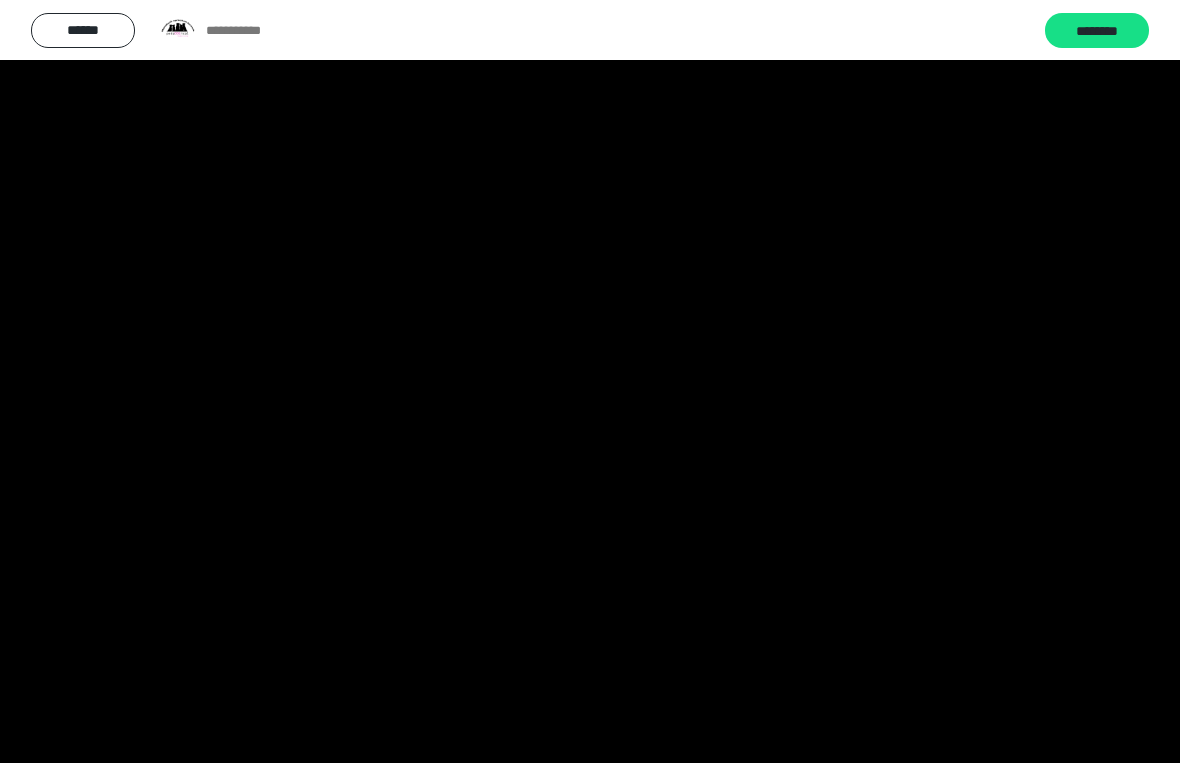 click at bounding box center (590, 381) 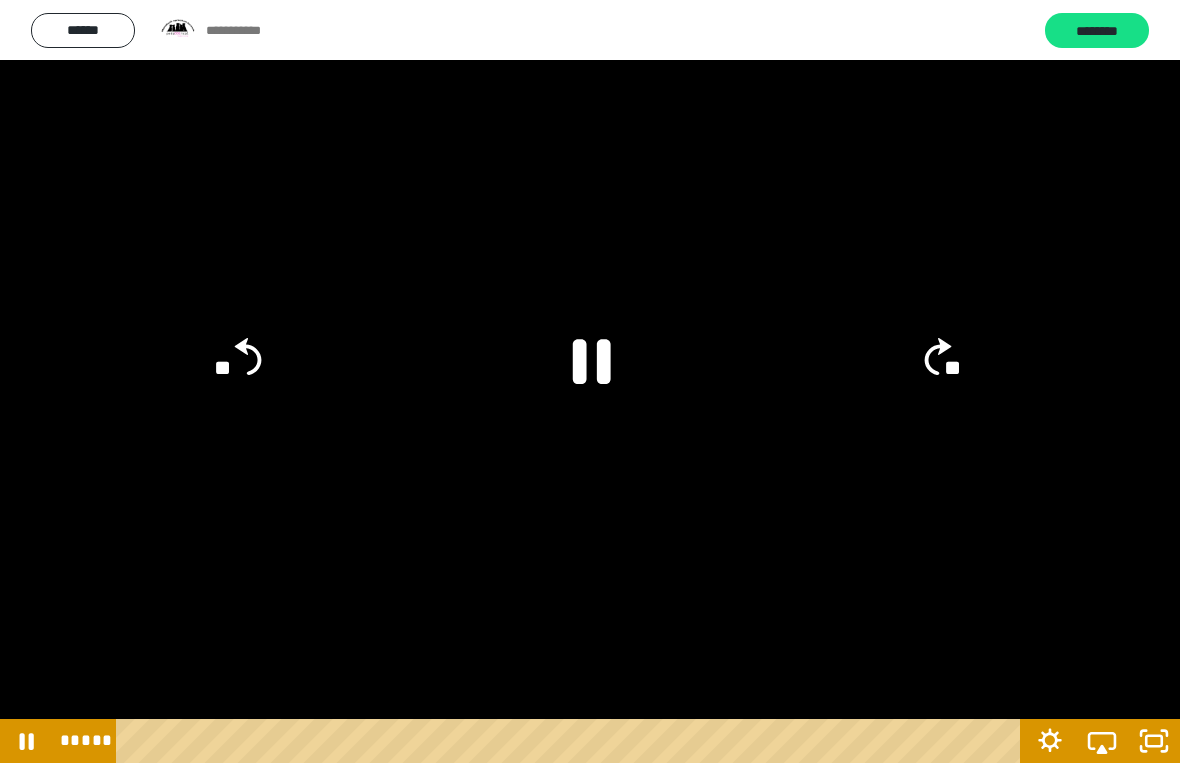 click on "**" 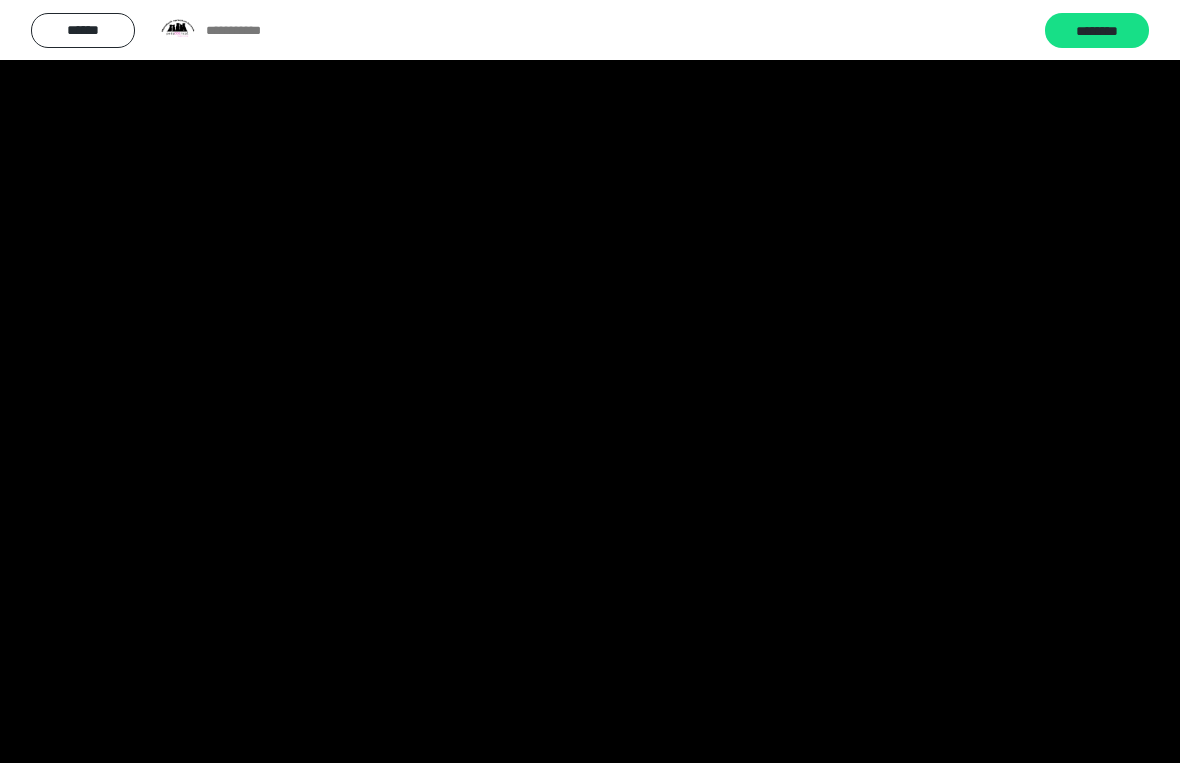 click at bounding box center (590, 381) 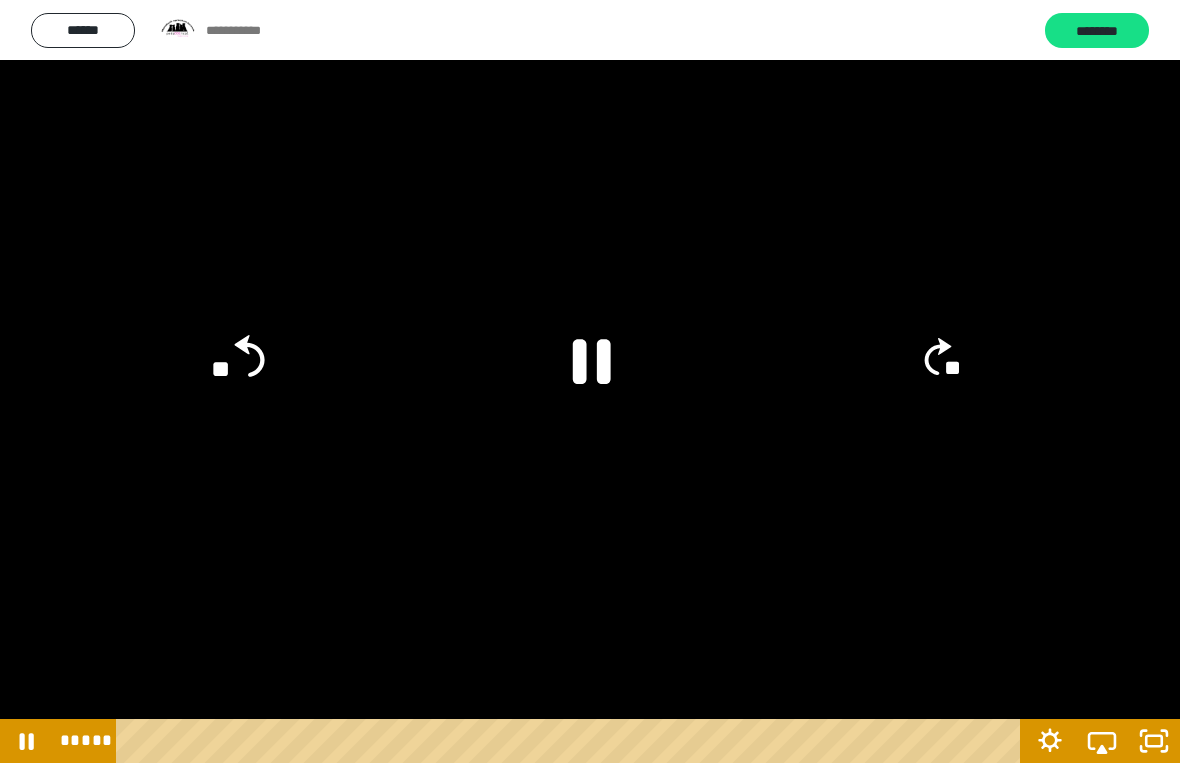 click on "**" 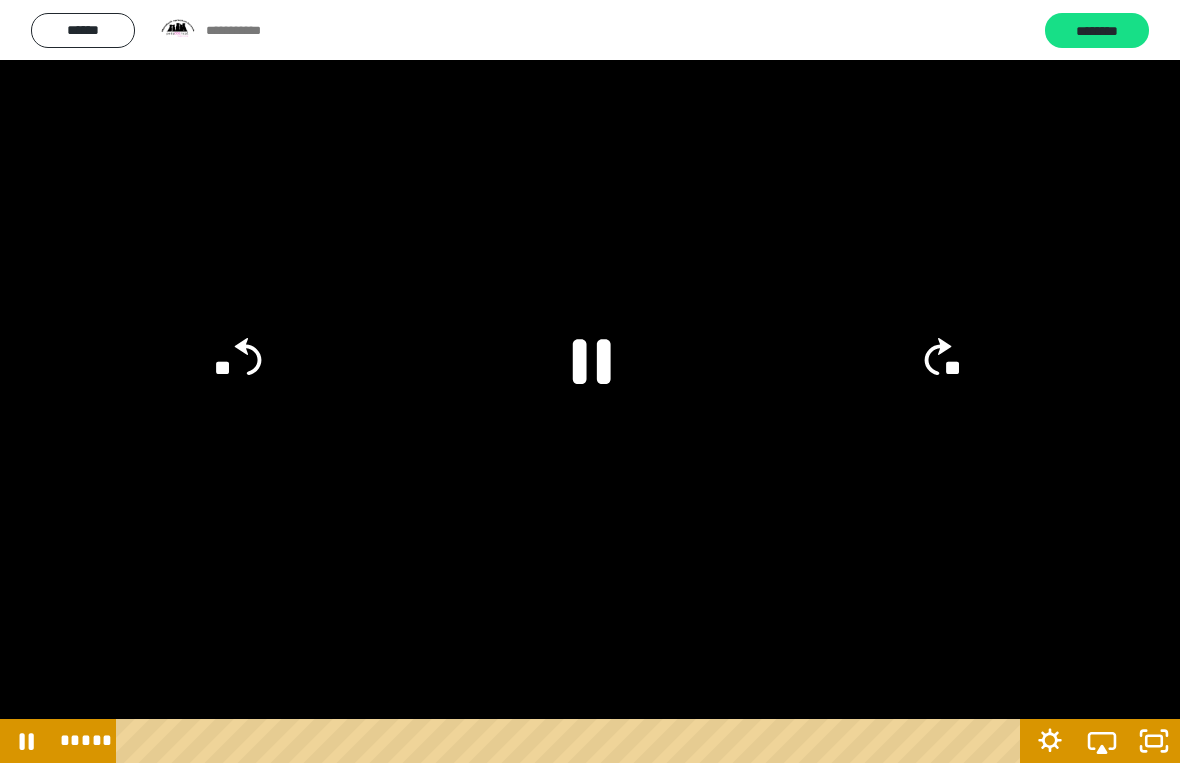 click on "**" 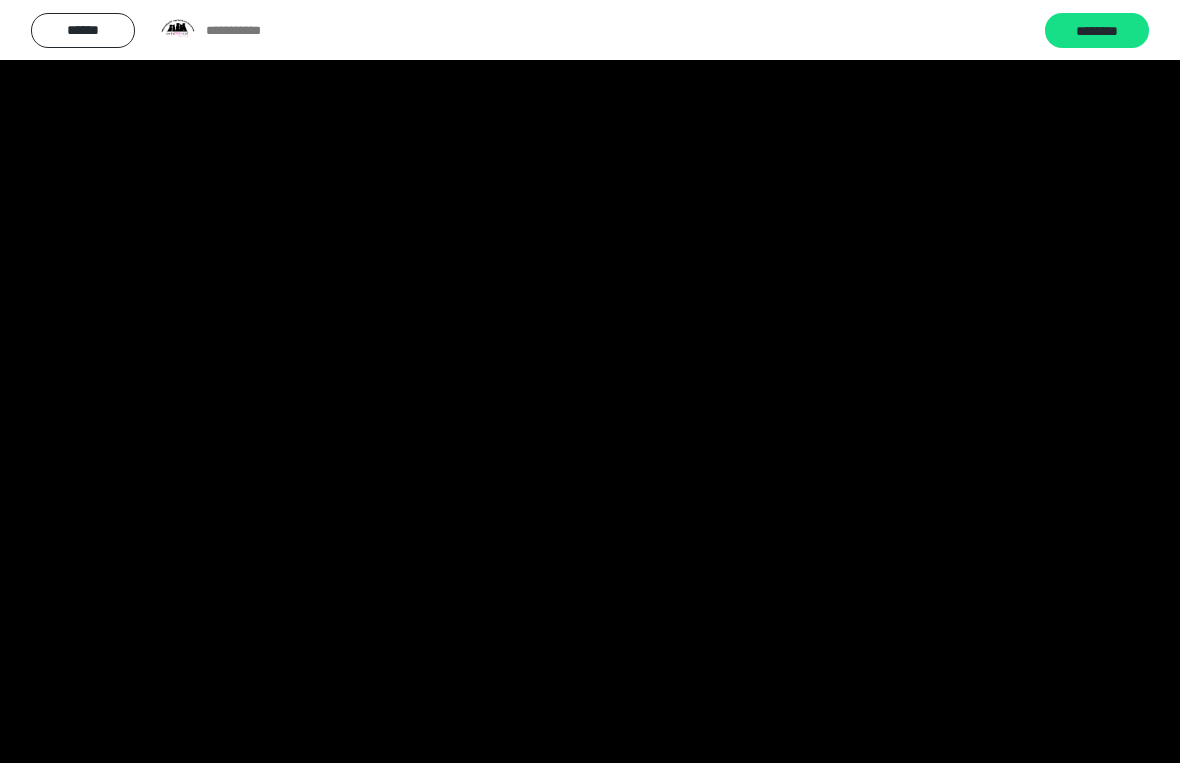 click at bounding box center [590, 381] 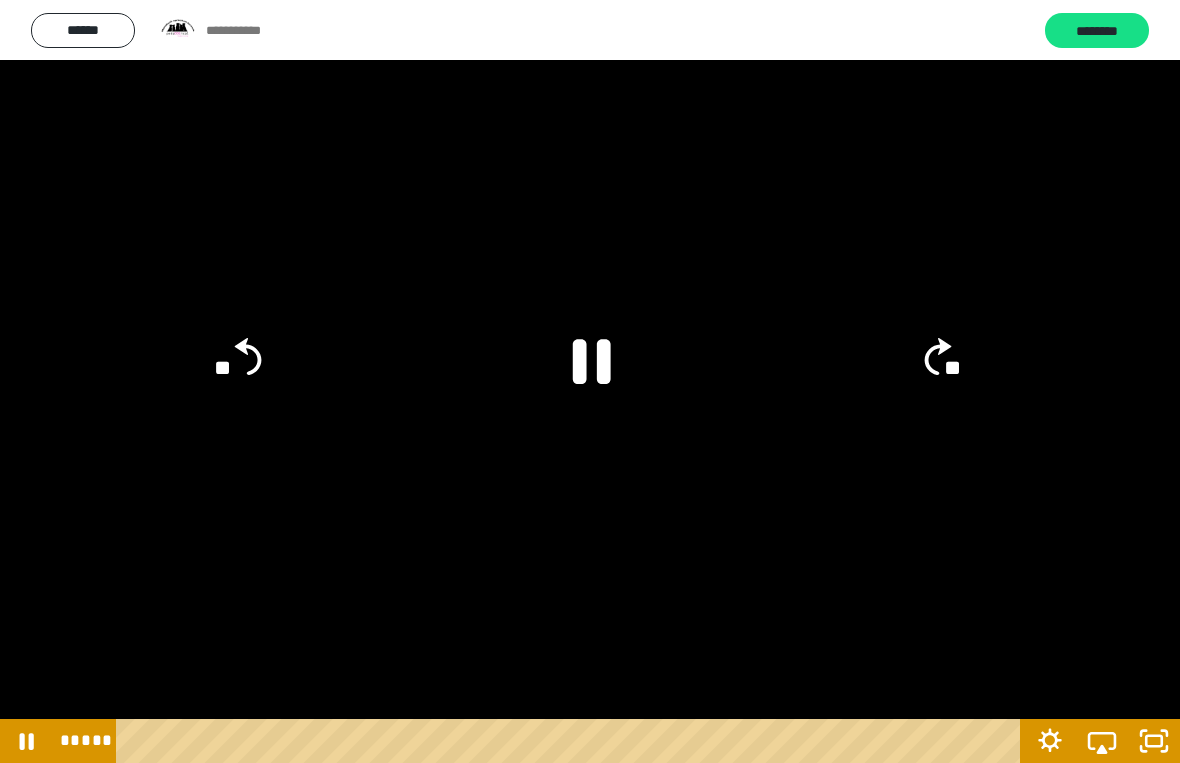 click 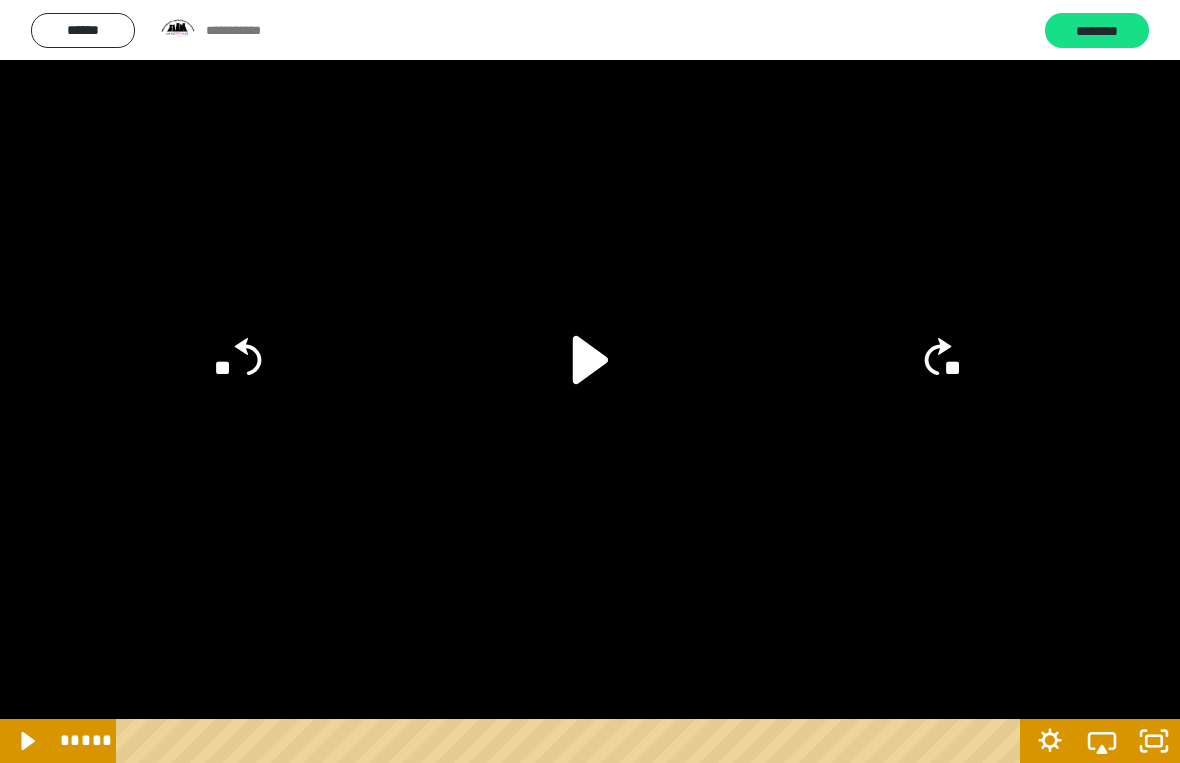 click 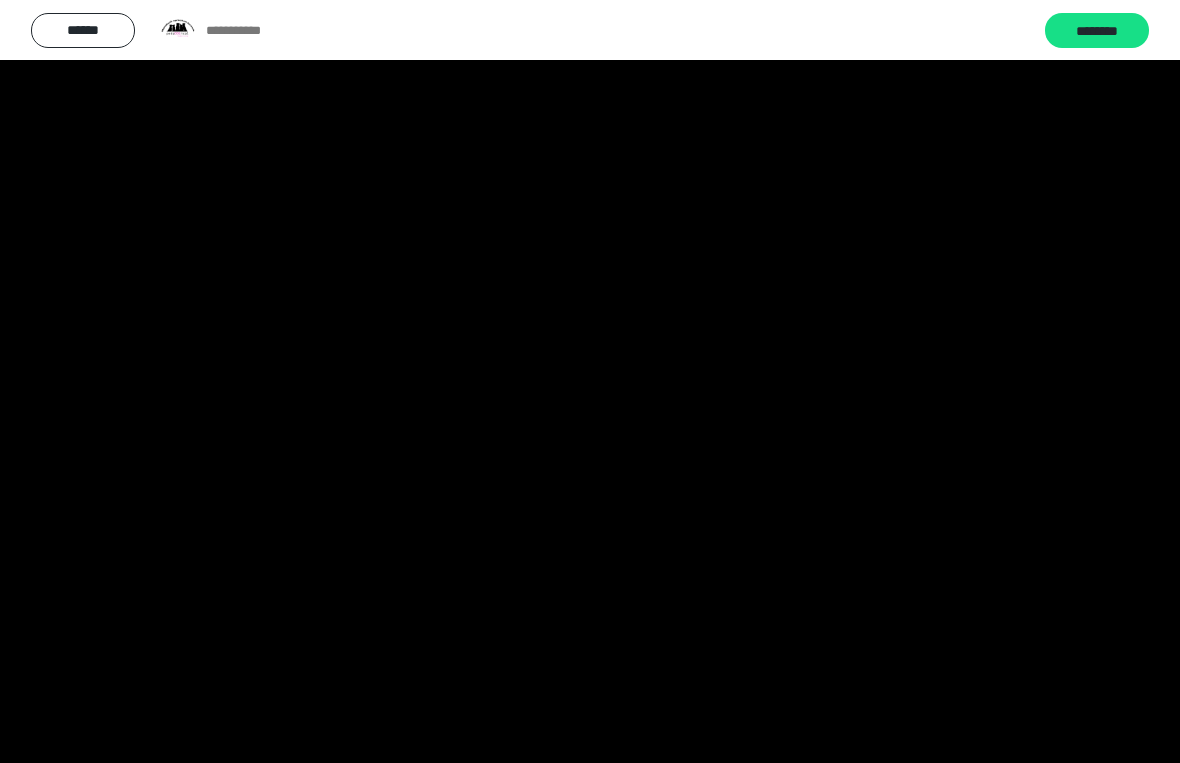 click at bounding box center [590, 381] 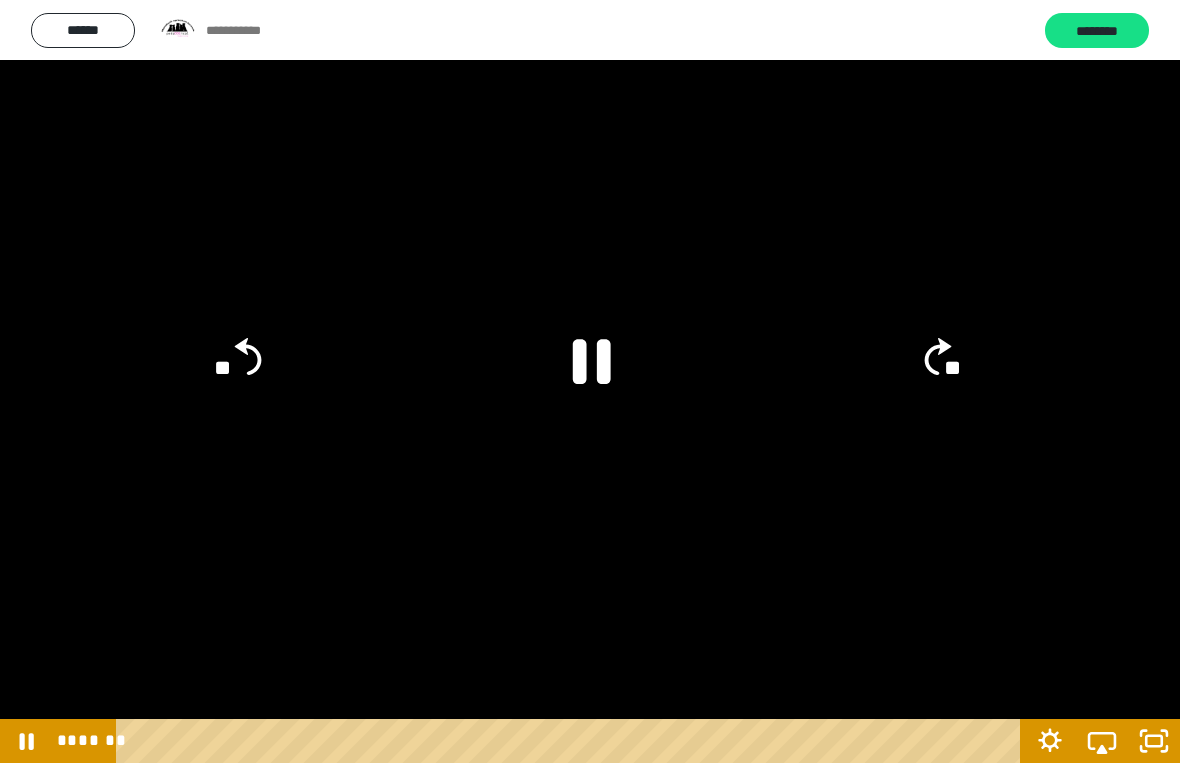 click on "**" 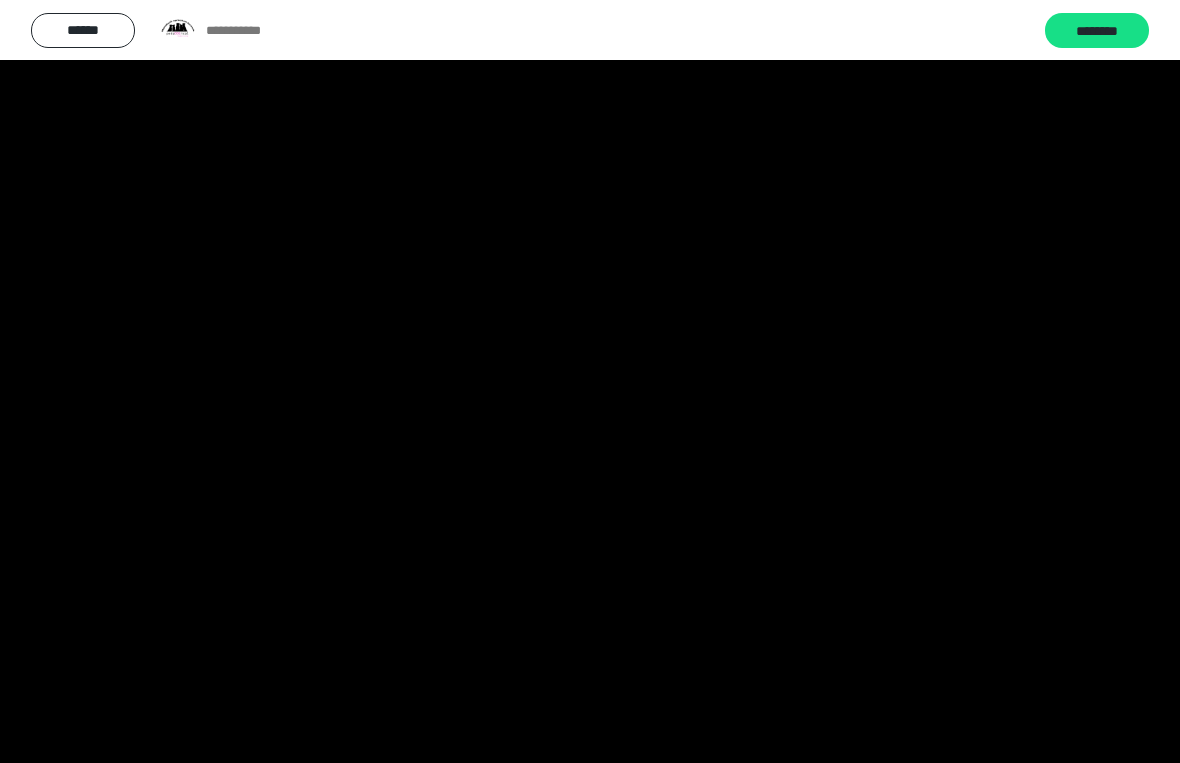 click at bounding box center (590, 381) 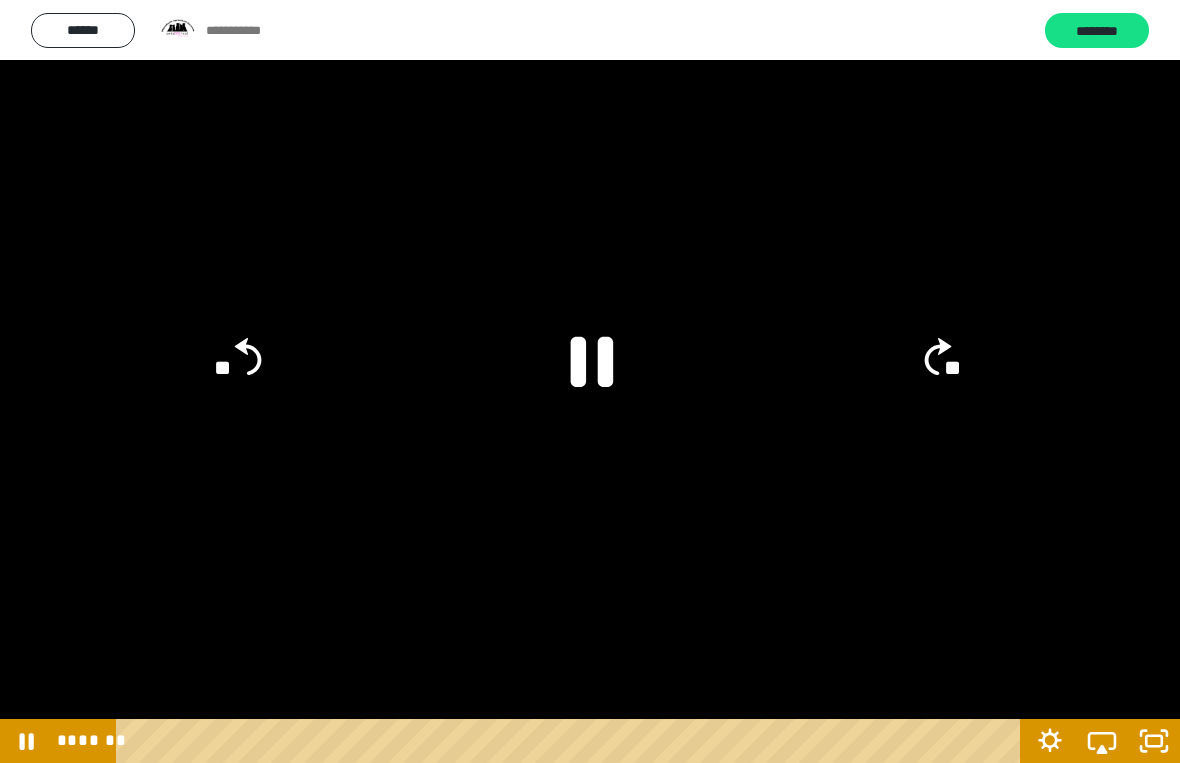 click 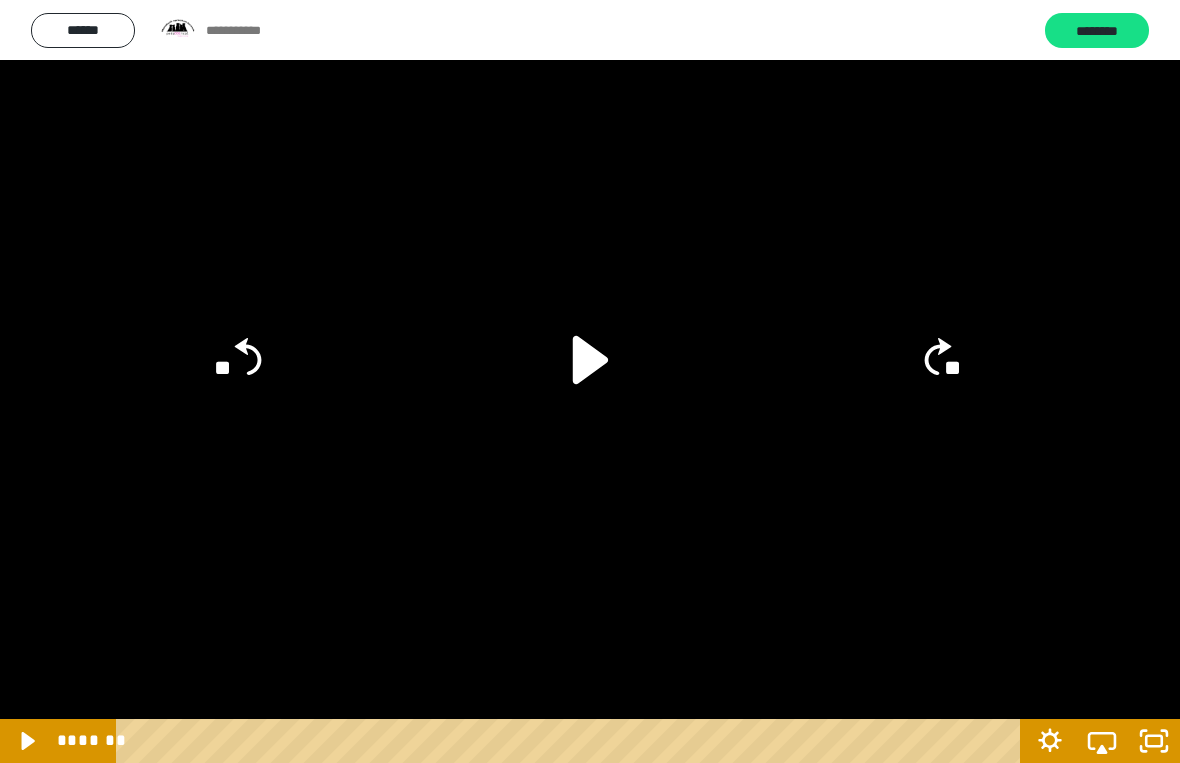 click 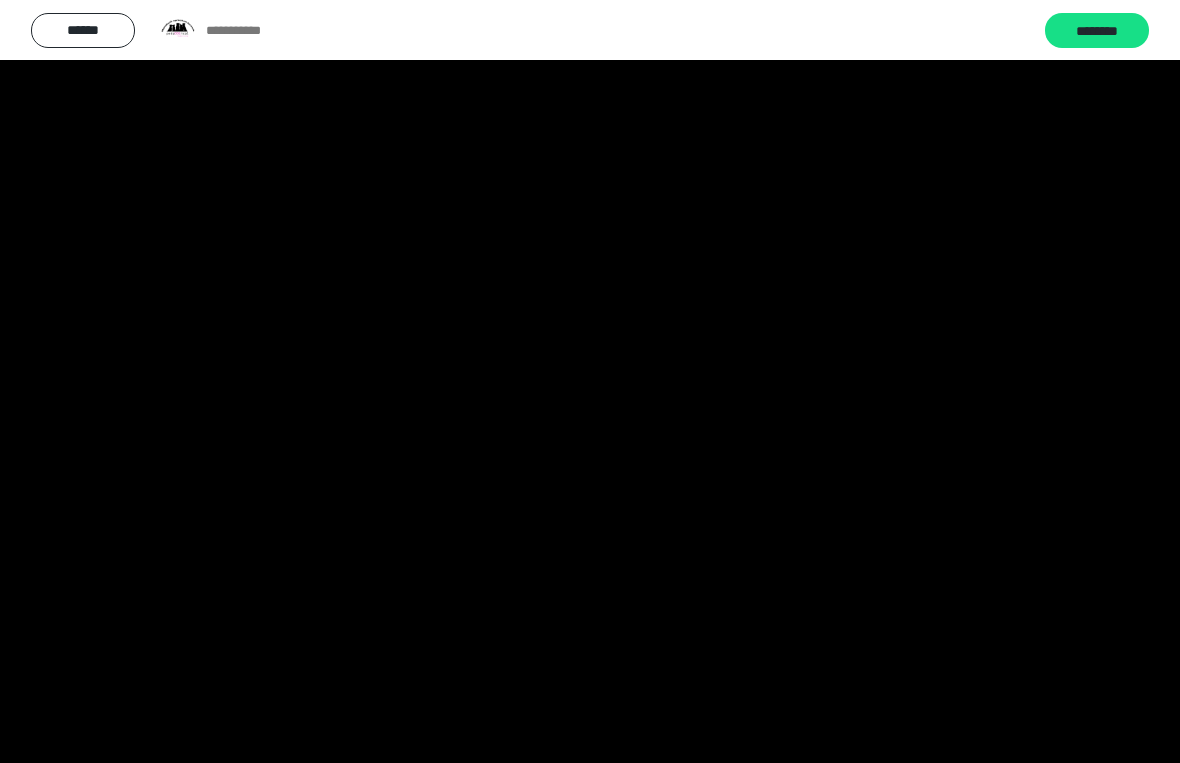 click at bounding box center (590, 381) 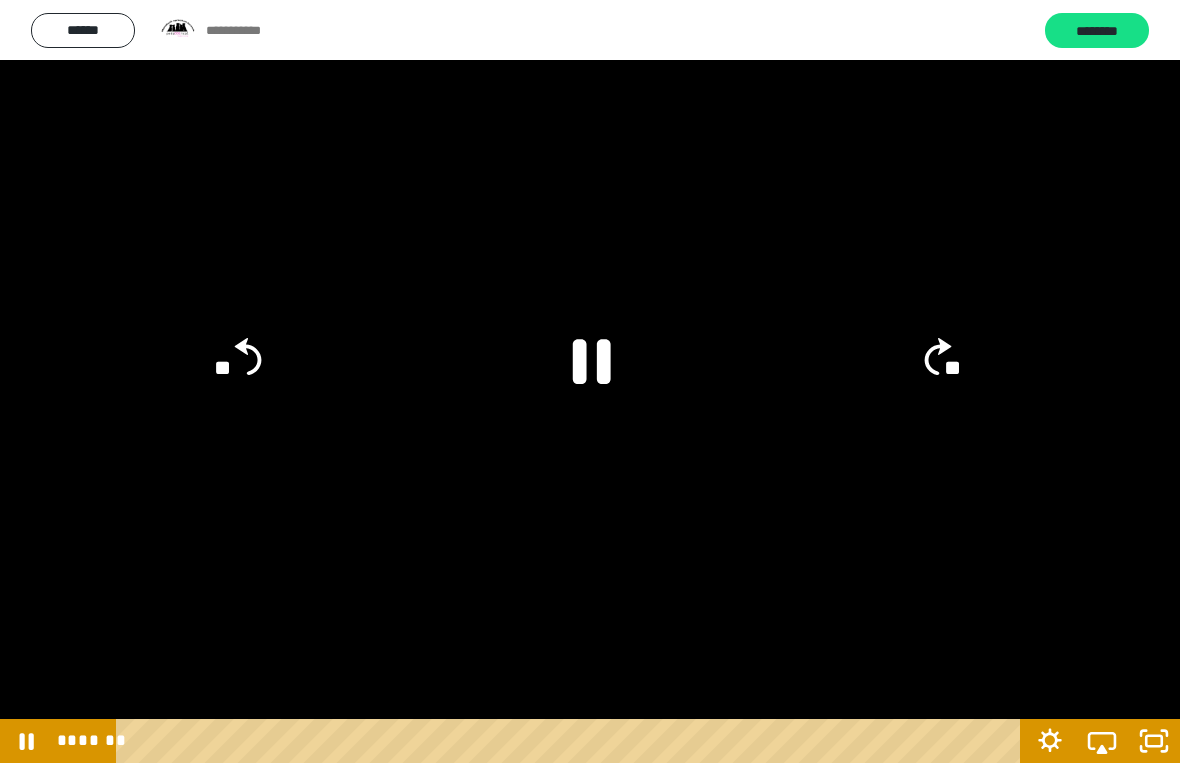 click on "**" 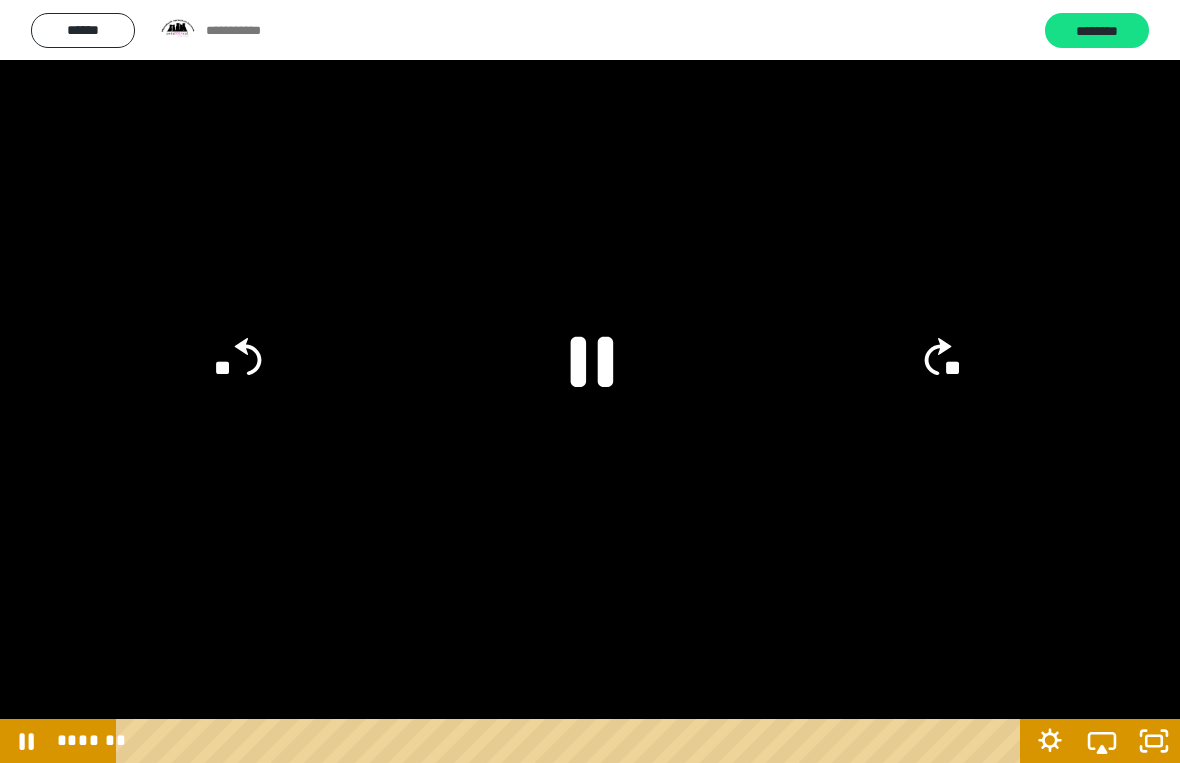 click 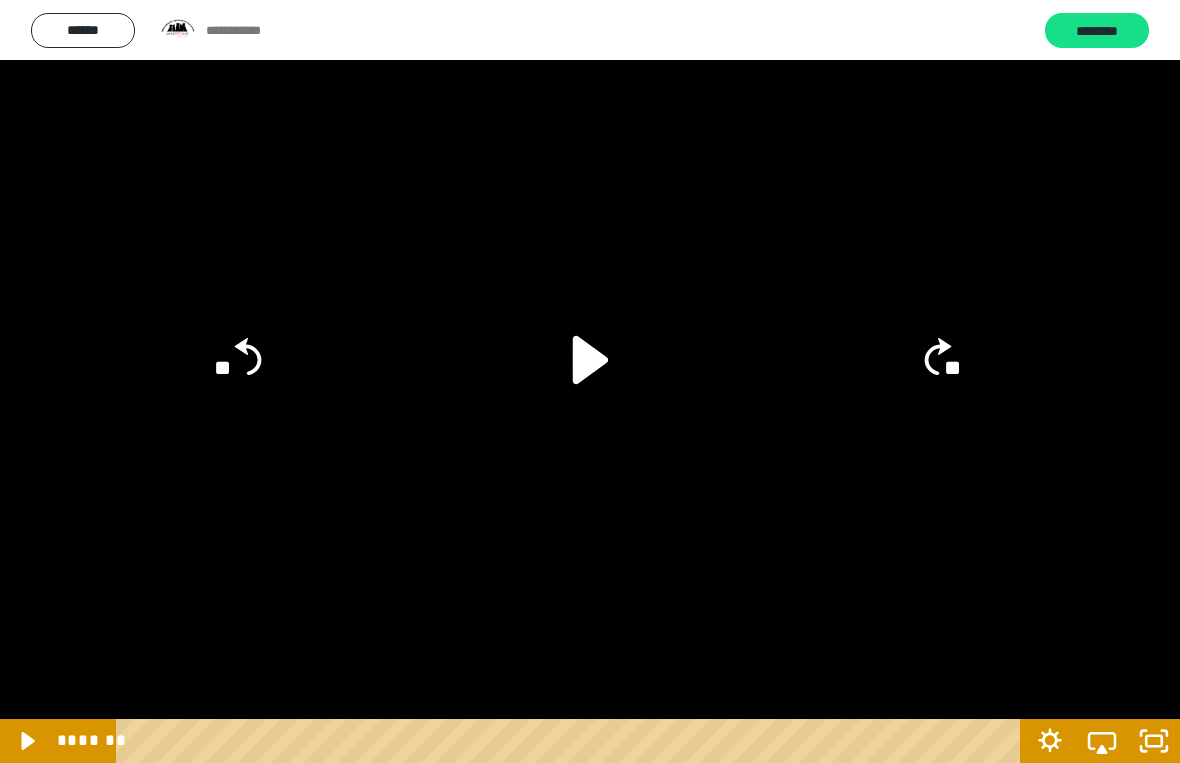 click 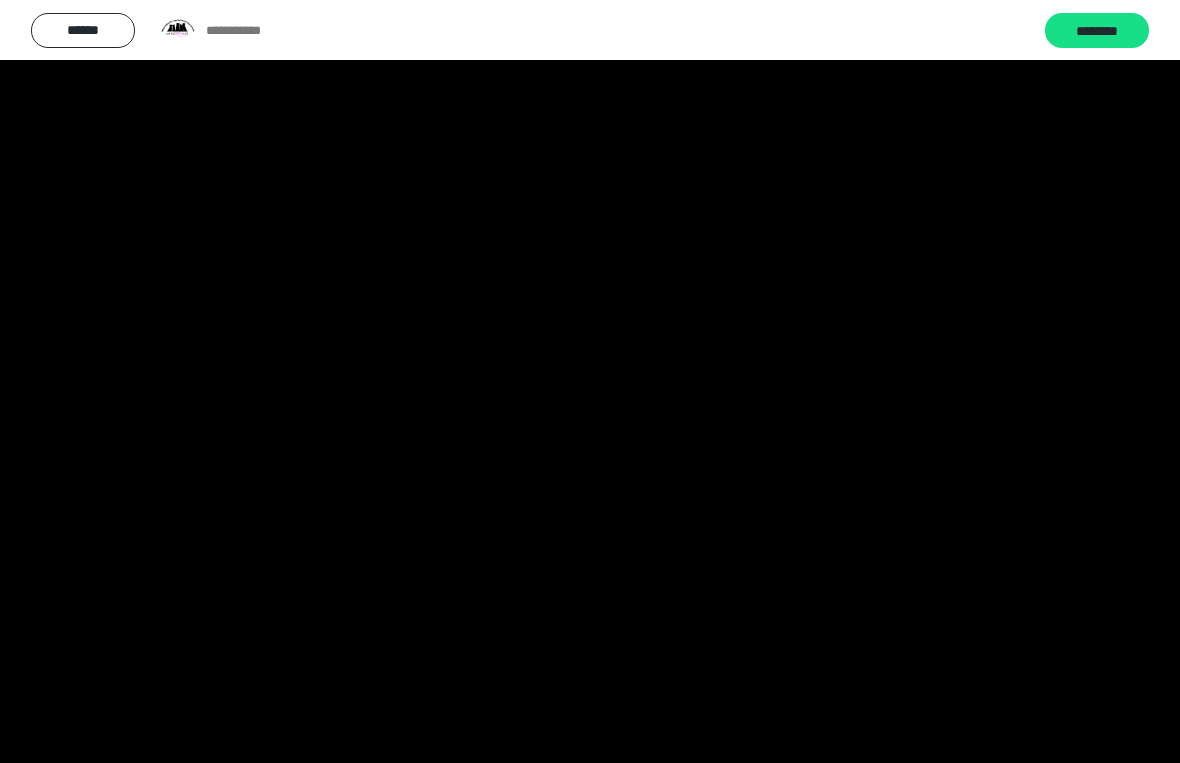 click at bounding box center (590, 381) 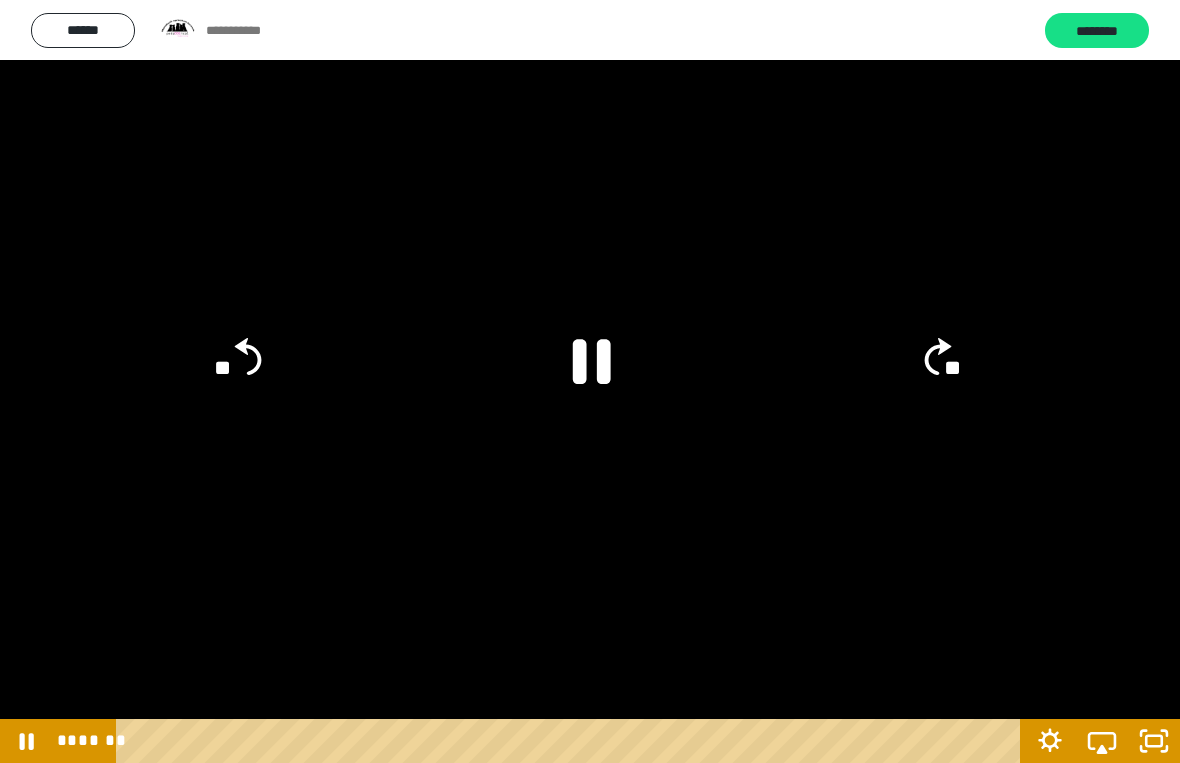 click 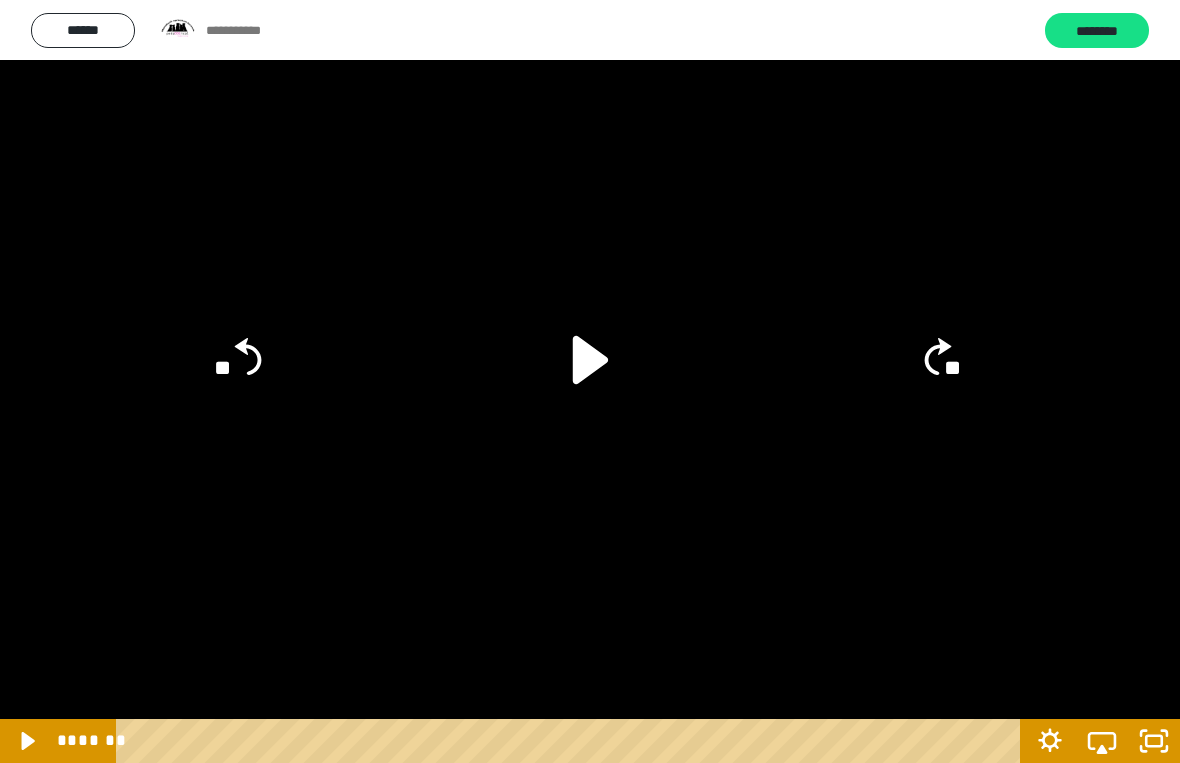 click 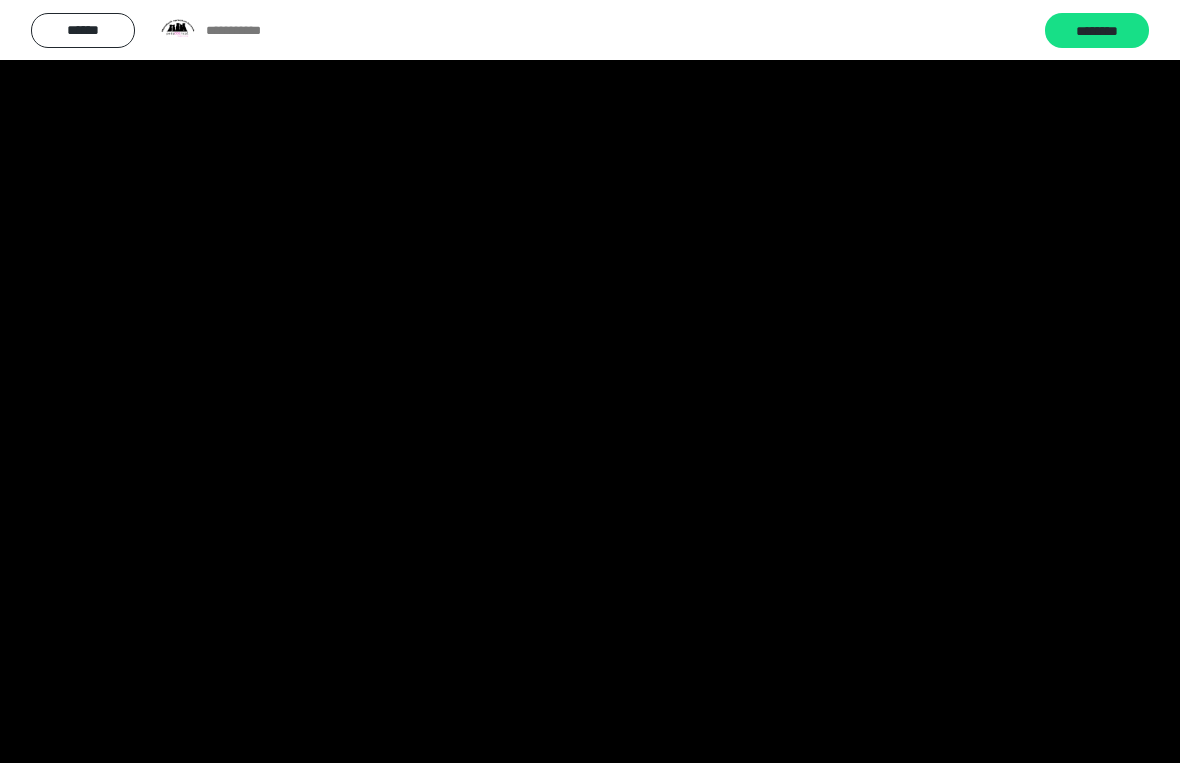 click at bounding box center (590, 381) 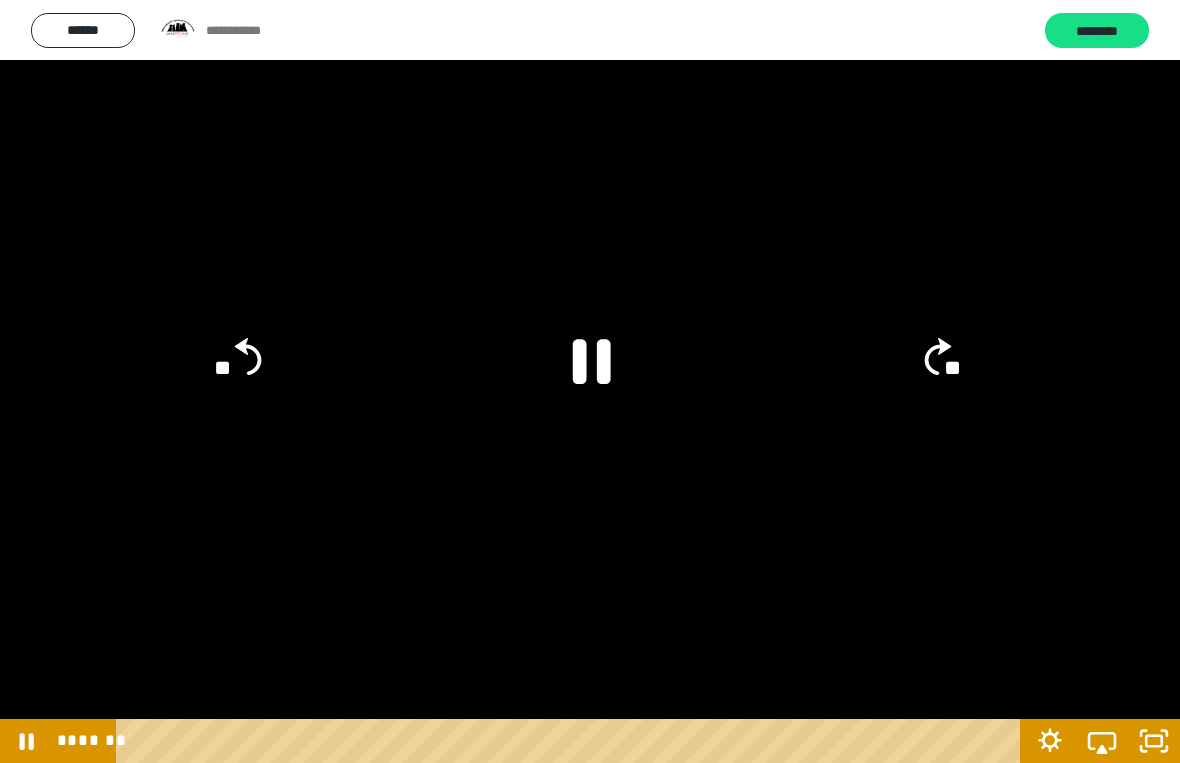 click on "**" 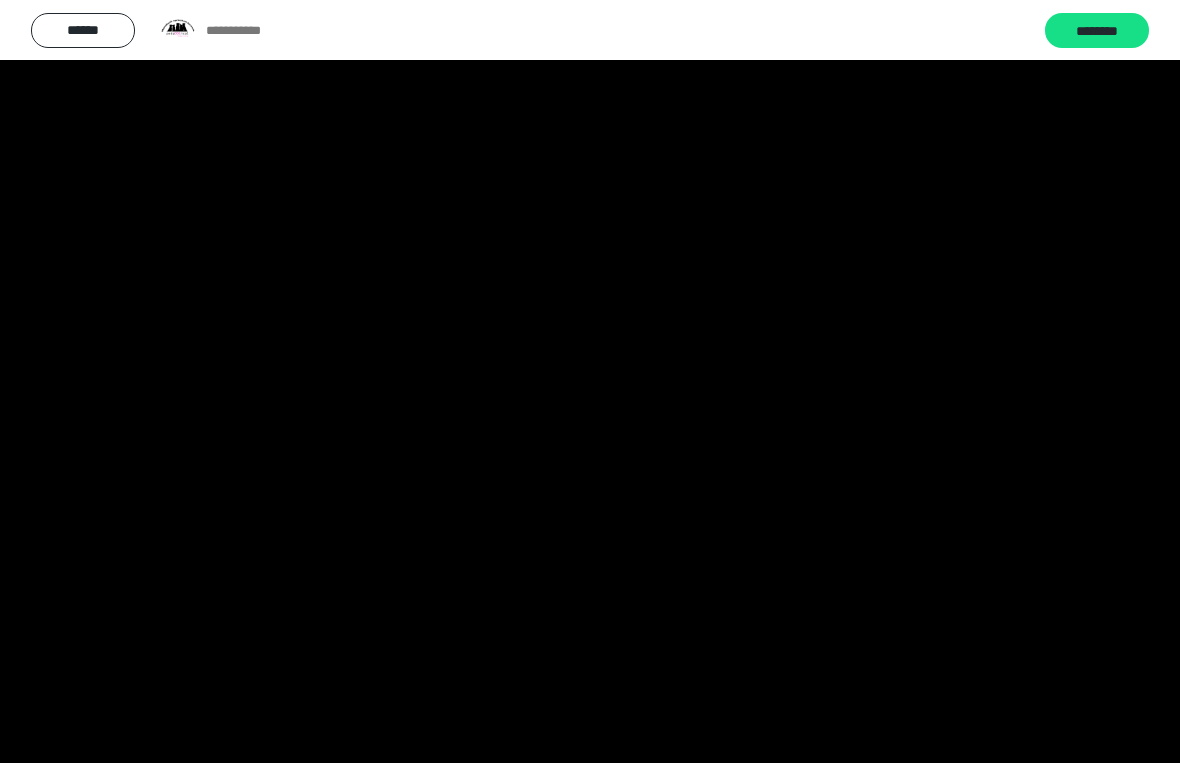 click at bounding box center [590, 381] 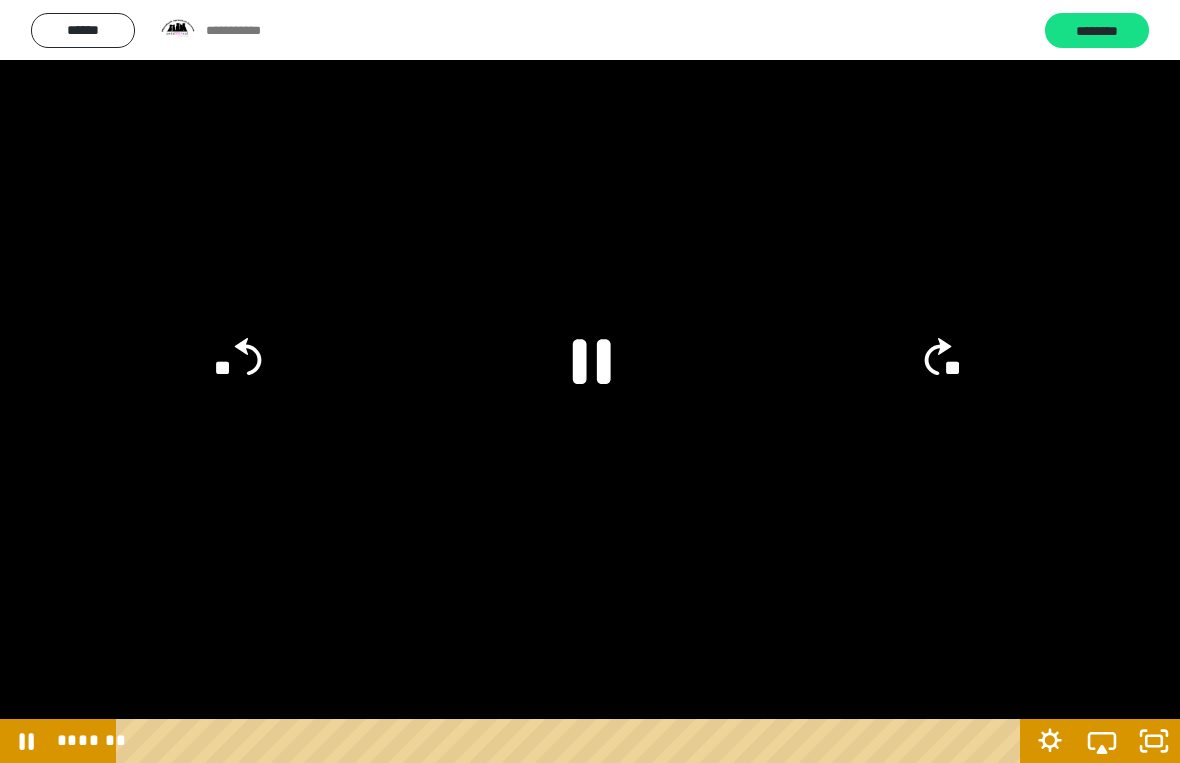 click 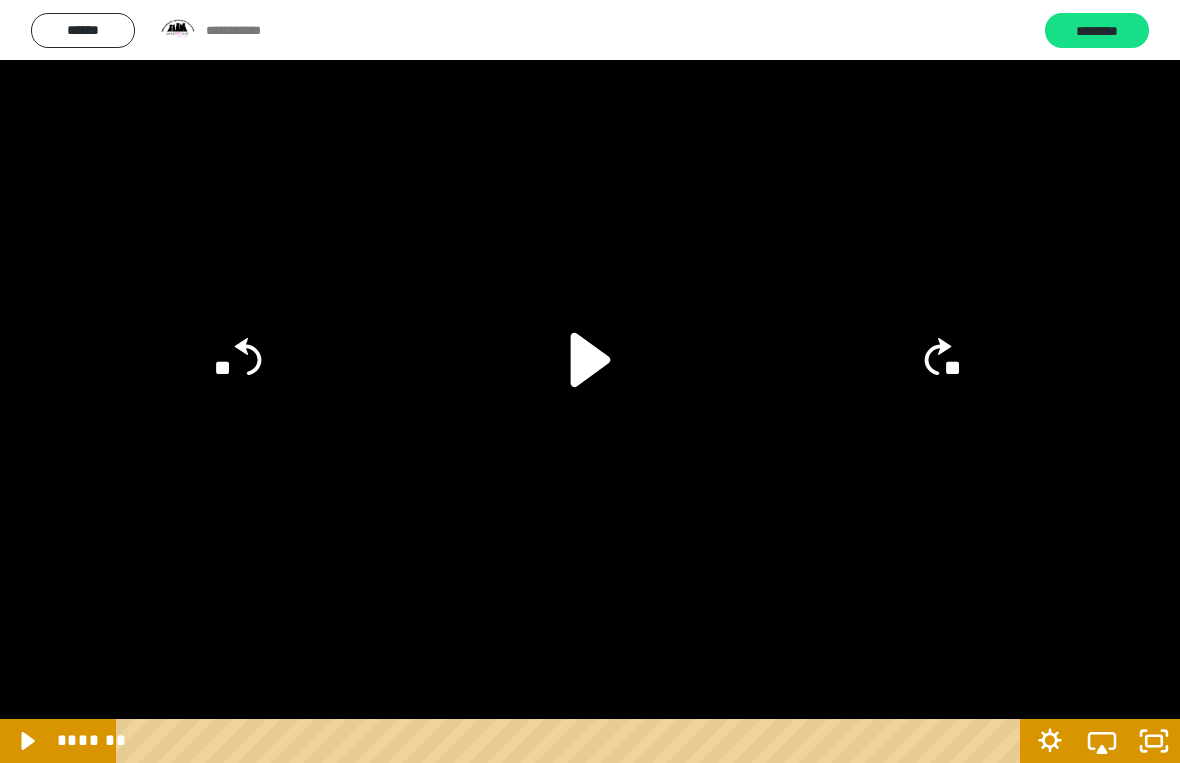 click 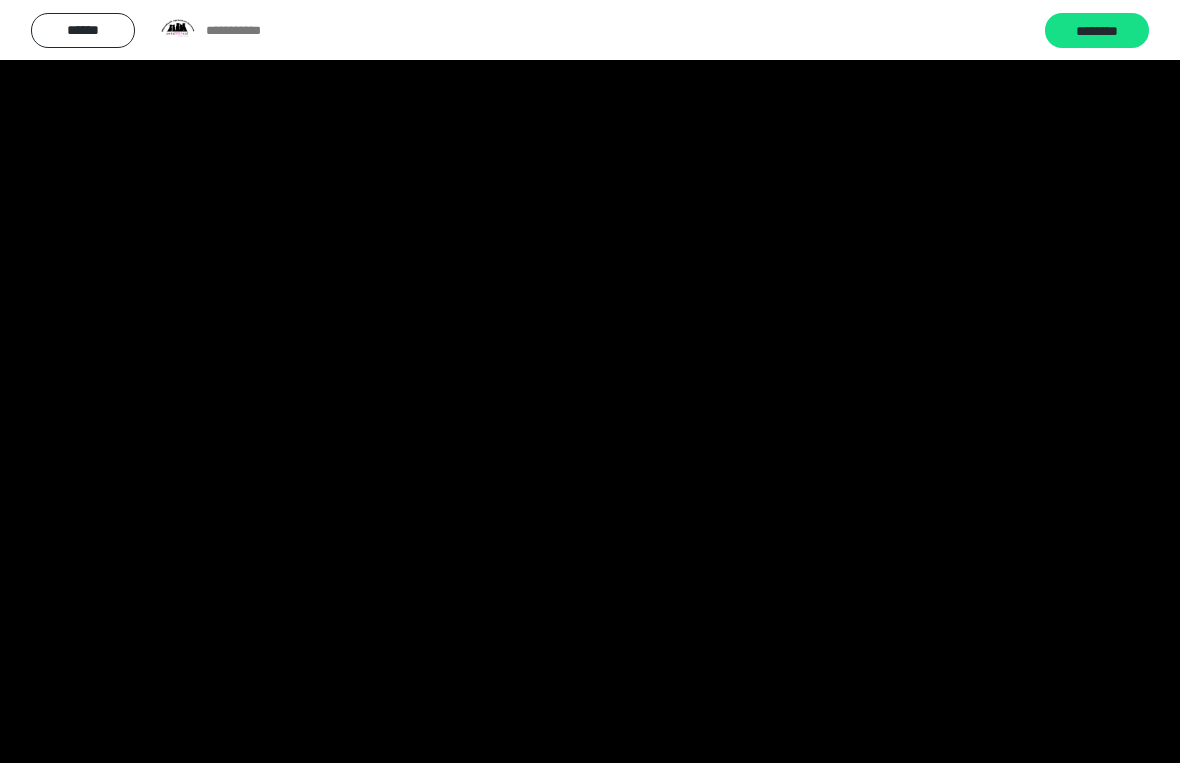 click at bounding box center (590, 381) 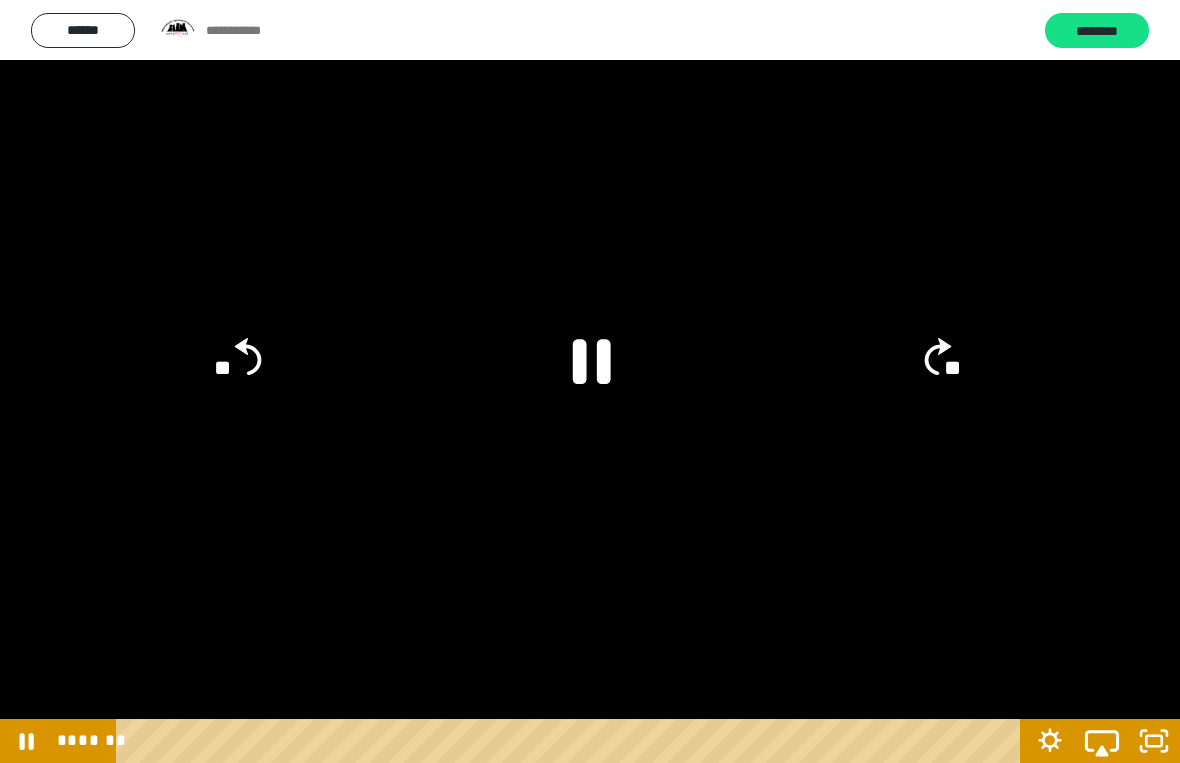 click 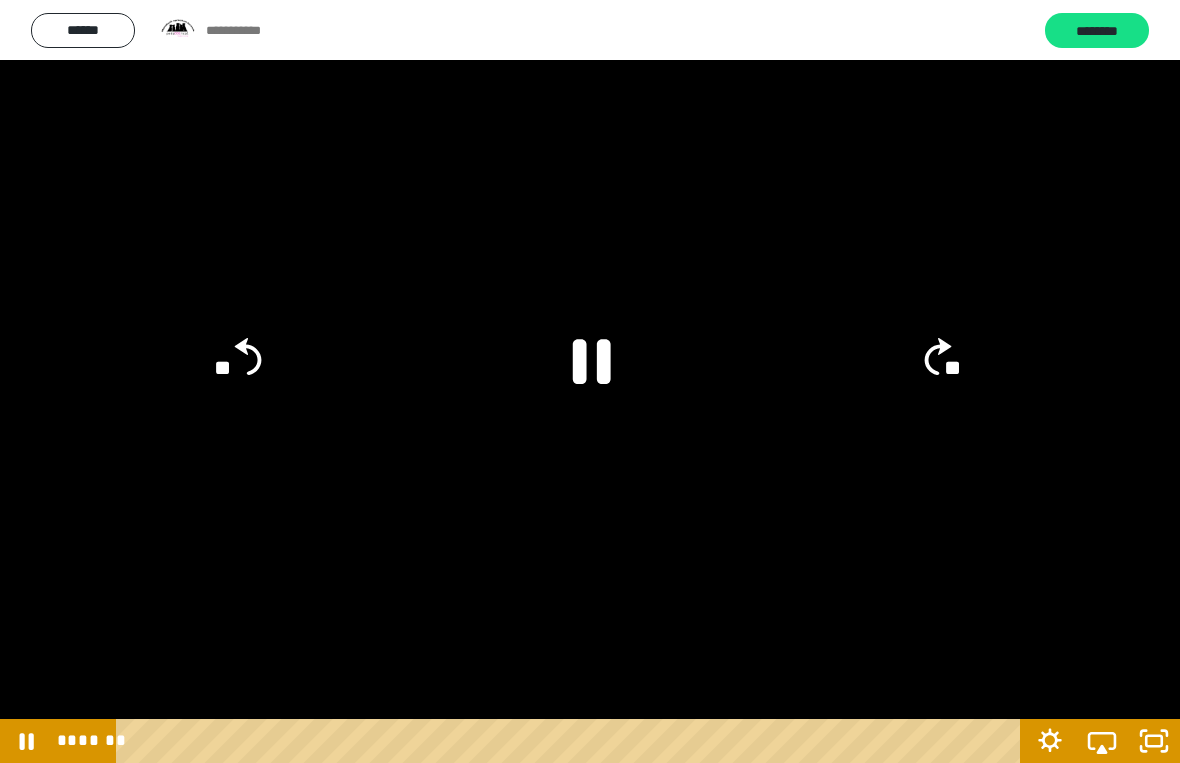 click 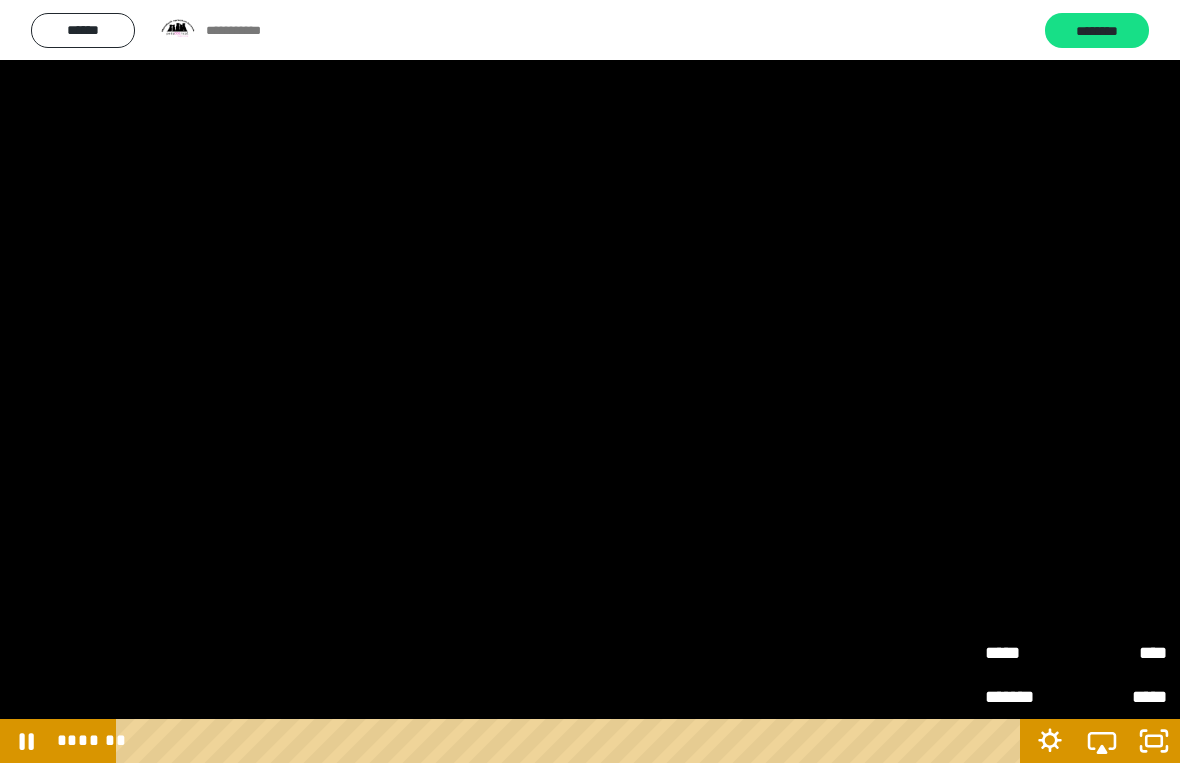 click on "*****" at bounding box center [1030, 645] 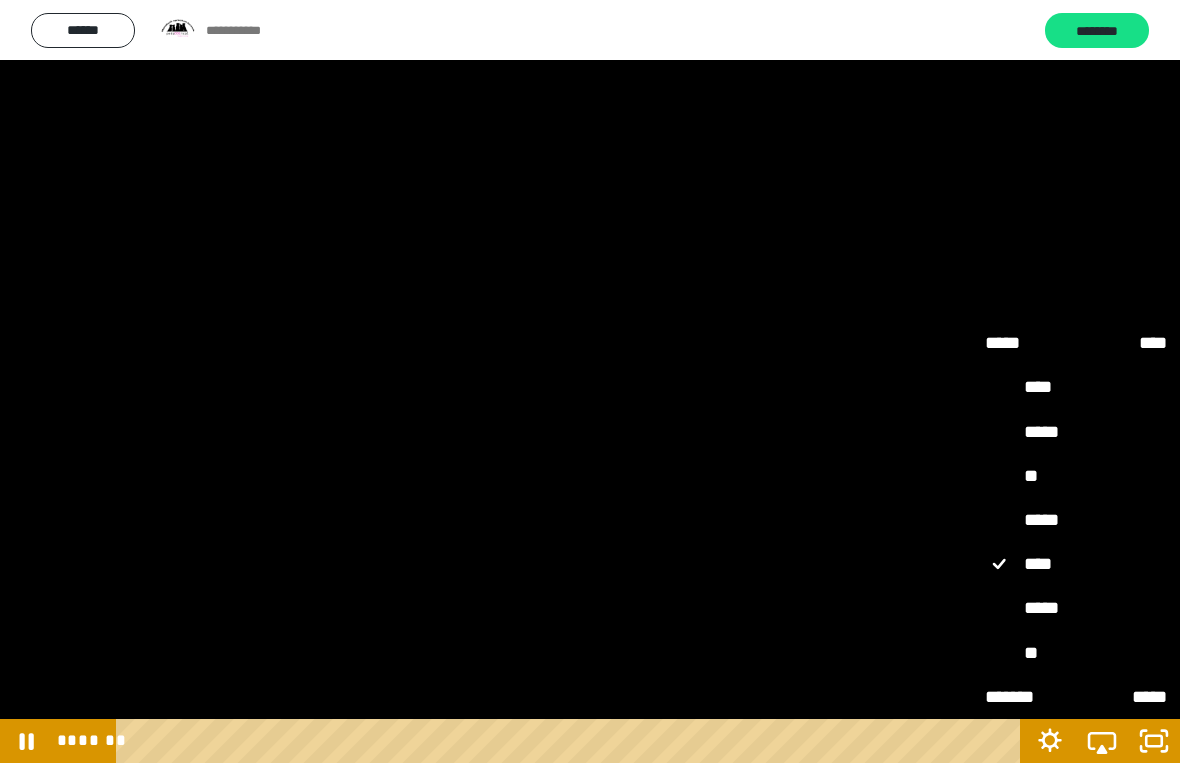 click on "*****" at bounding box center [1076, 608] 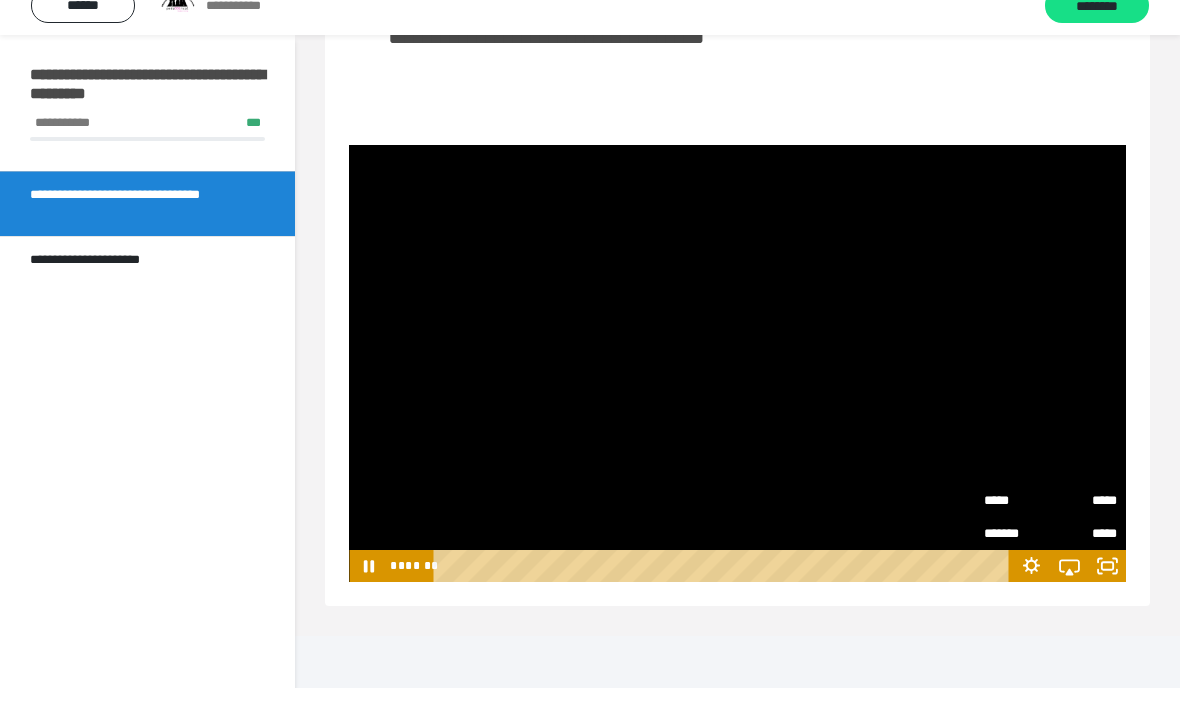 click 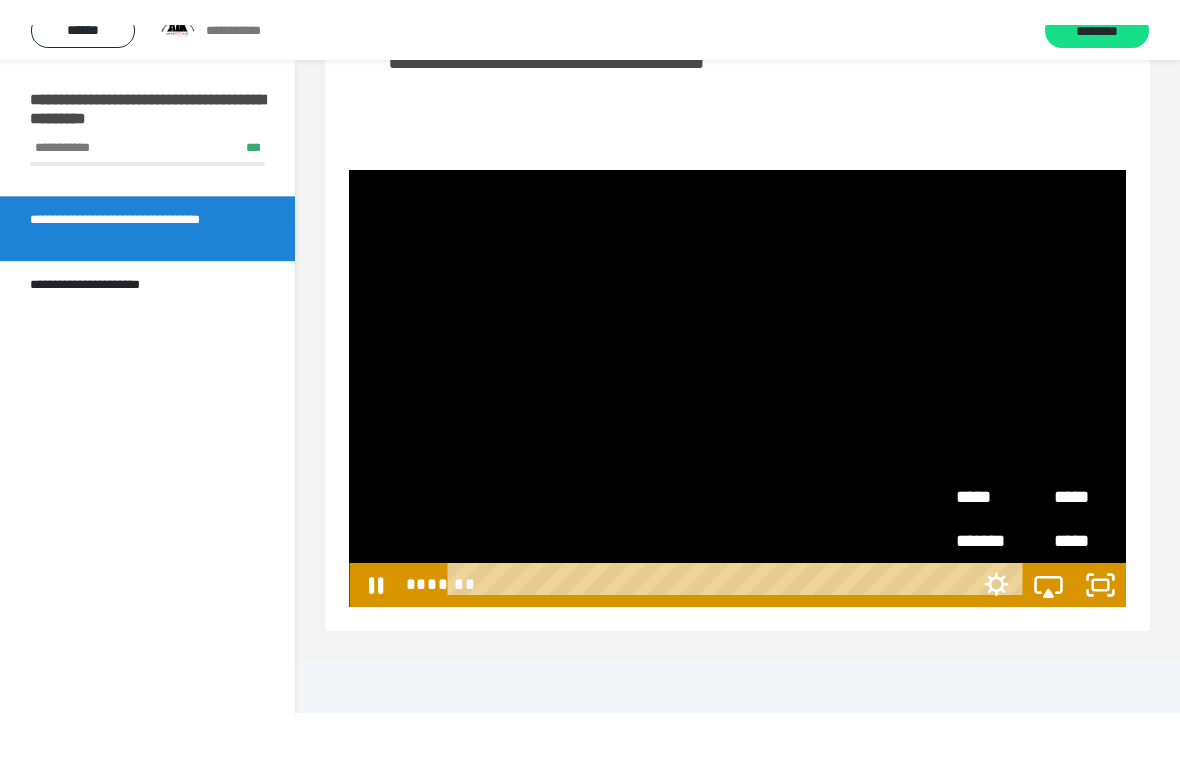 scroll, scrollTop: 24, scrollLeft: 0, axis: vertical 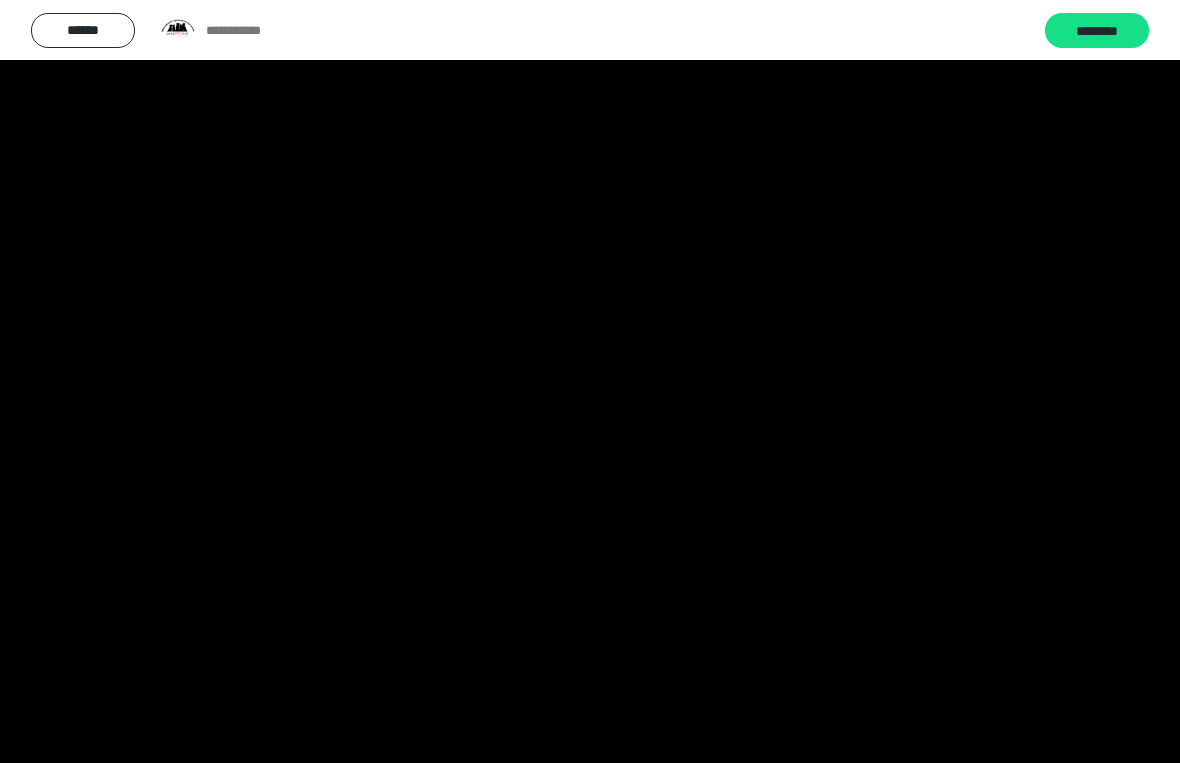 click at bounding box center [590, 381] 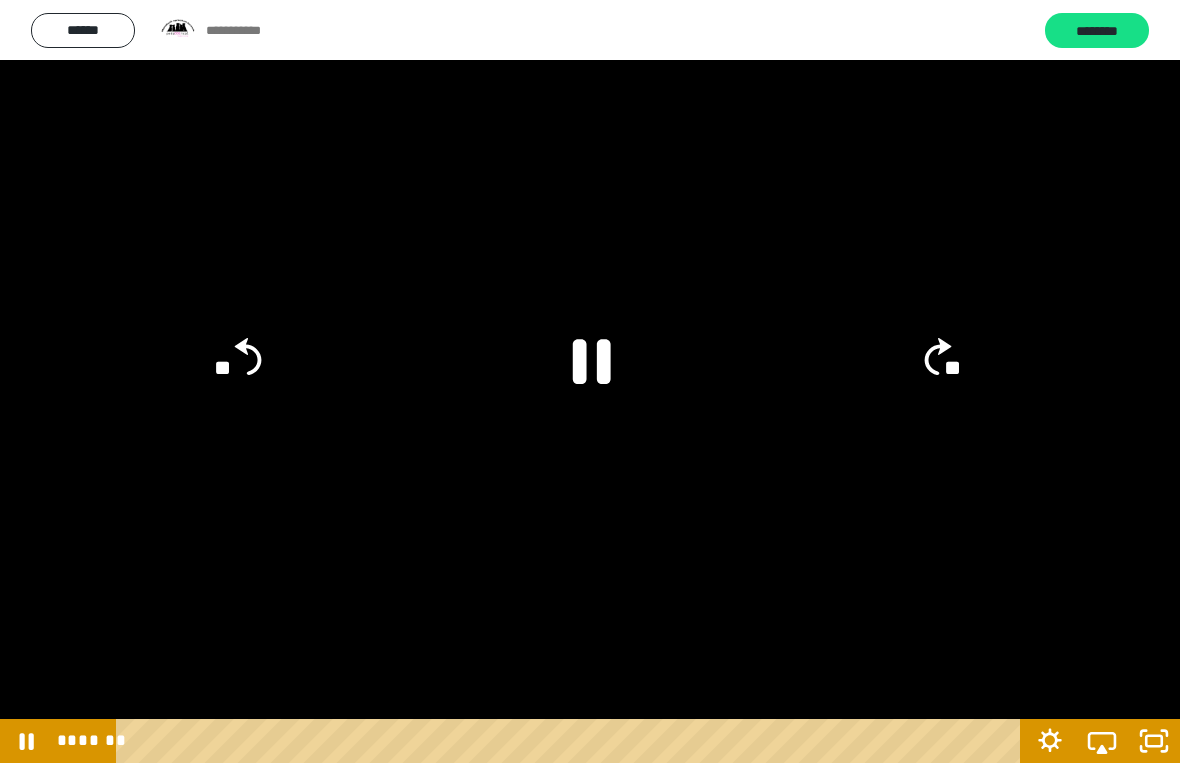 click on "**" 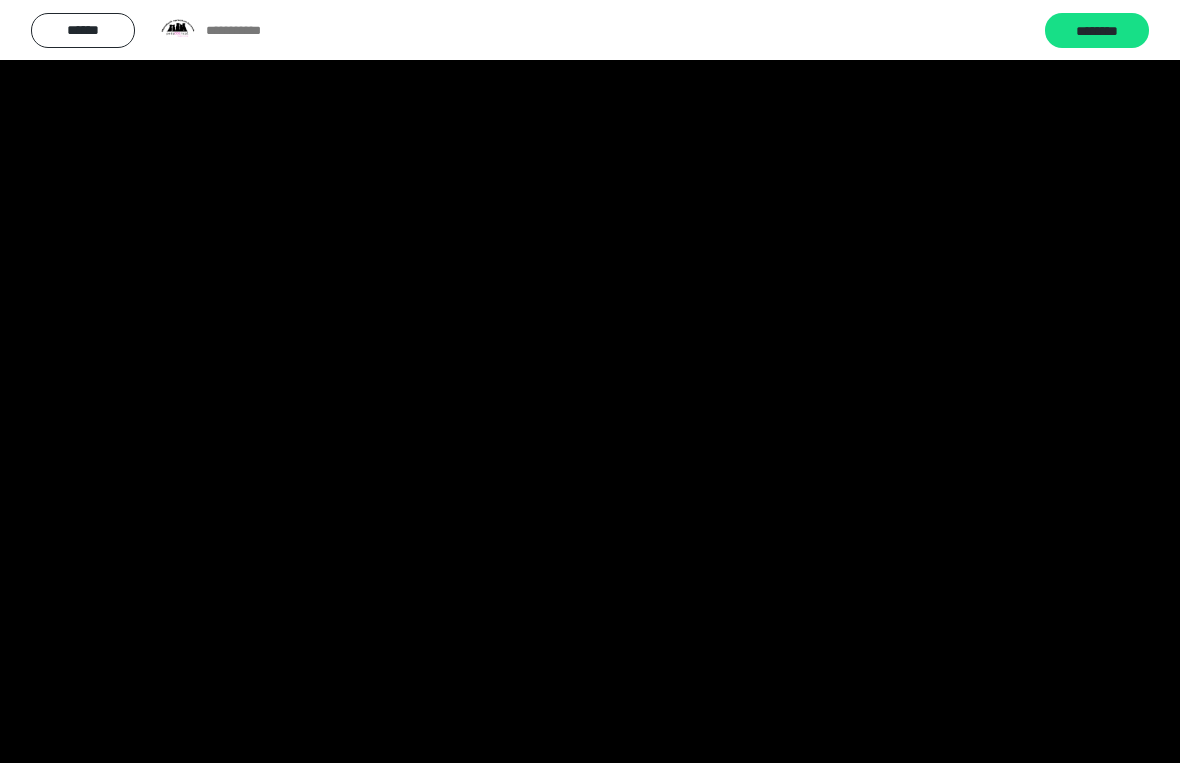click at bounding box center [590, 381] 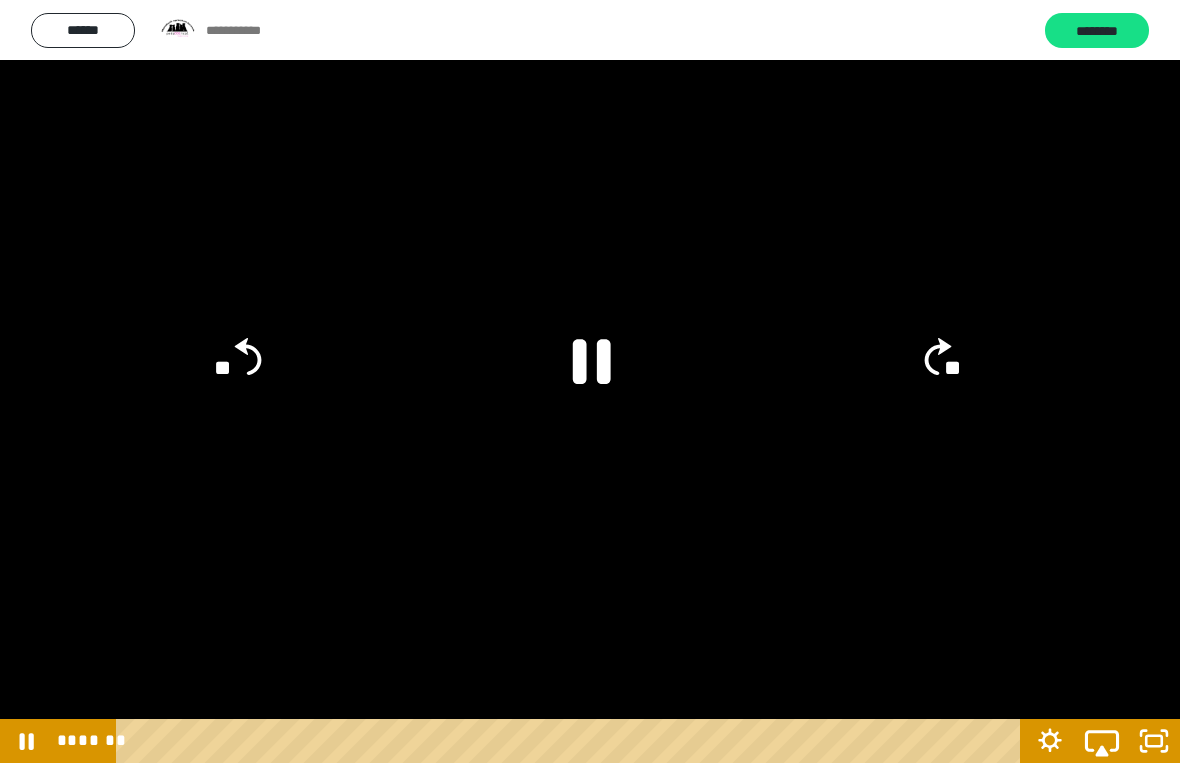 click 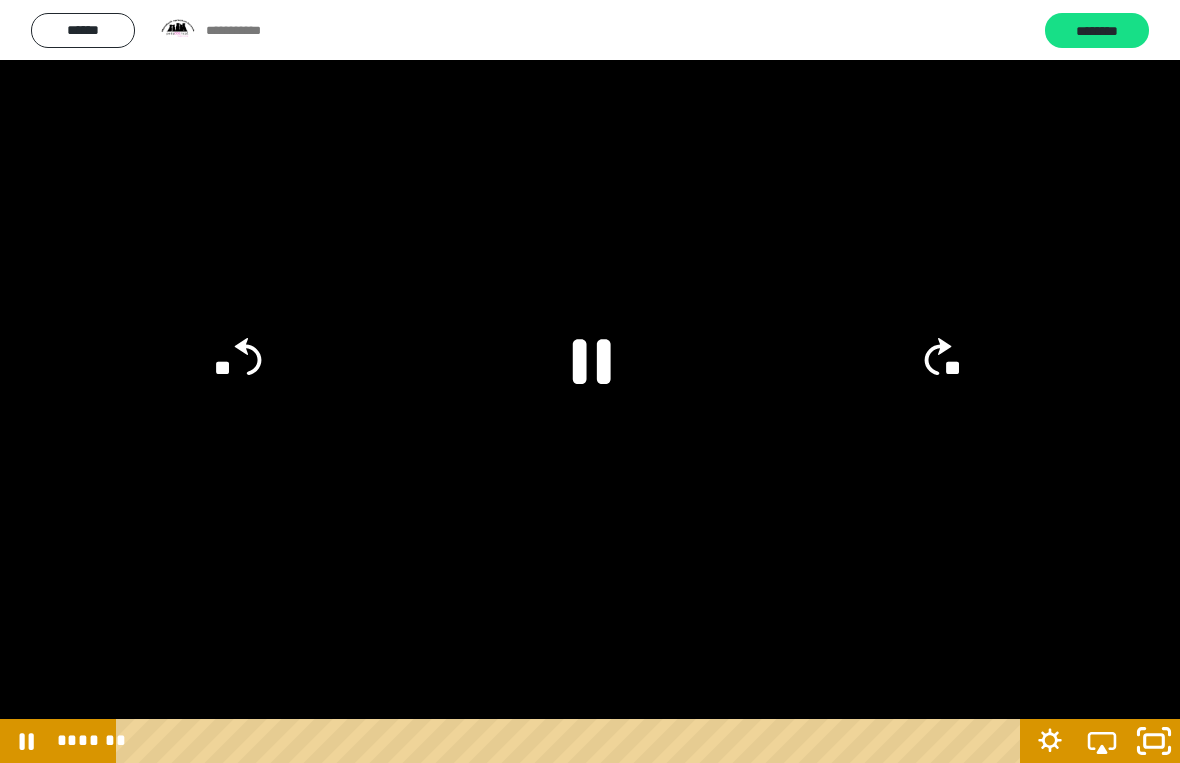 click 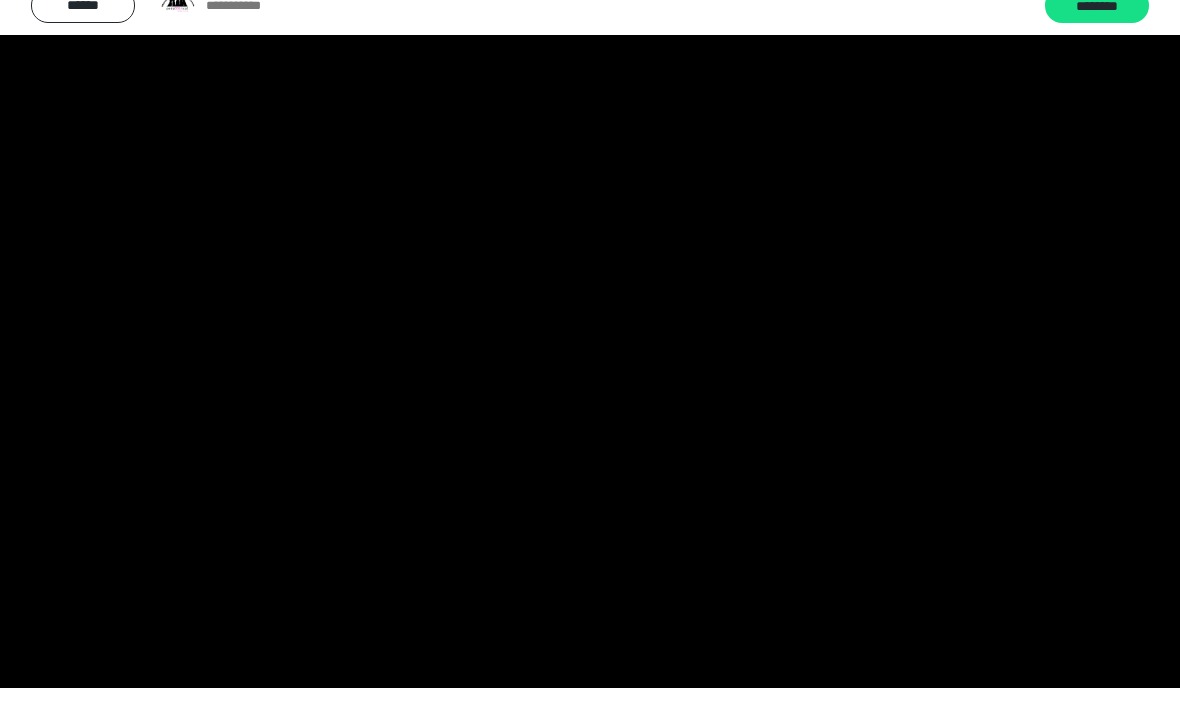 scroll, scrollTop: 811, scrollLeft: 0, axis: vertical 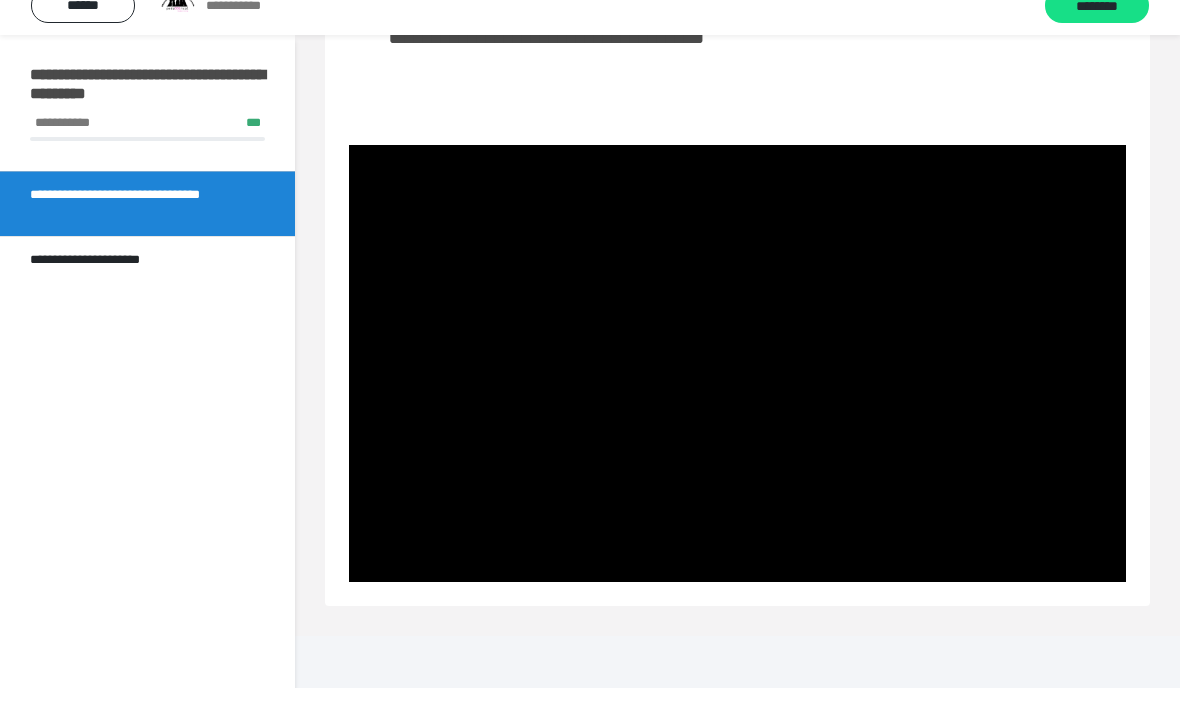 click at bounding box center [737, 388] 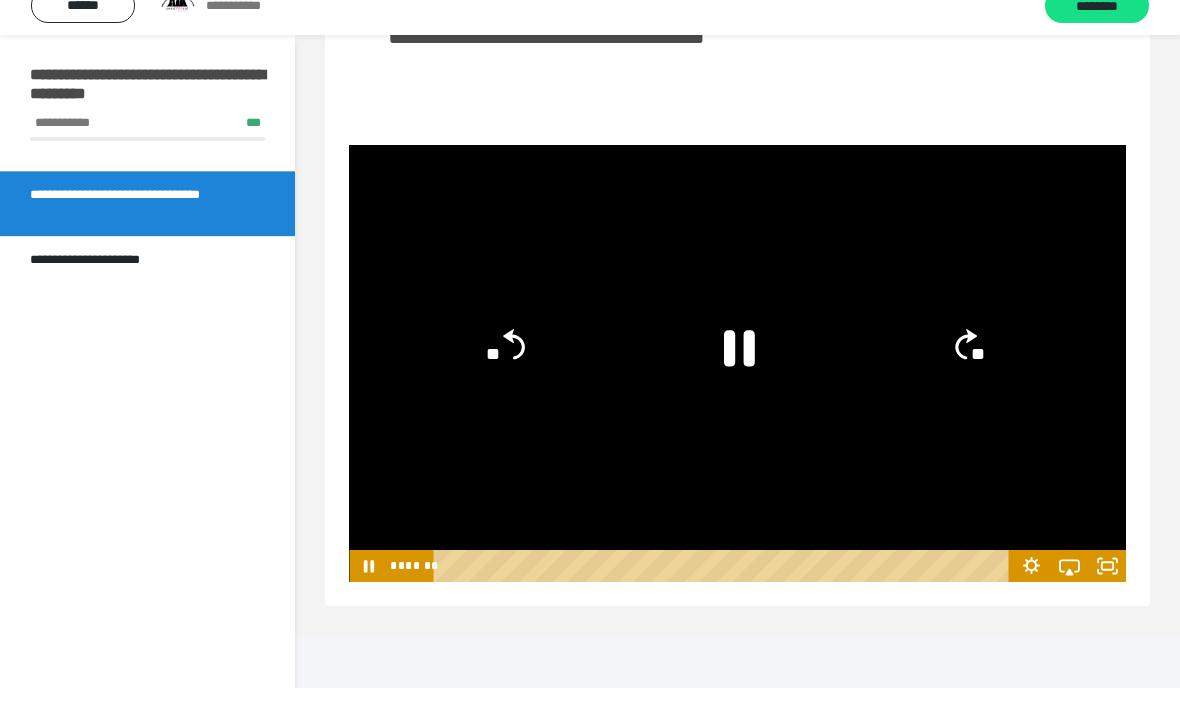 click on "**" 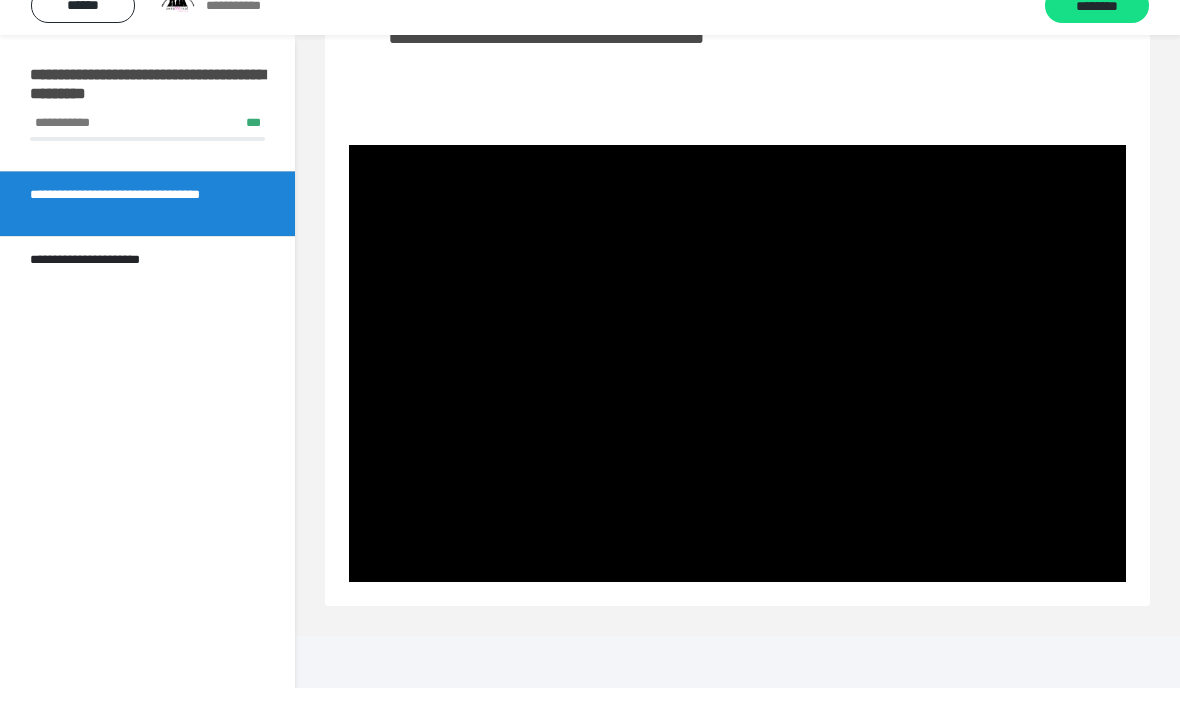 click at bounding box center [737, 388] 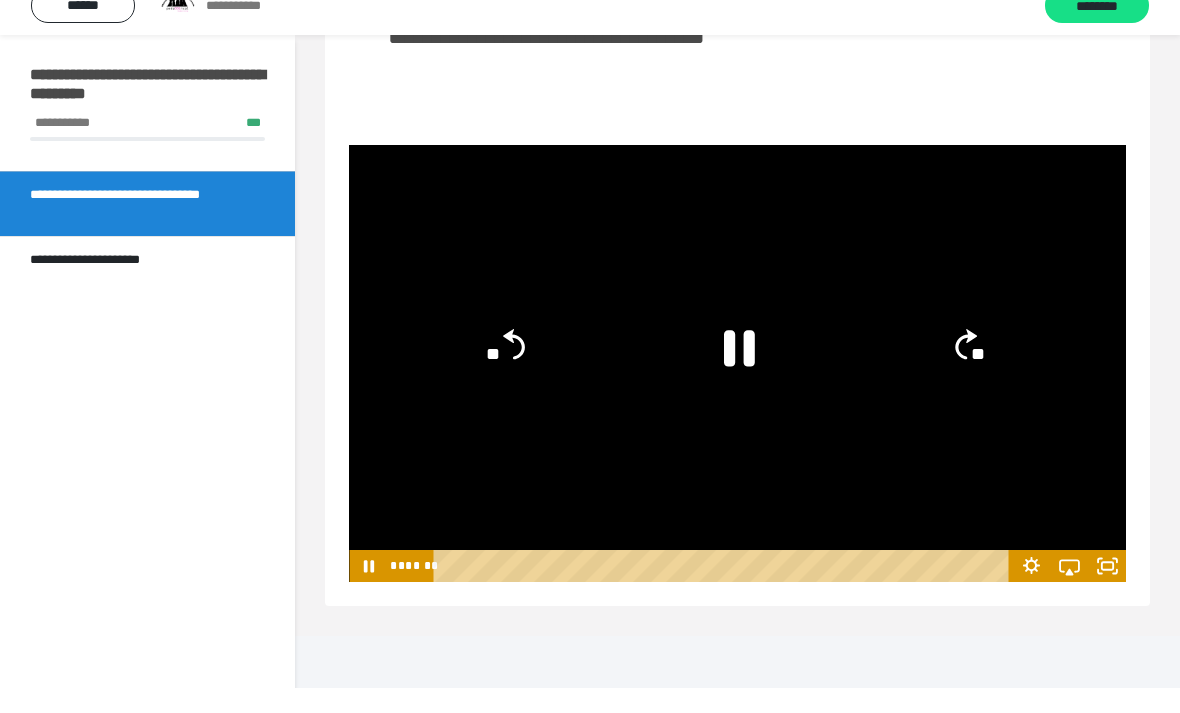 click on "**" 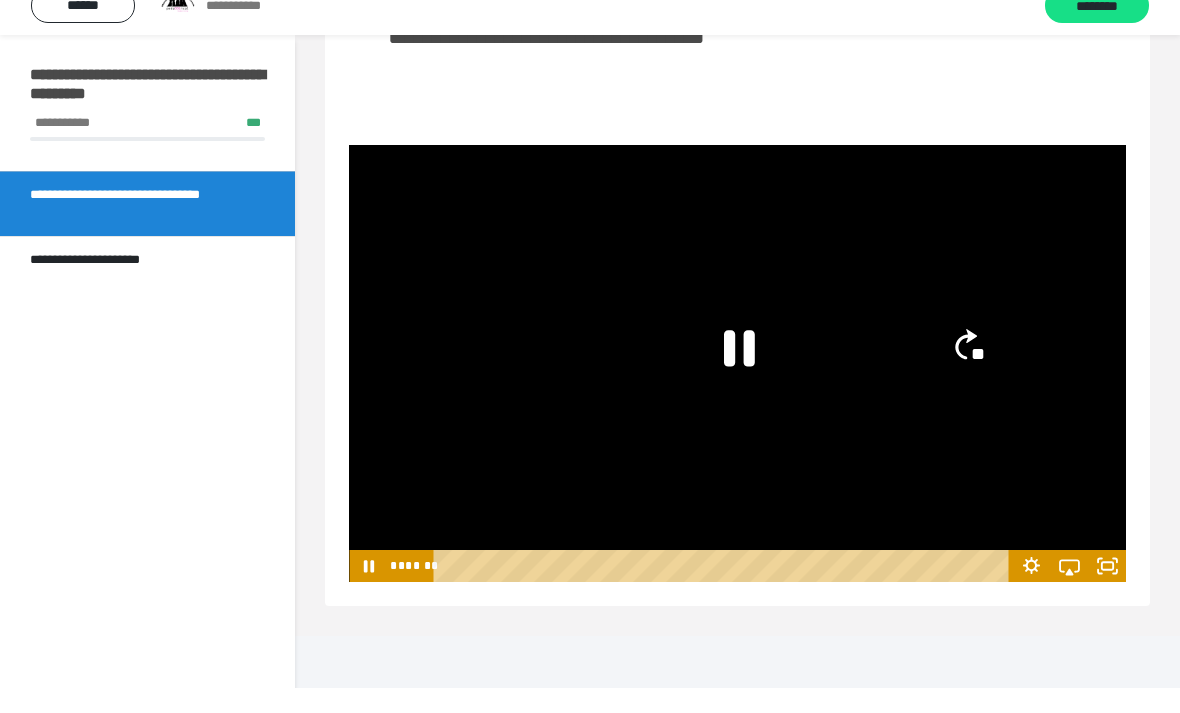 click on "**" 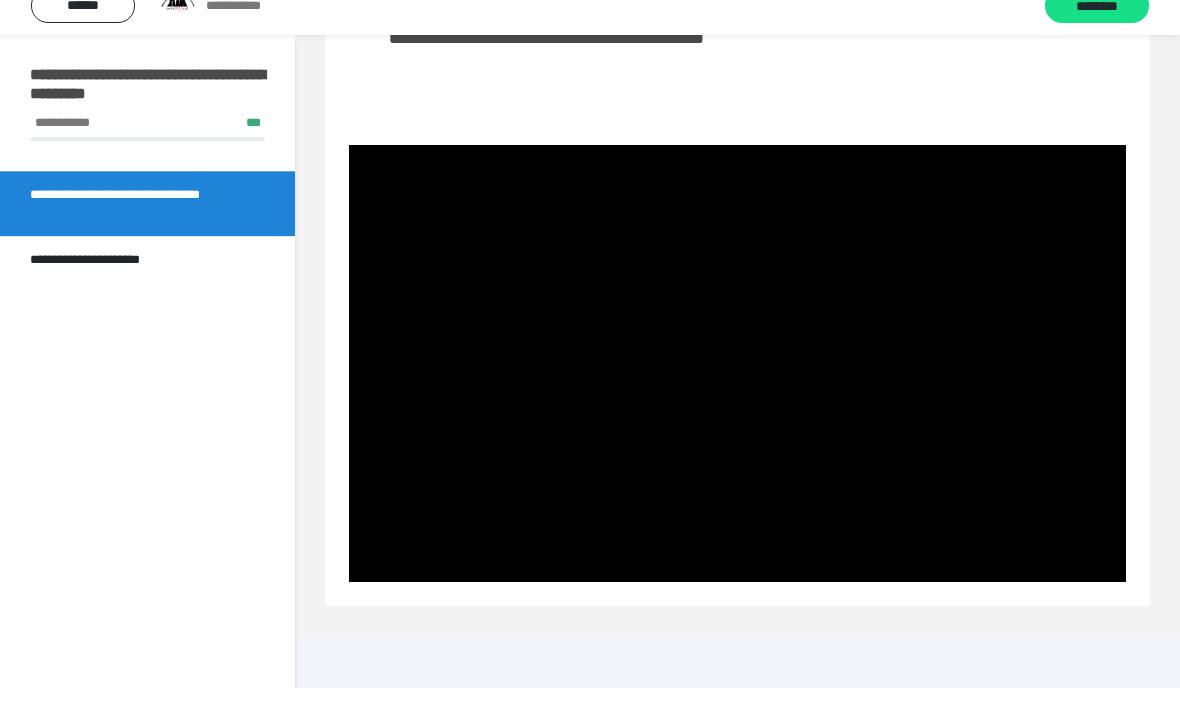 click at bounding box center [737, 388] 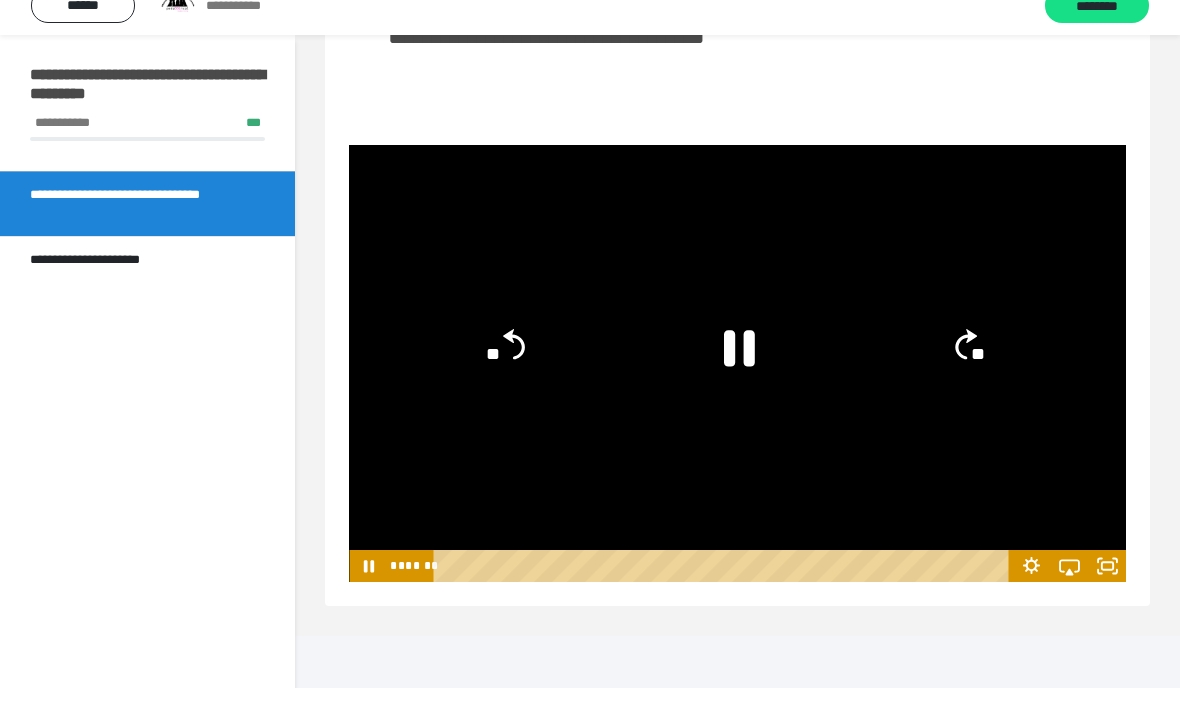 click 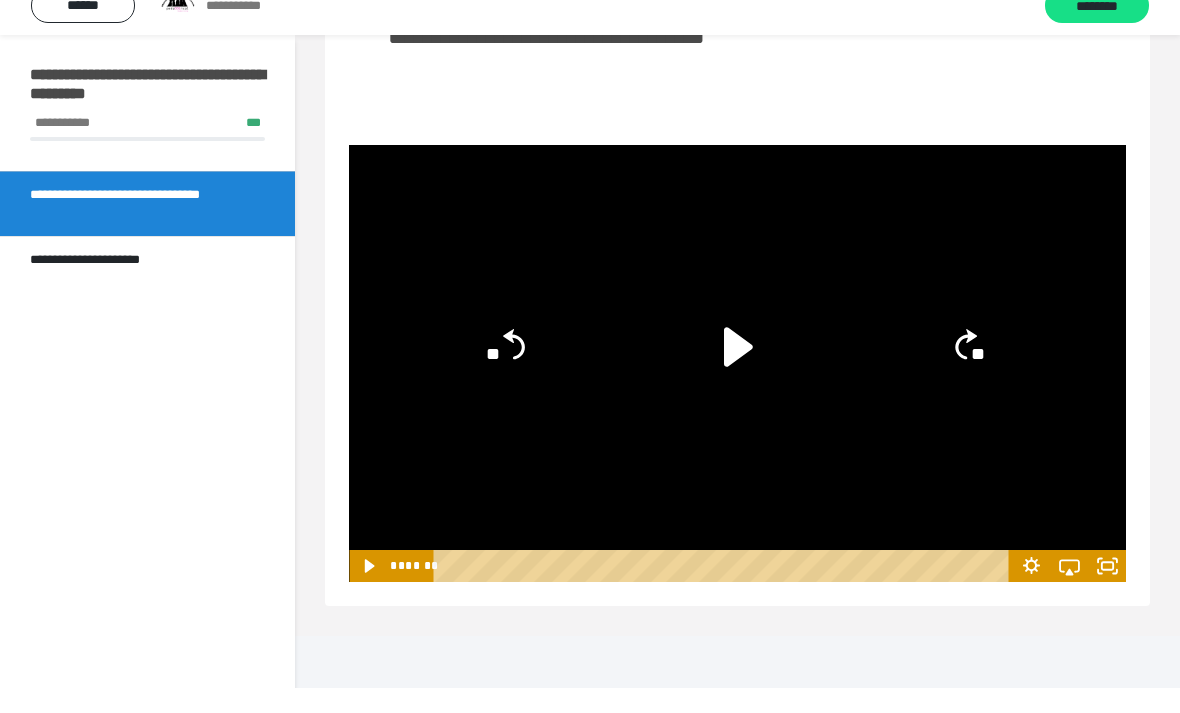 click 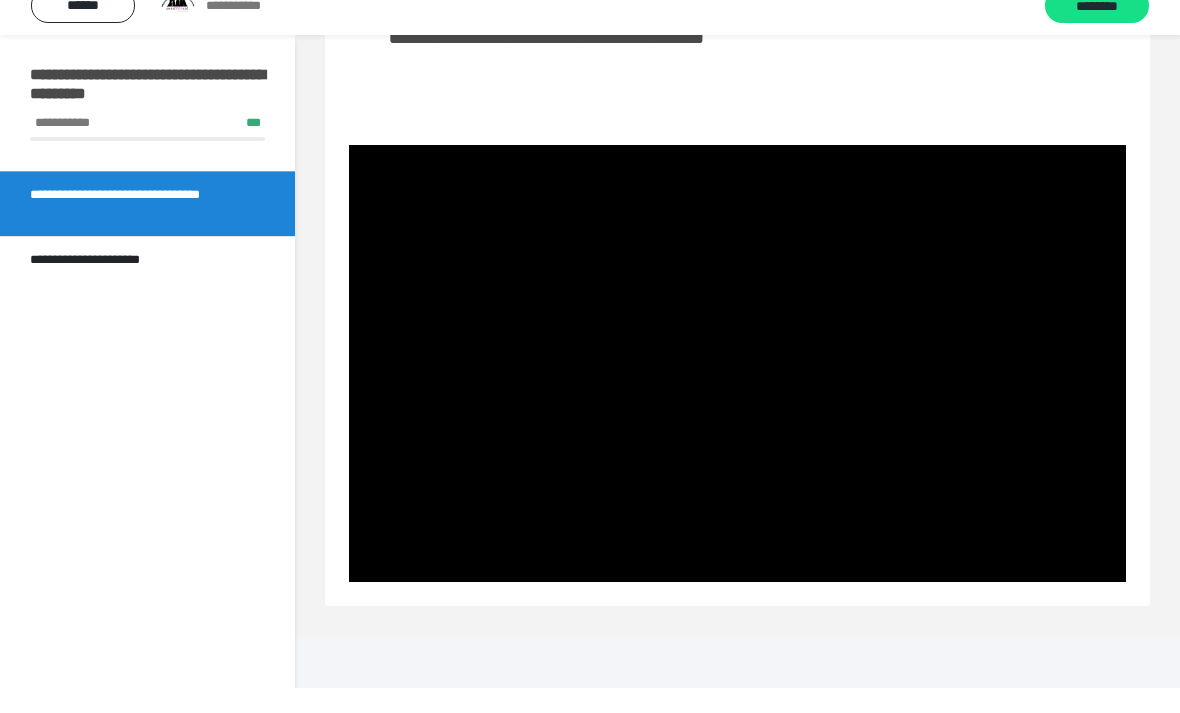 click at bounding box center (737, 388) 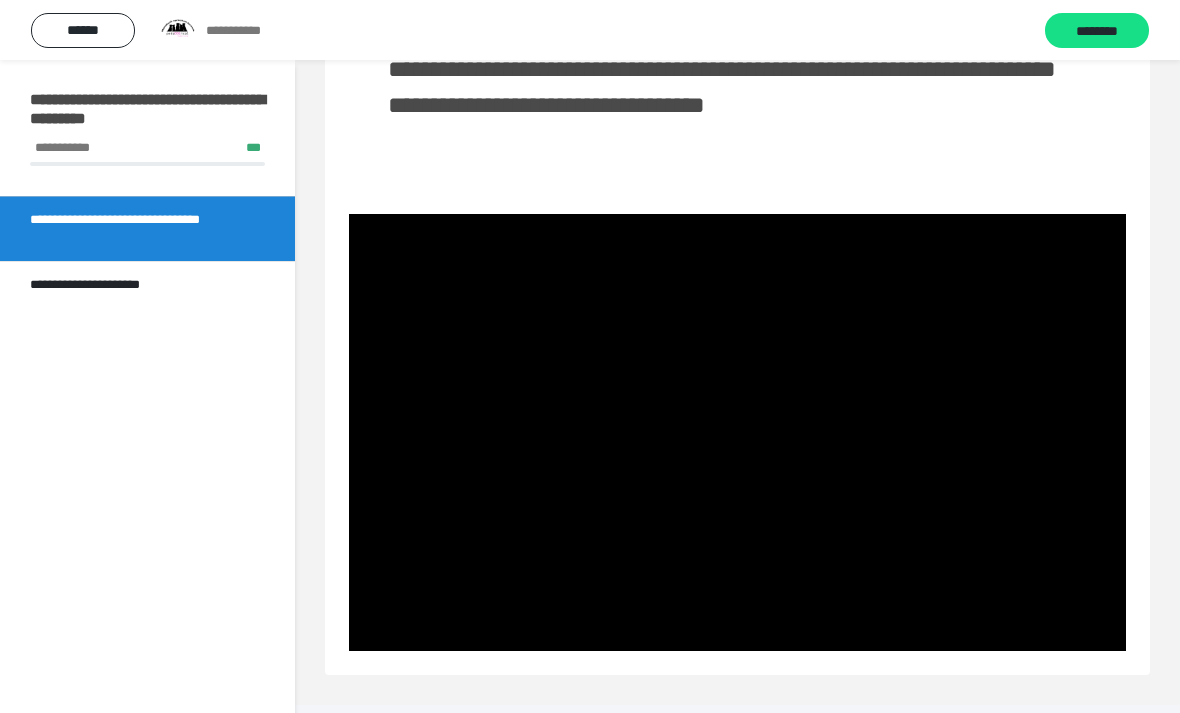 scroll, scrollTop: 765, scrollLeft: 0, axis: vertical 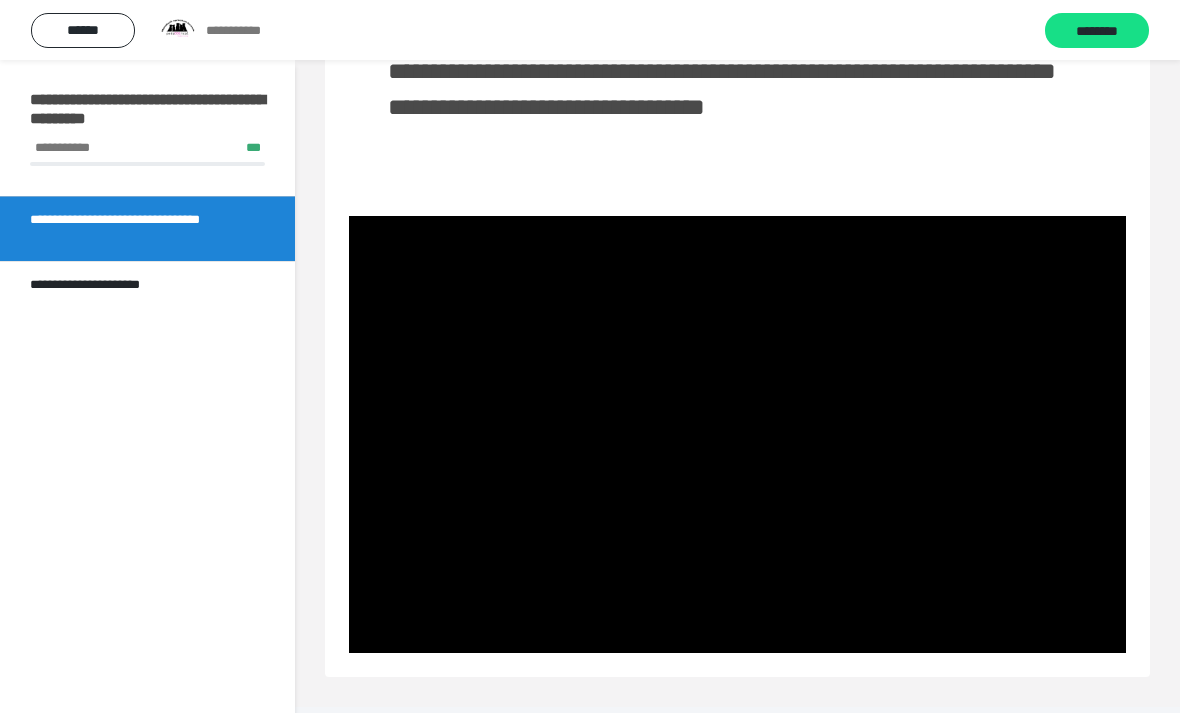 click on "********" at bounding box center (1097, 30) 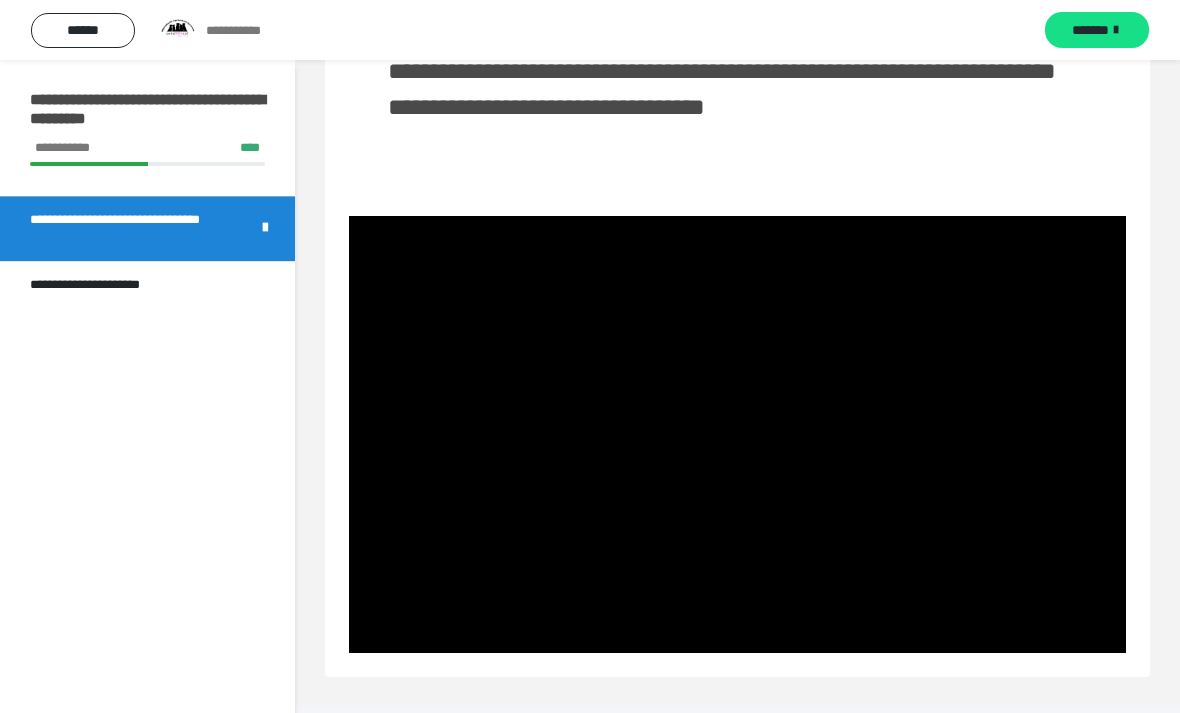 click on "**********" at bounding box center (147, 284) 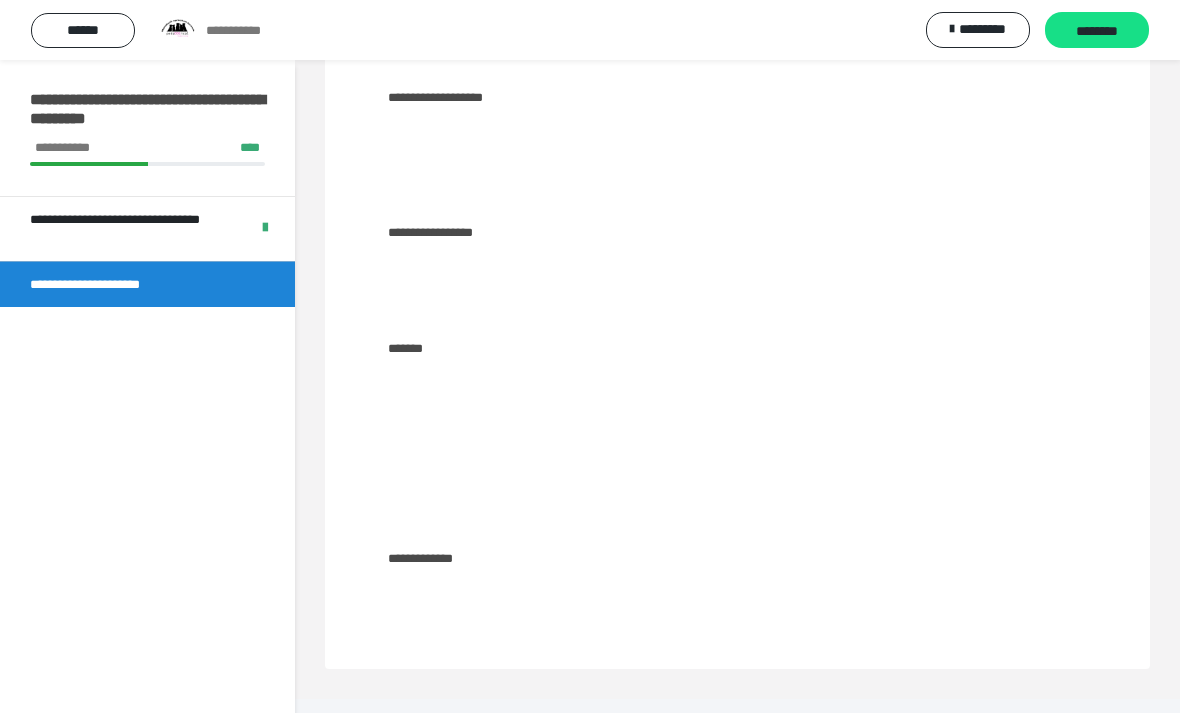 scroll, scrollTop: 751, scrollLeft: 0, axis: vertical 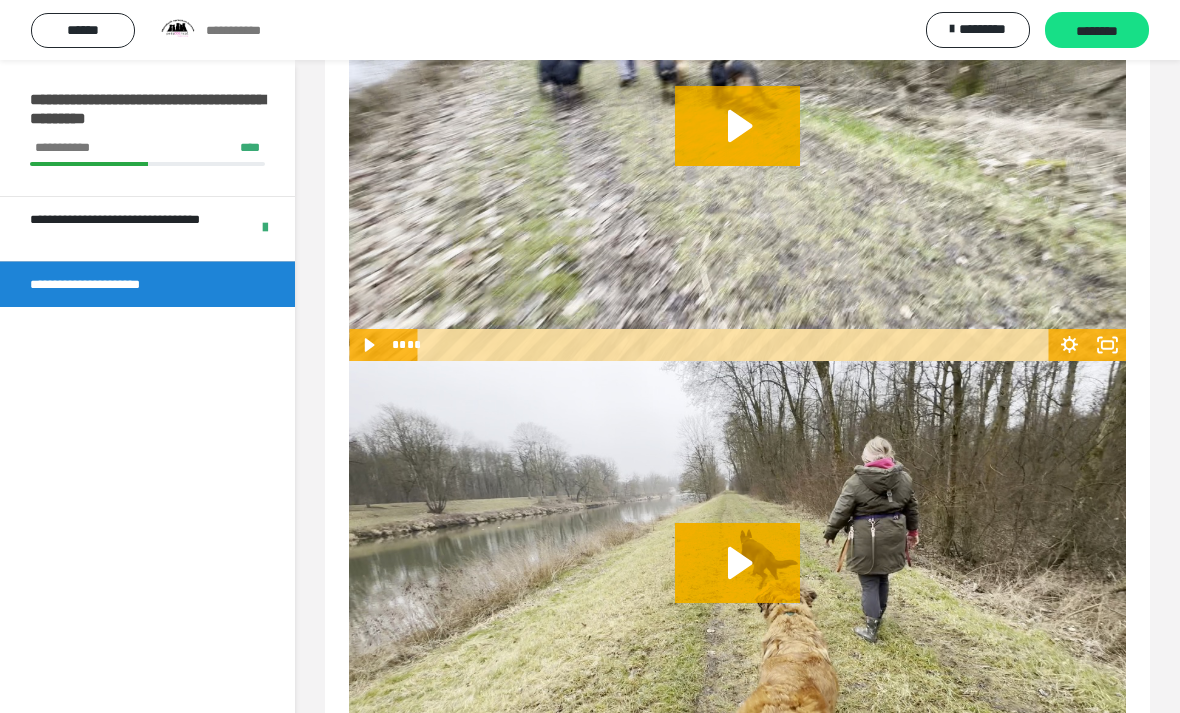 click on "********" at bounding box center (1097, 31) 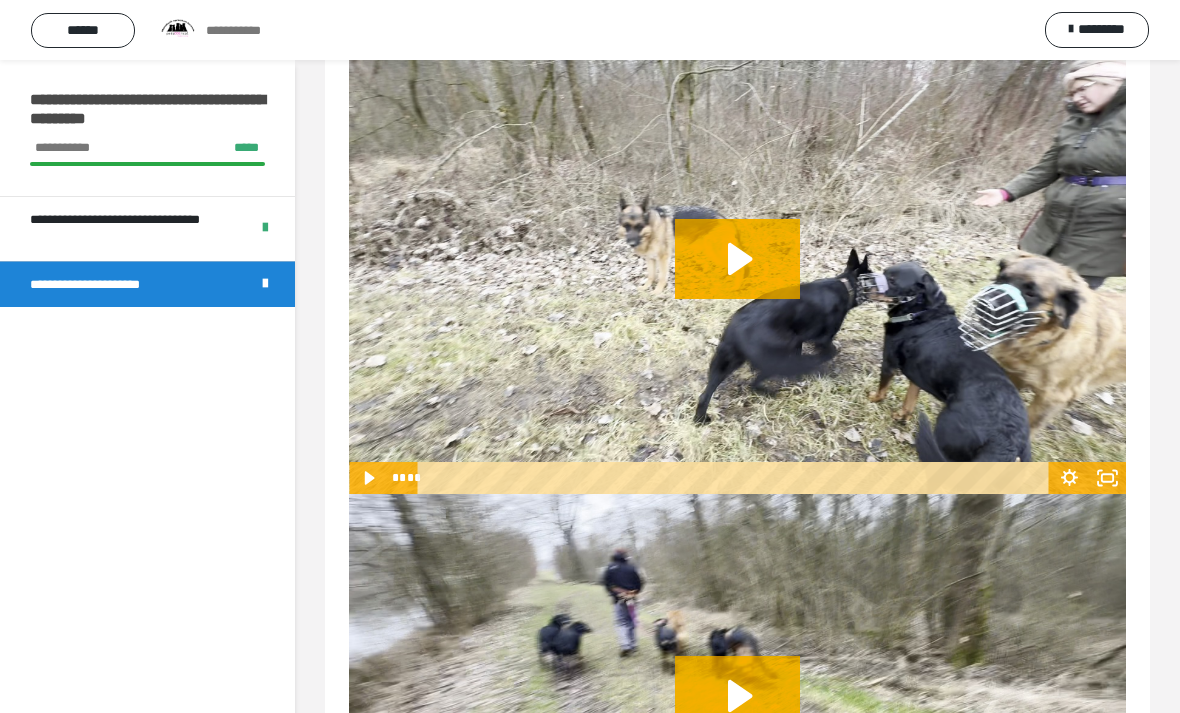 scroll, scrollTop: 0, scrollLeft: 0, axis: both 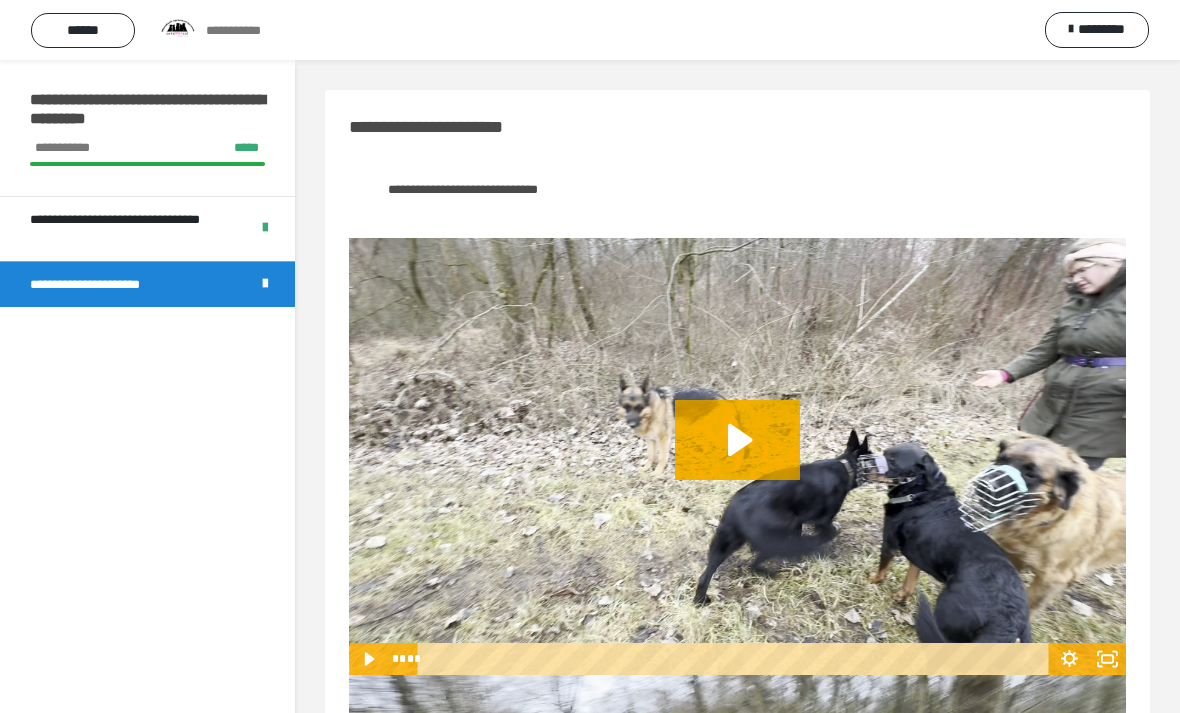 click on "******" at bounding box center [83, 30] 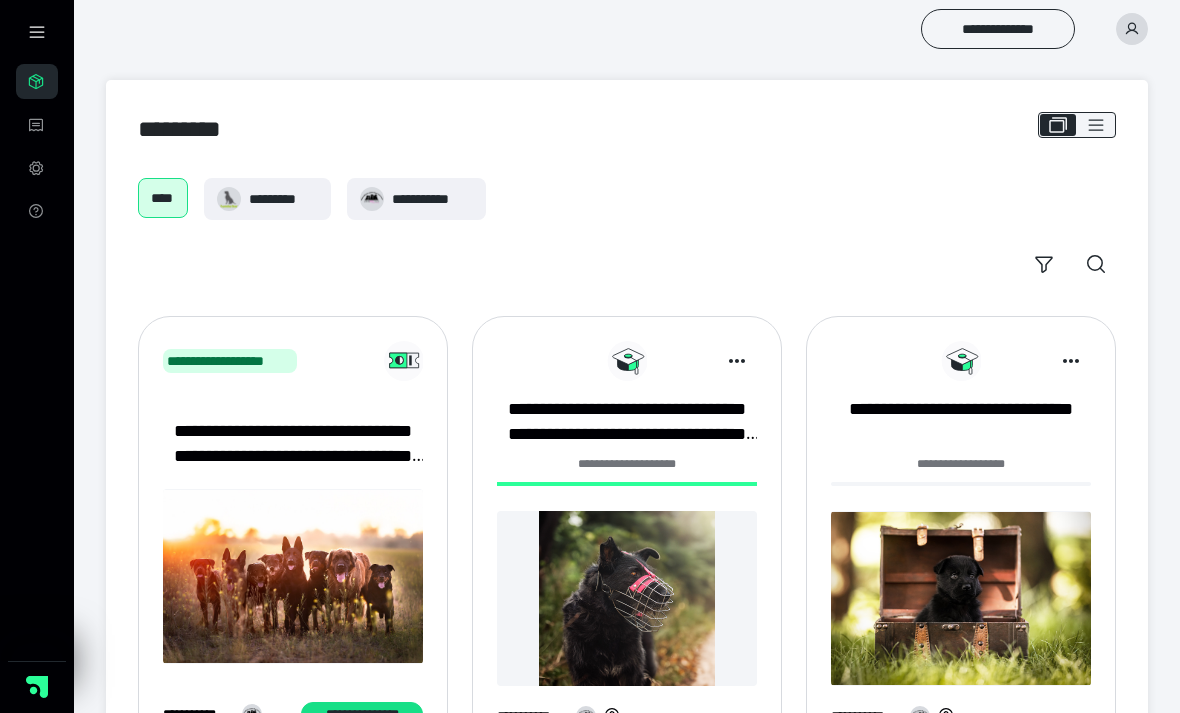 scroll, scrollTop: 25, scrollLeft: 0, axis: vertical 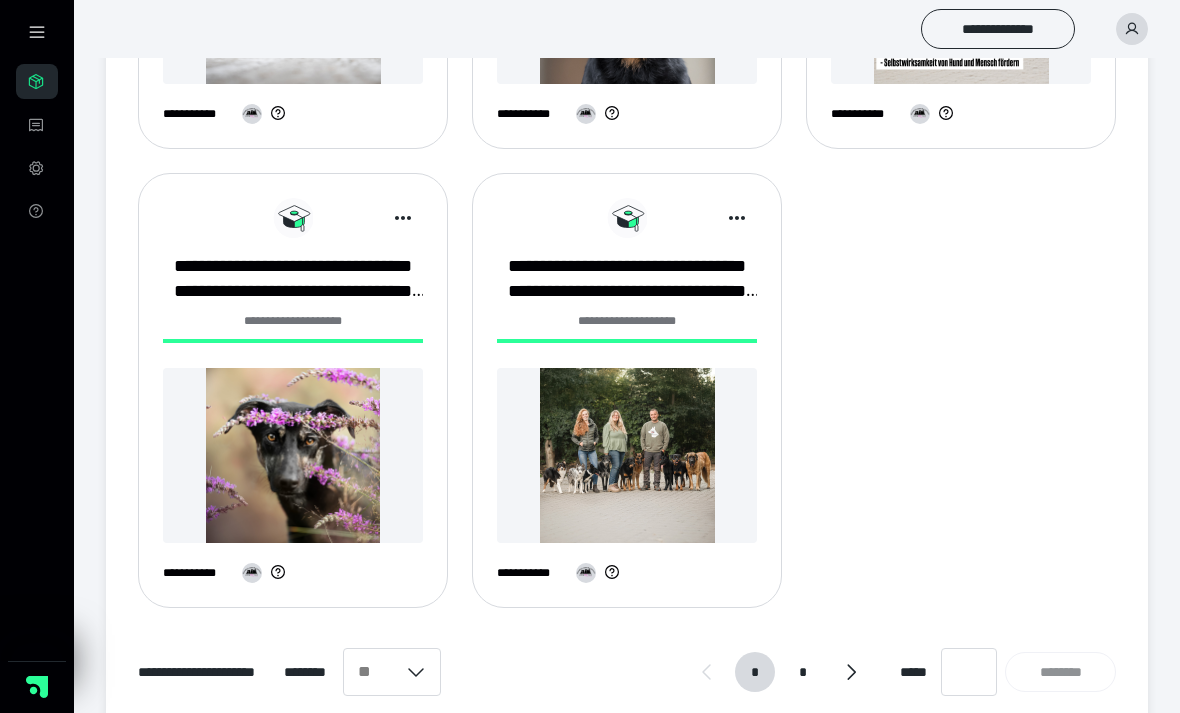 click on "*" at bounding box center [803, 672] 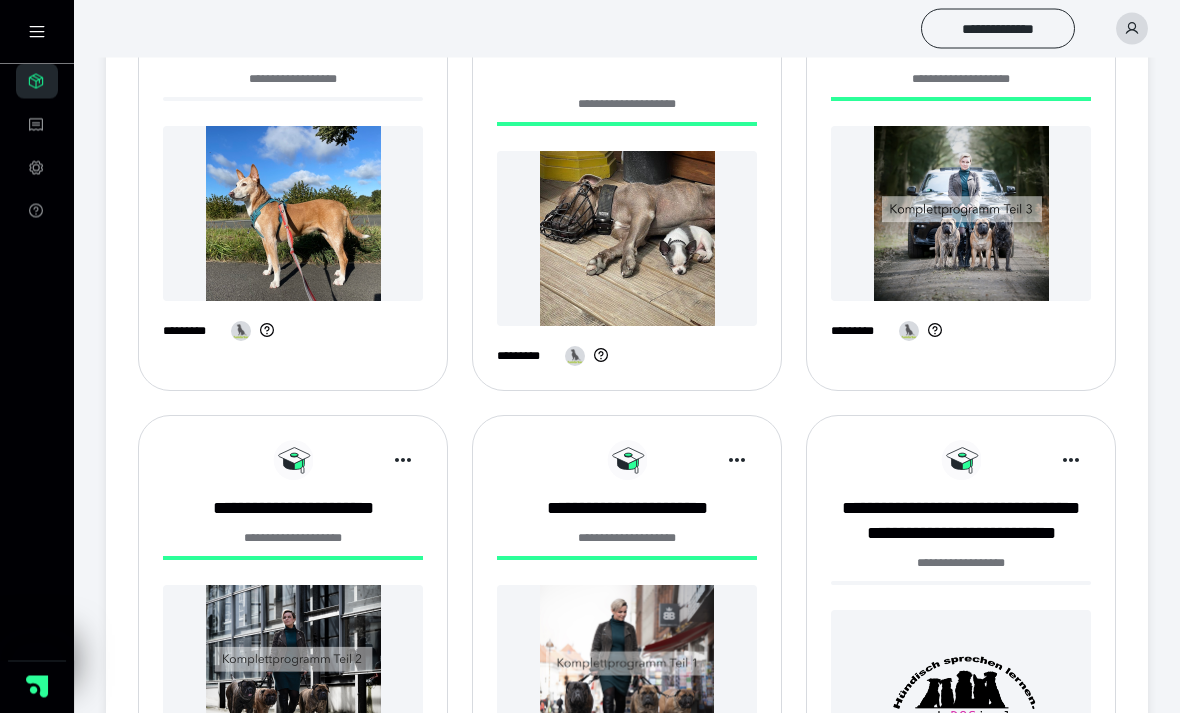 scroll, scrollTop: 817, scrollLeft: 0, axis: vertical 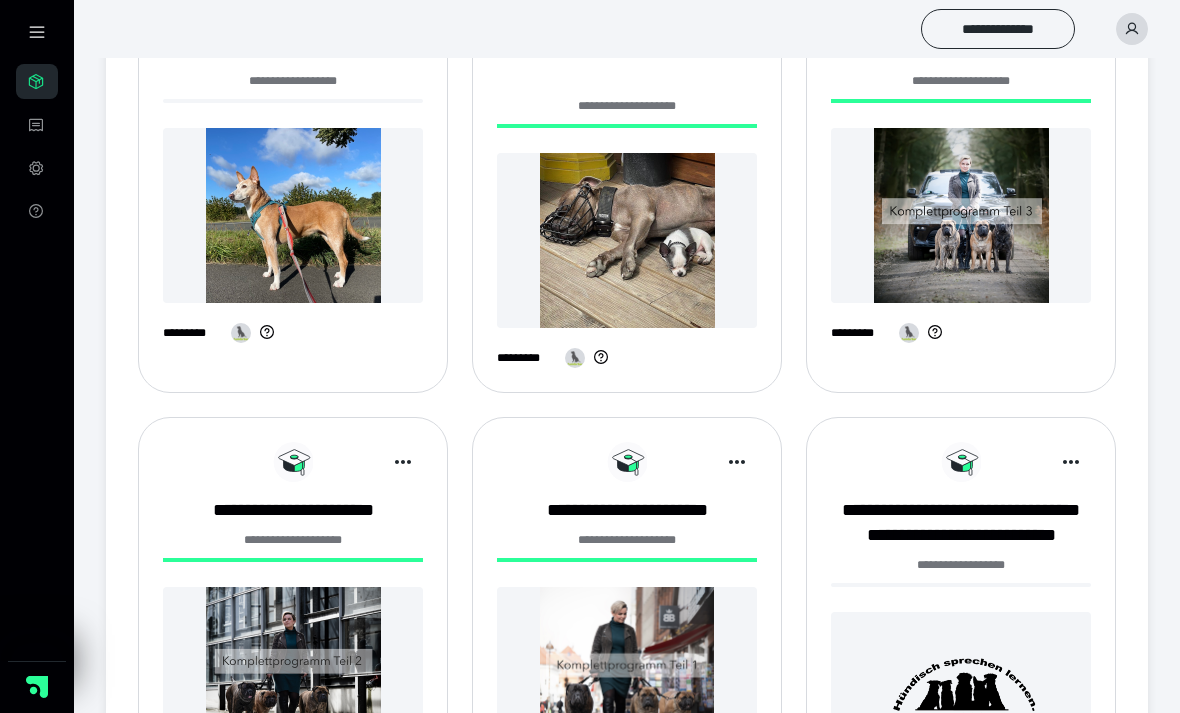 click at bounding box center [293, 215] 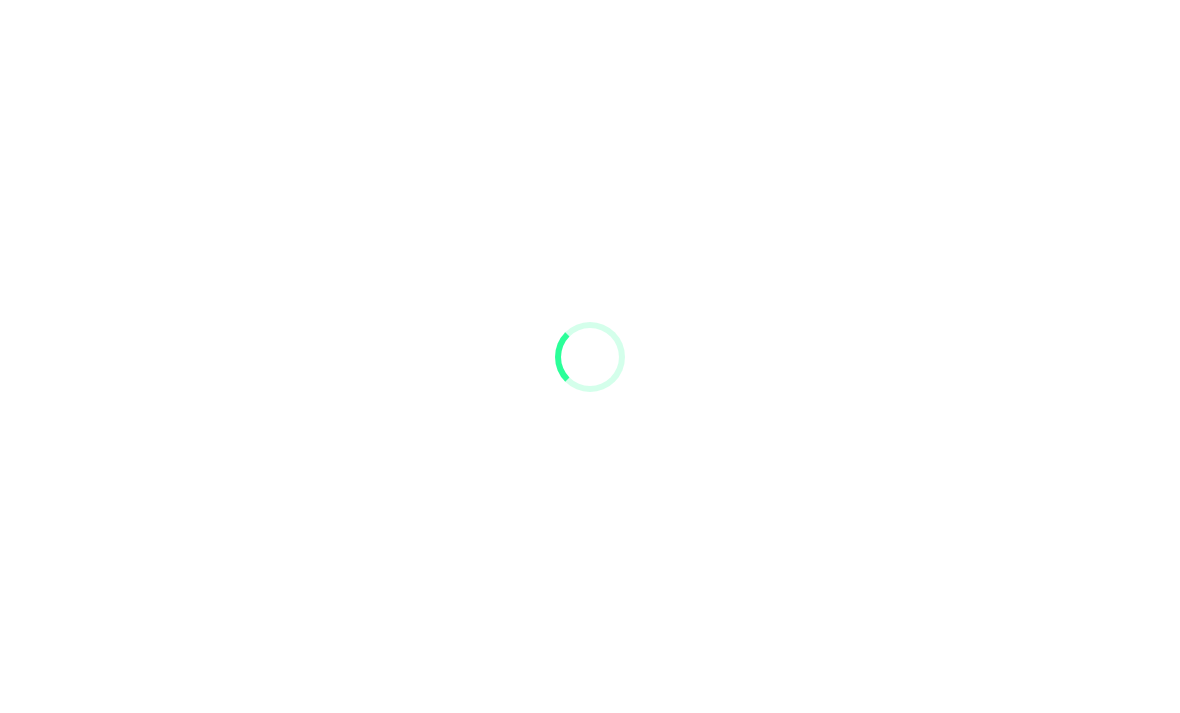 scroll, scrollTop: 0, scrollLeft: 0, axis: both 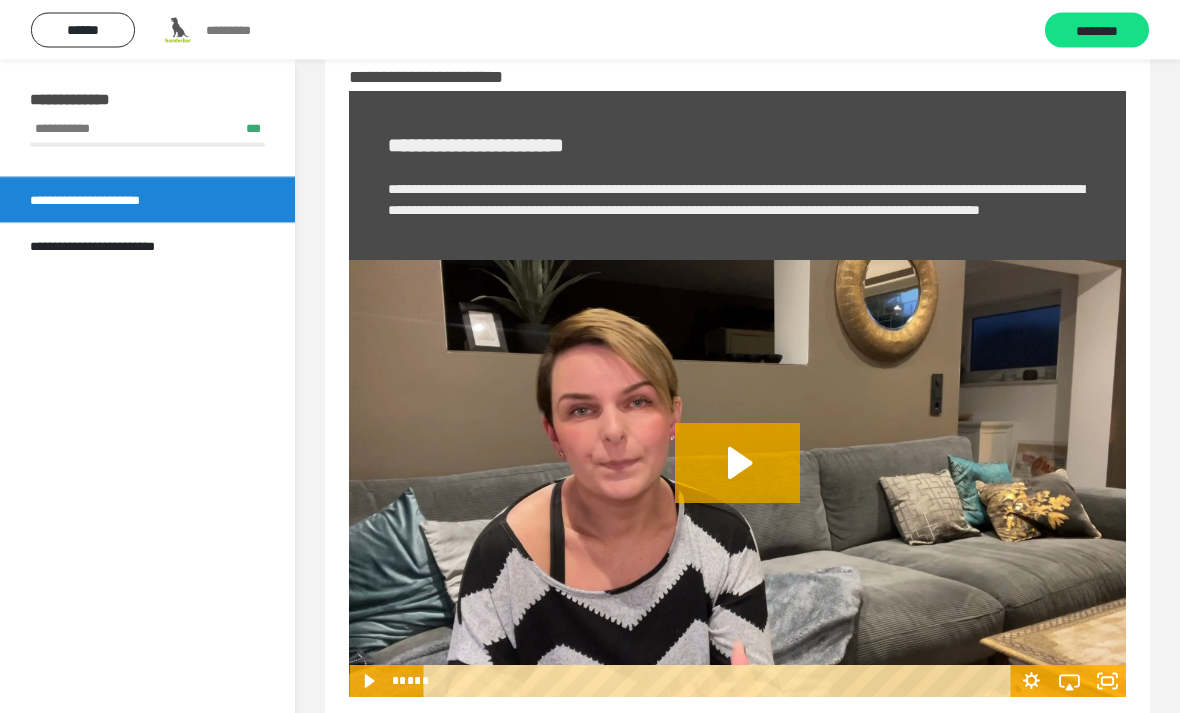 click on "**********" at bounding box center (147, 246) 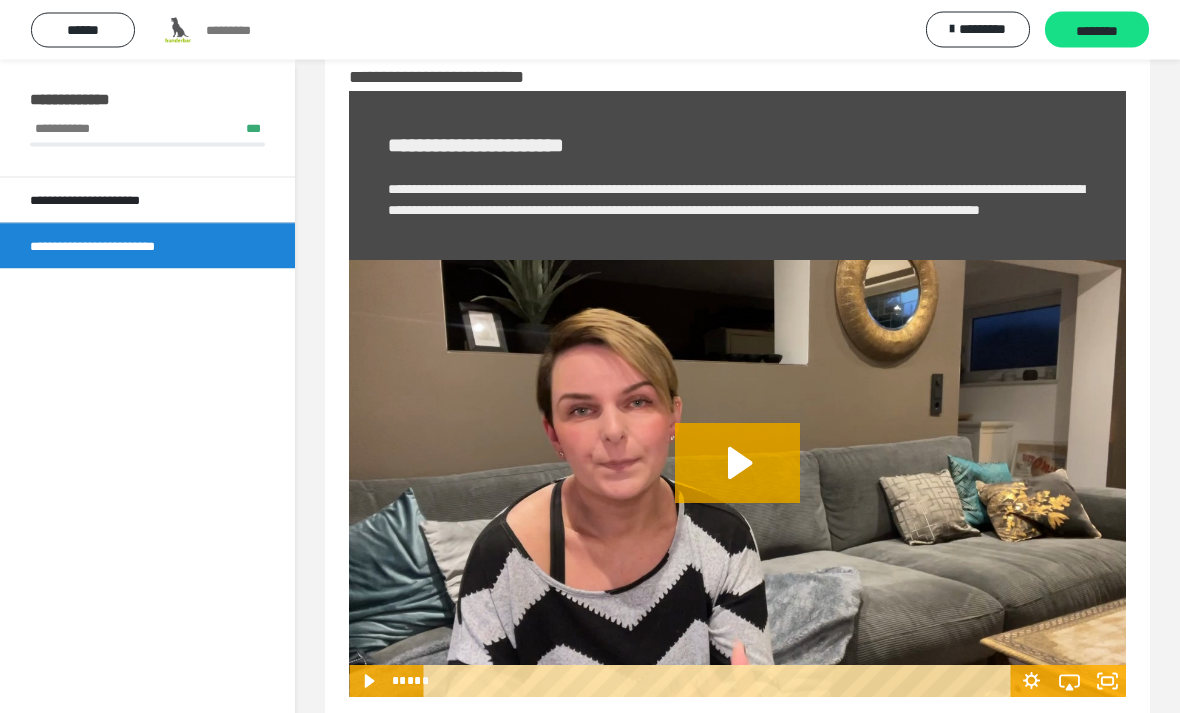 scroll, scrollTop: 50, scrollLeft: 0, axis: vertical 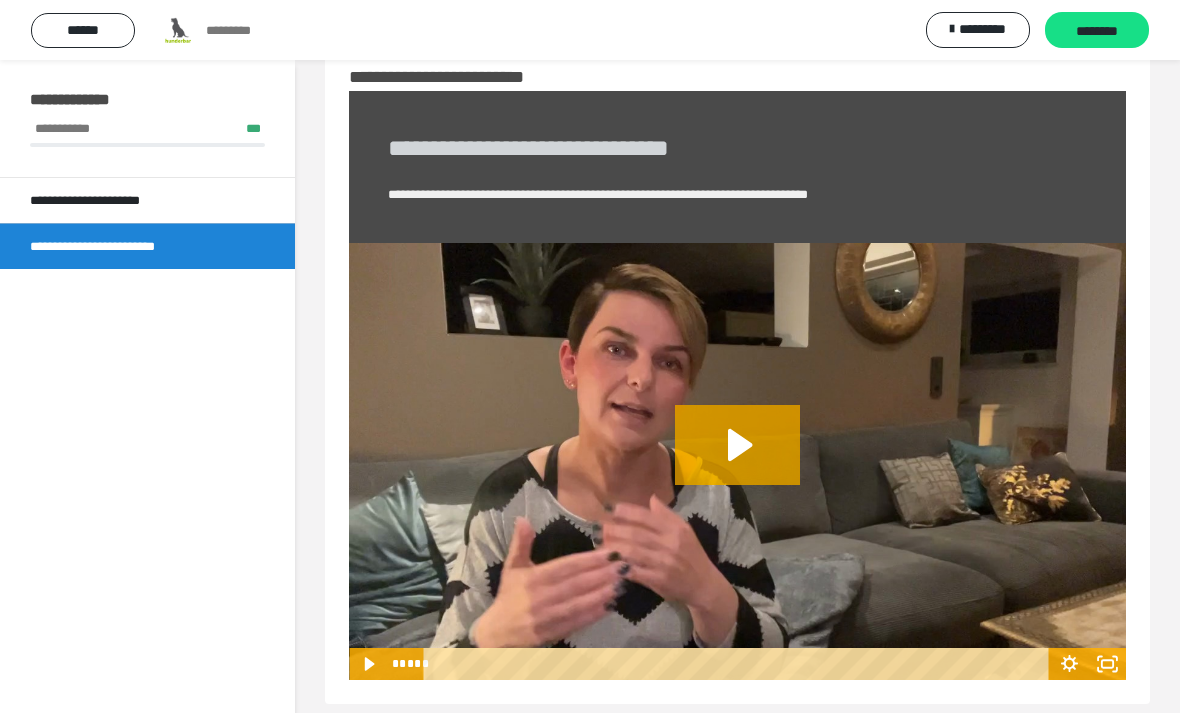 click on "**********" at bounding box center (147, 200) 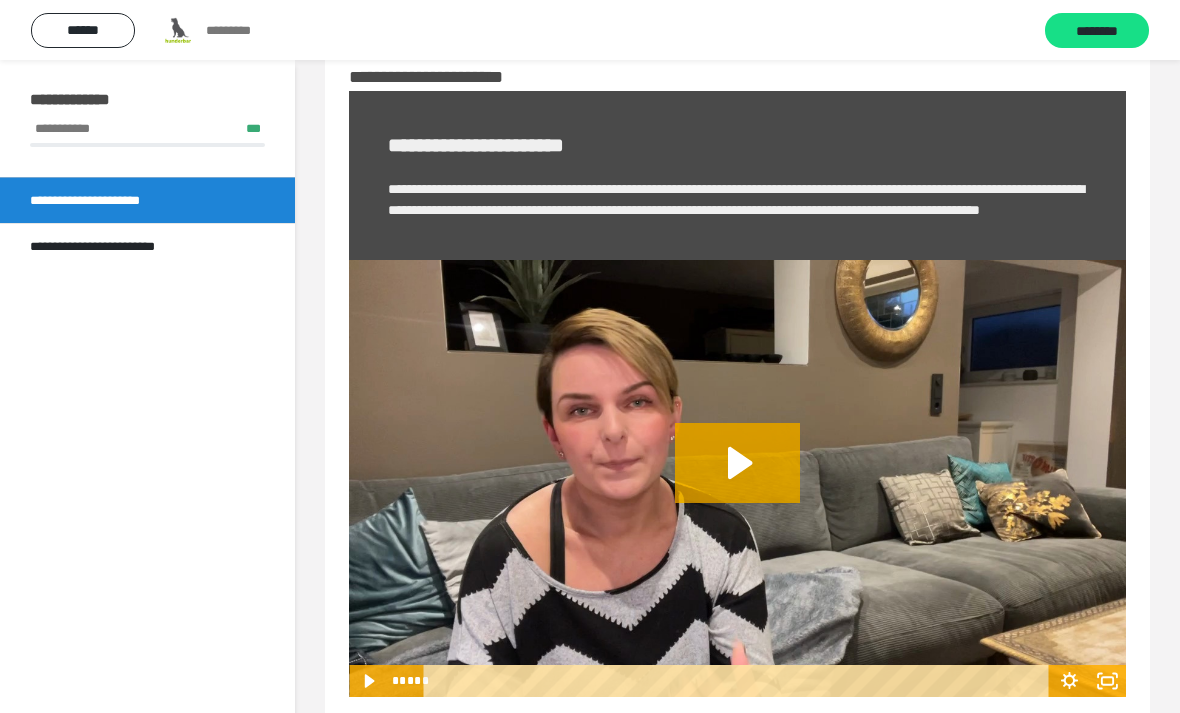 click 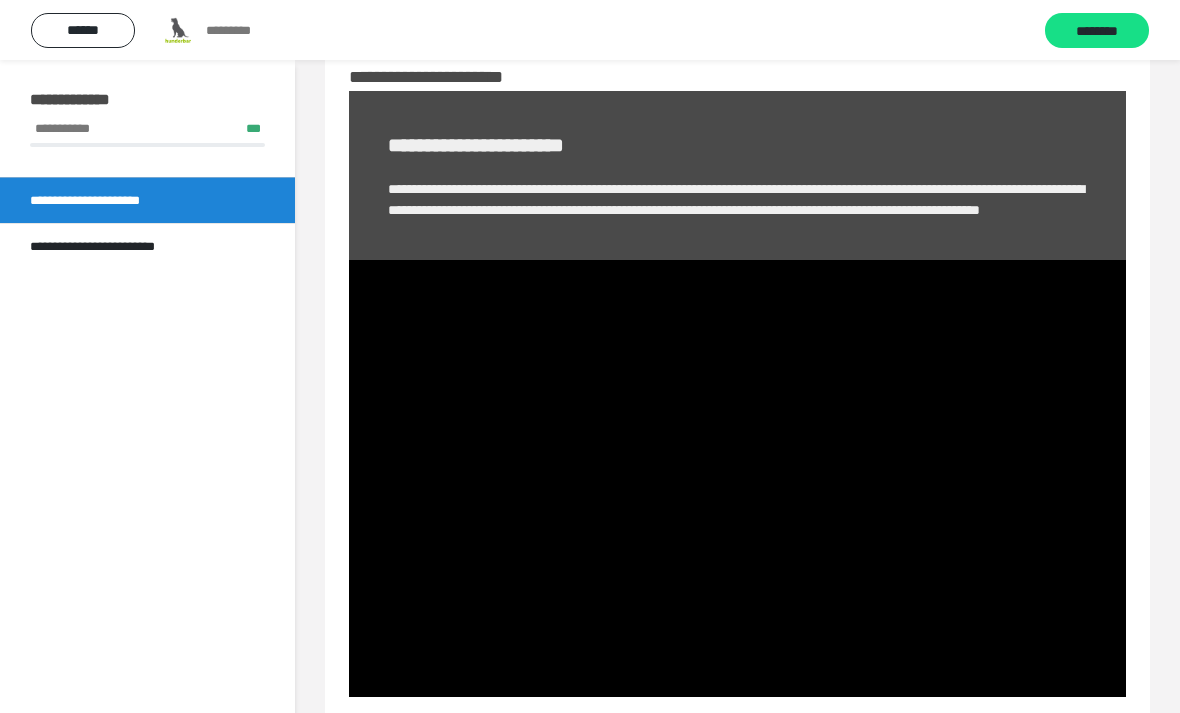 scroll, scrollTop: 85, scrollLeft: 0, axis: vertical 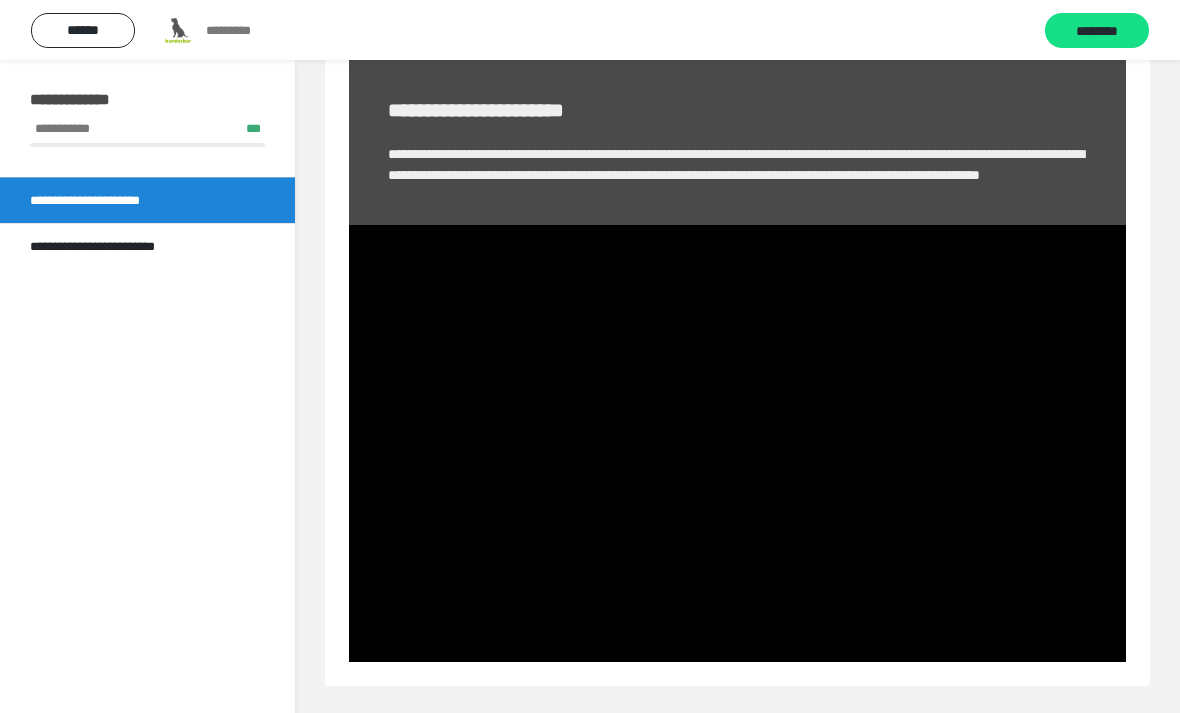 click at bounding box center [737, 443] 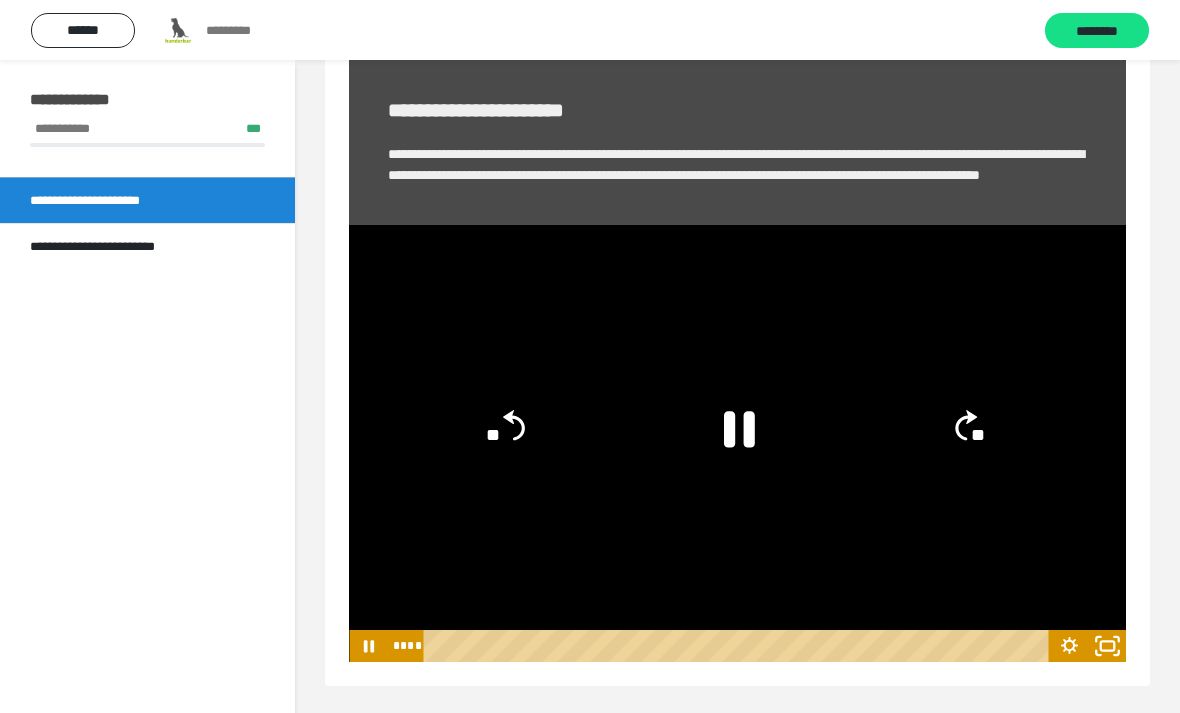 click 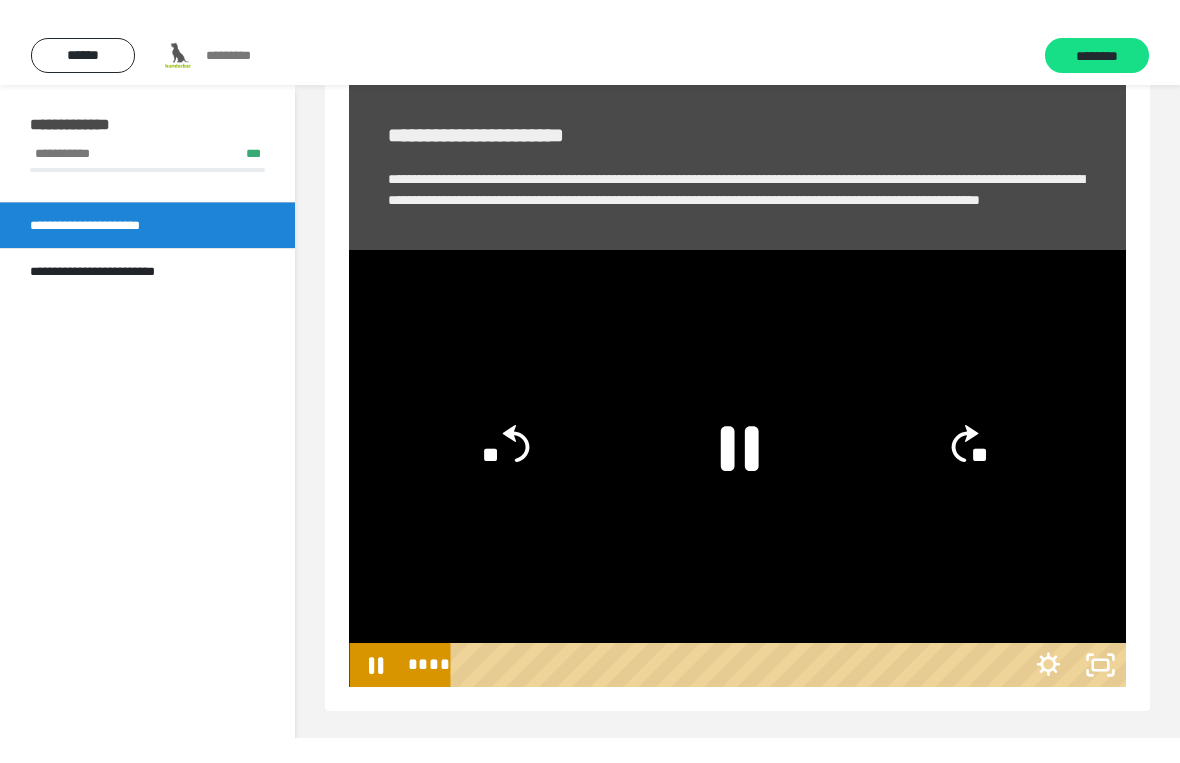 scroll, scrollTop: 24, scrollLeft: 0, axis: vertical 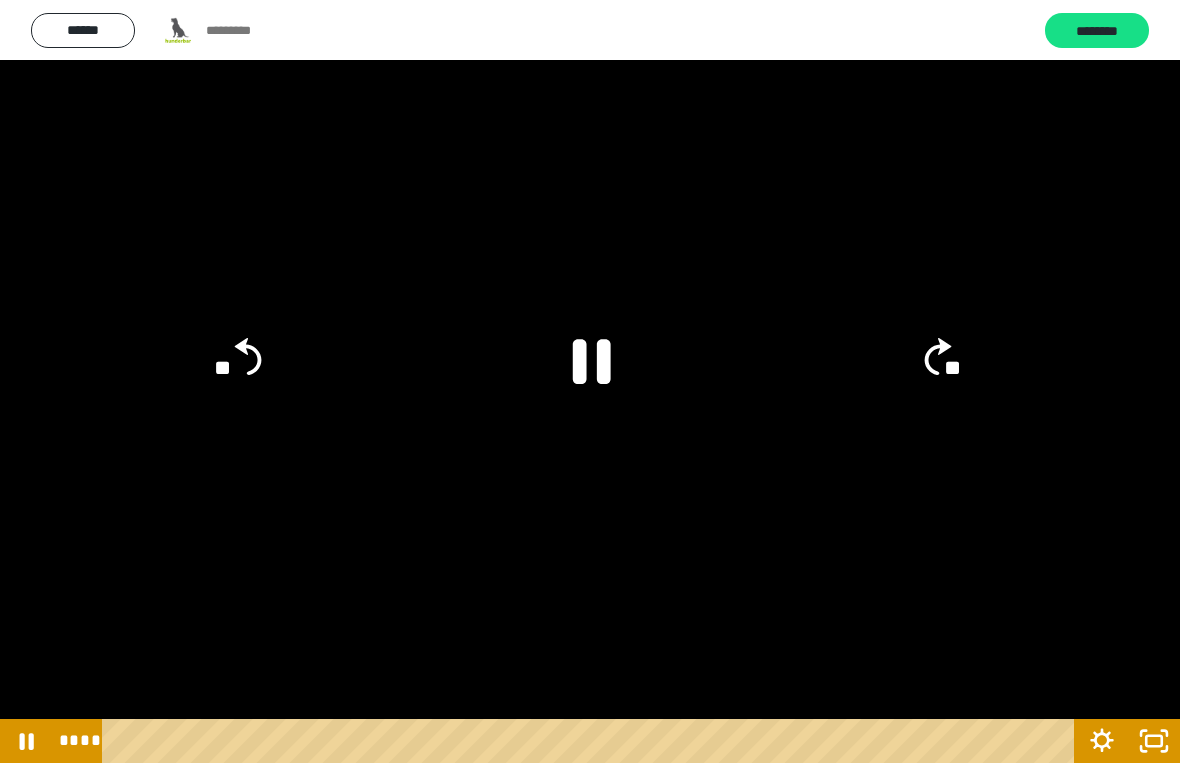 click 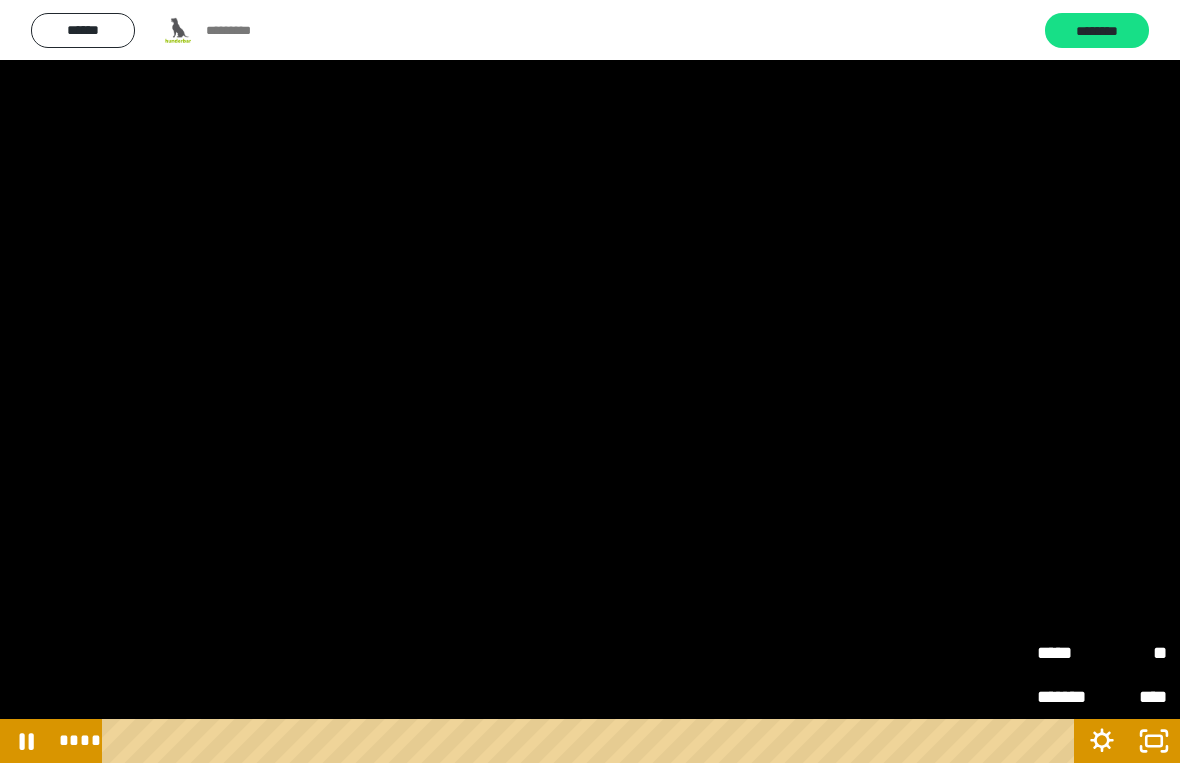 click on "*****" at bounding box center [1069, 653] 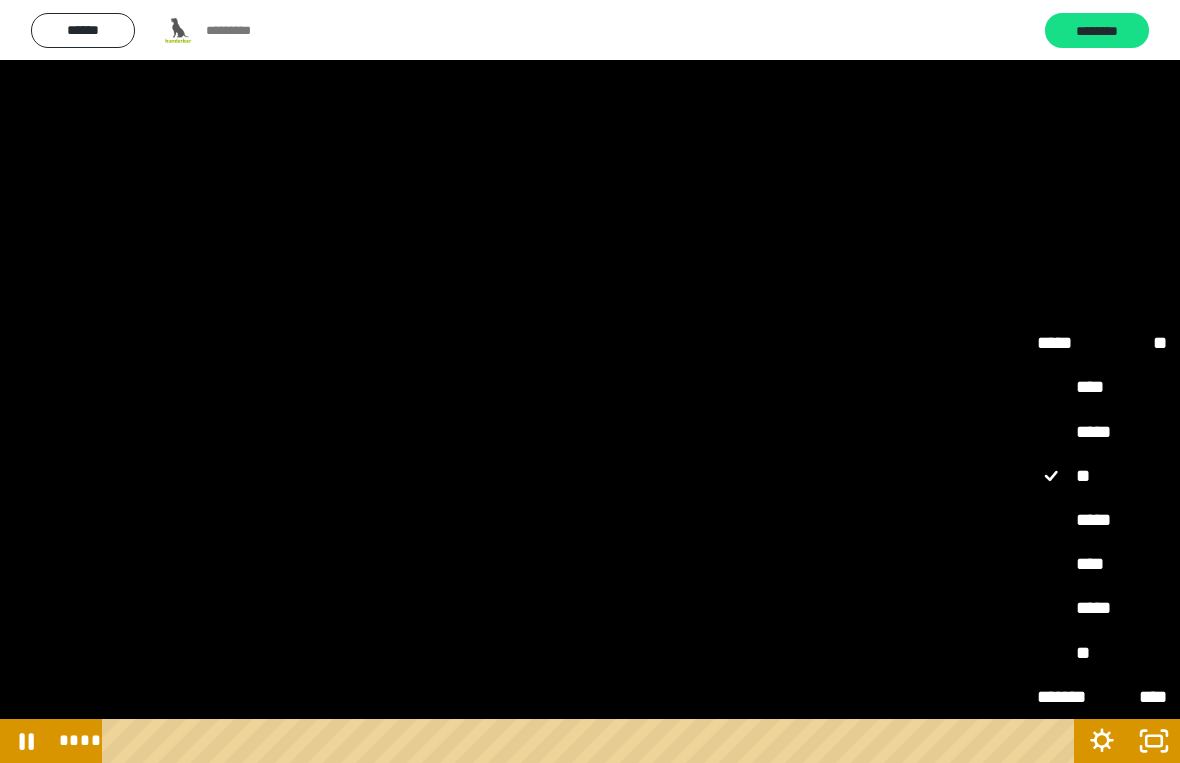 click on "*****" at bounding box center [1102, 608] 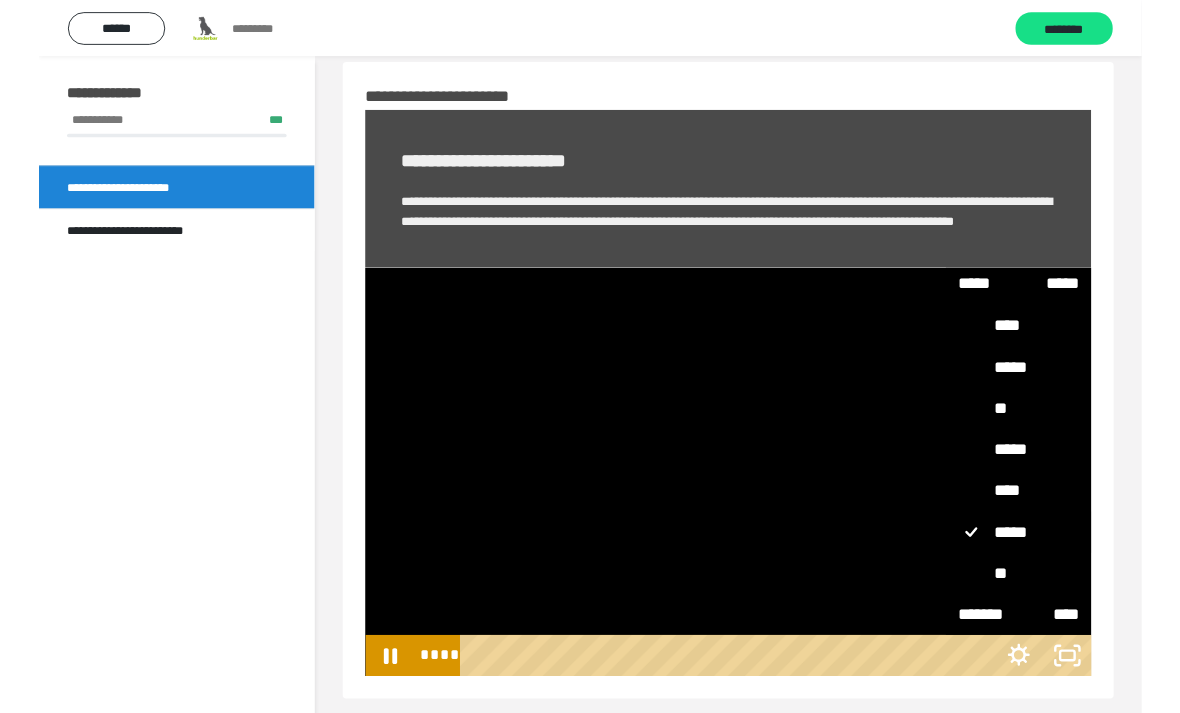 scroll, scrollTop: 85, scrollLeft: 0, axis: vertical 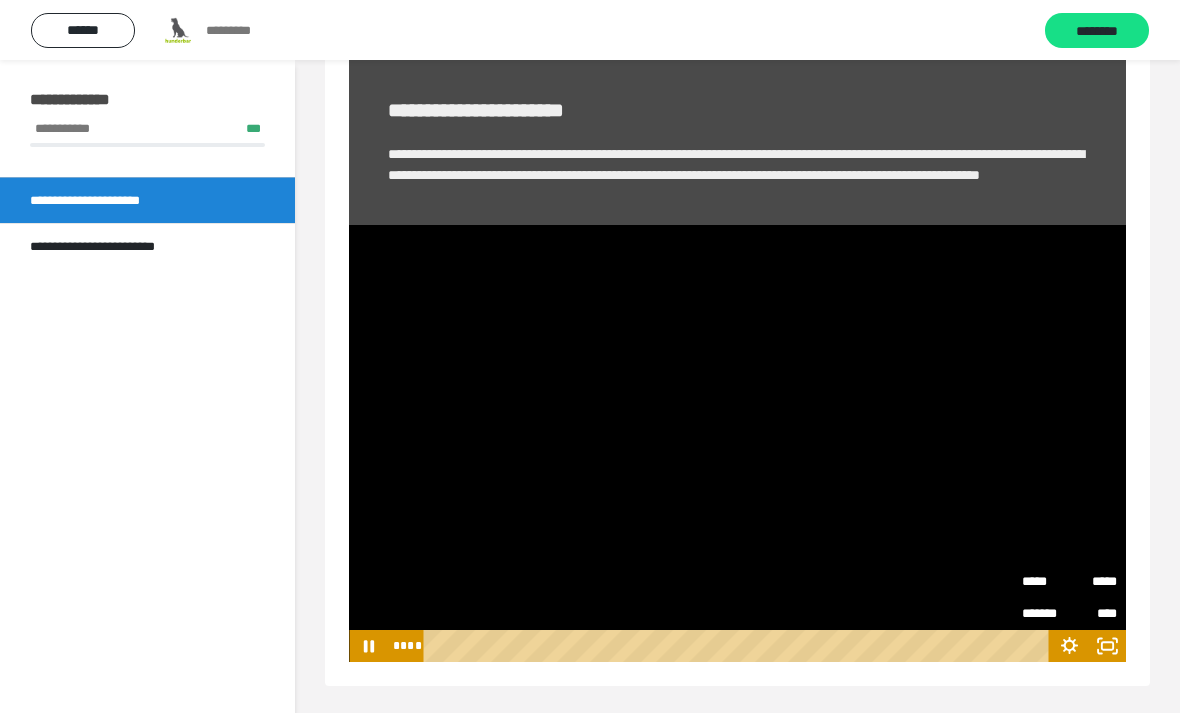 click 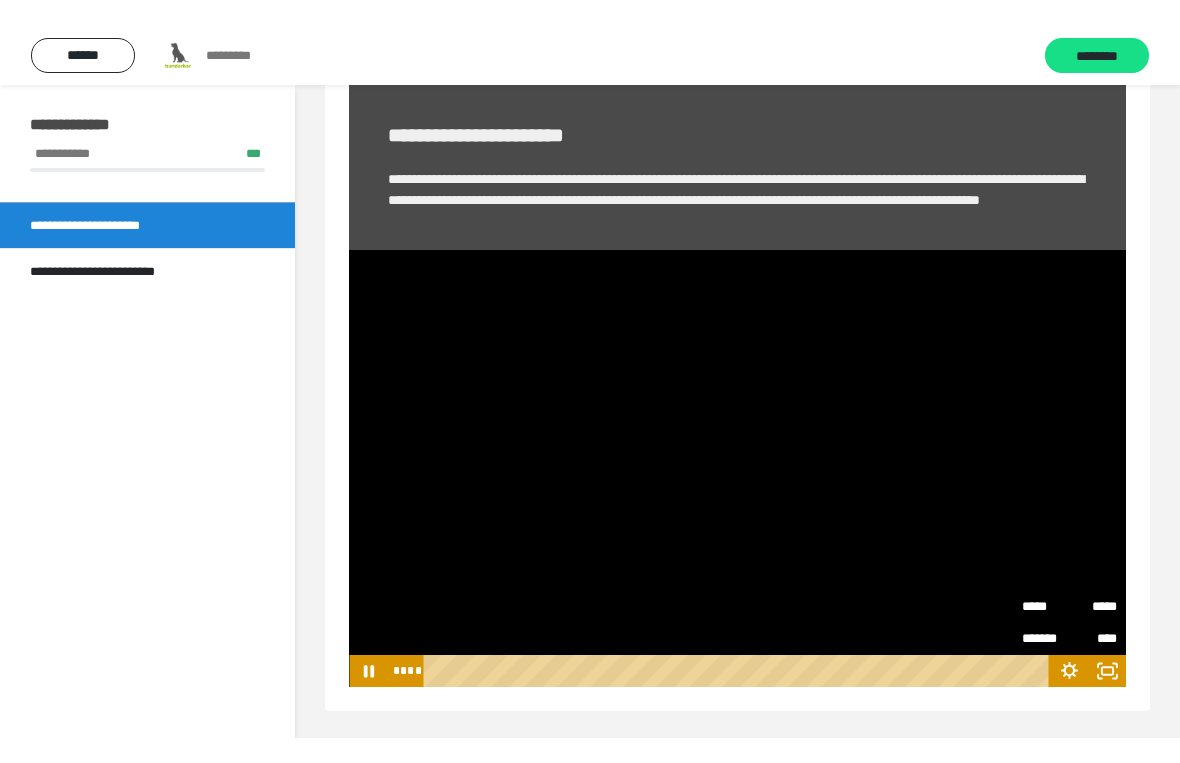 scroll, scrollTop: 24, scrollLeft: 0, axis: vertical 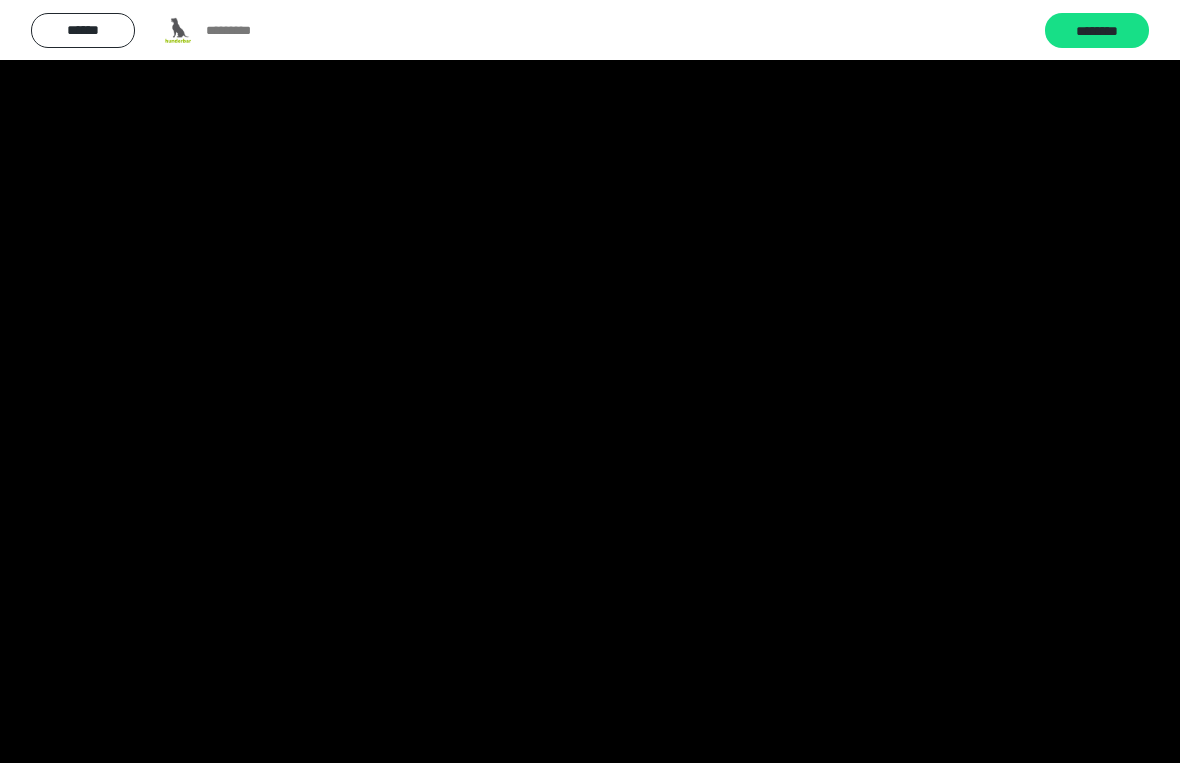 click at bounding box center [590, 381] 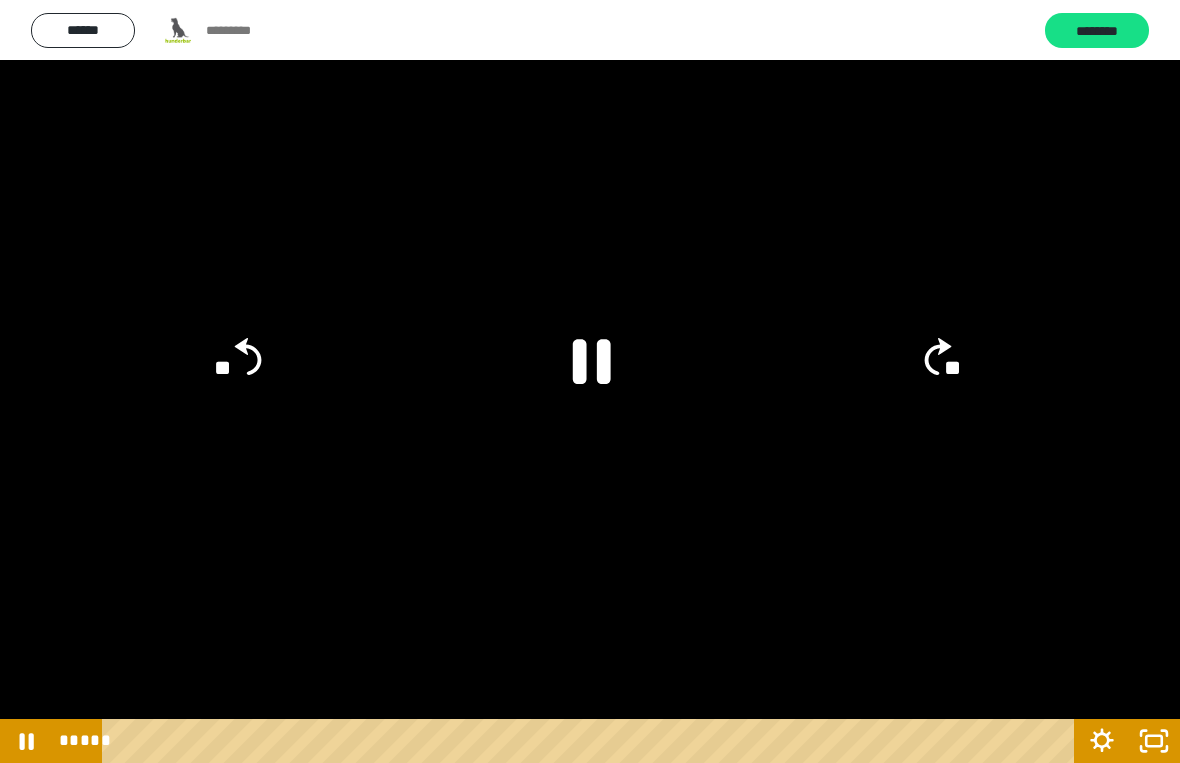 click 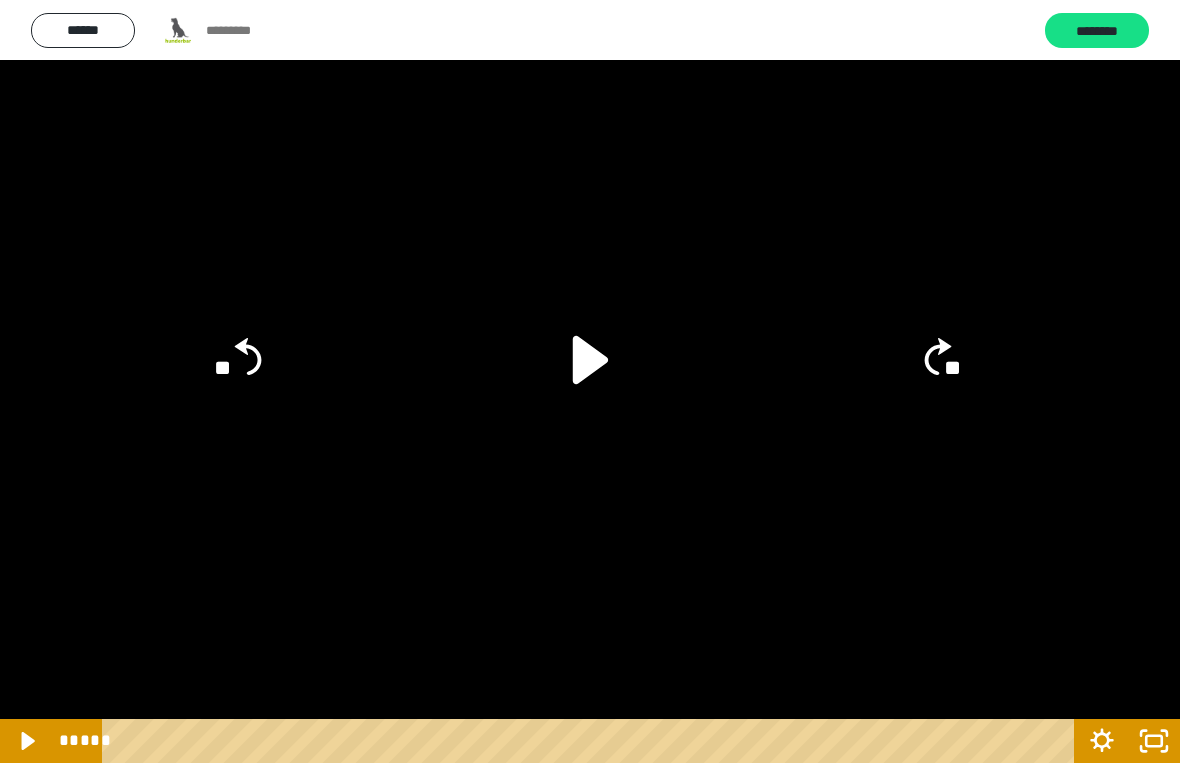 click 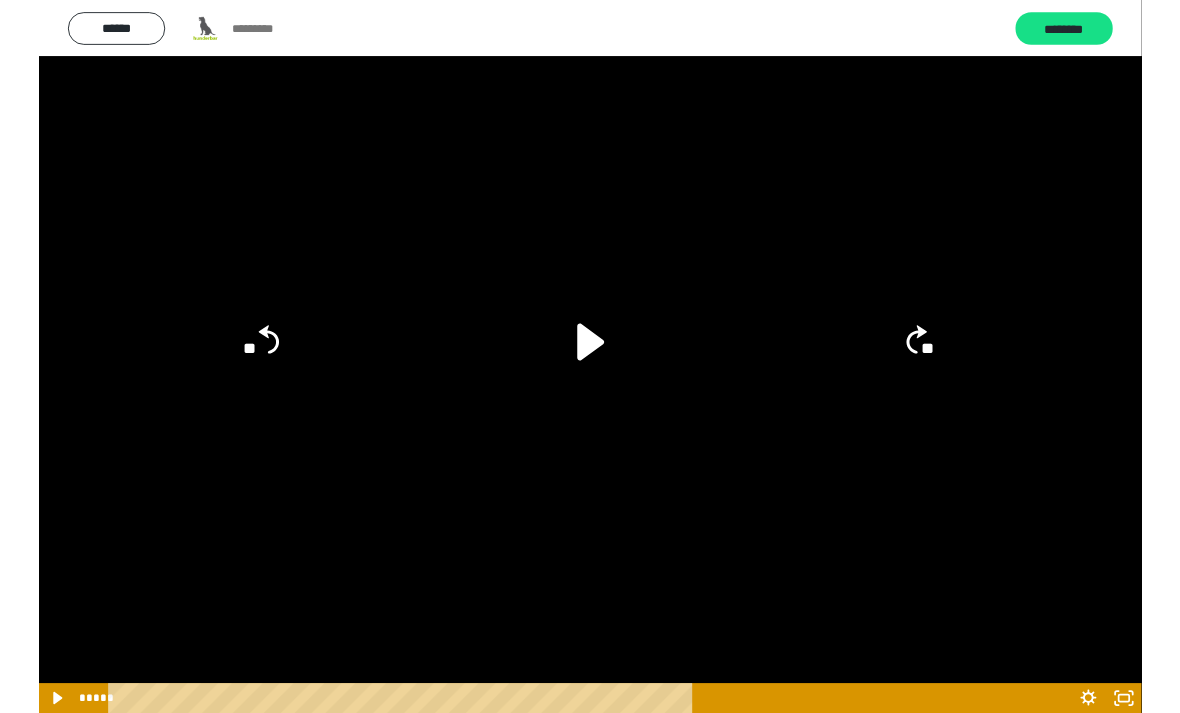 scroll, scrollTop: 74, scrollLeft: 0, axis: vertical 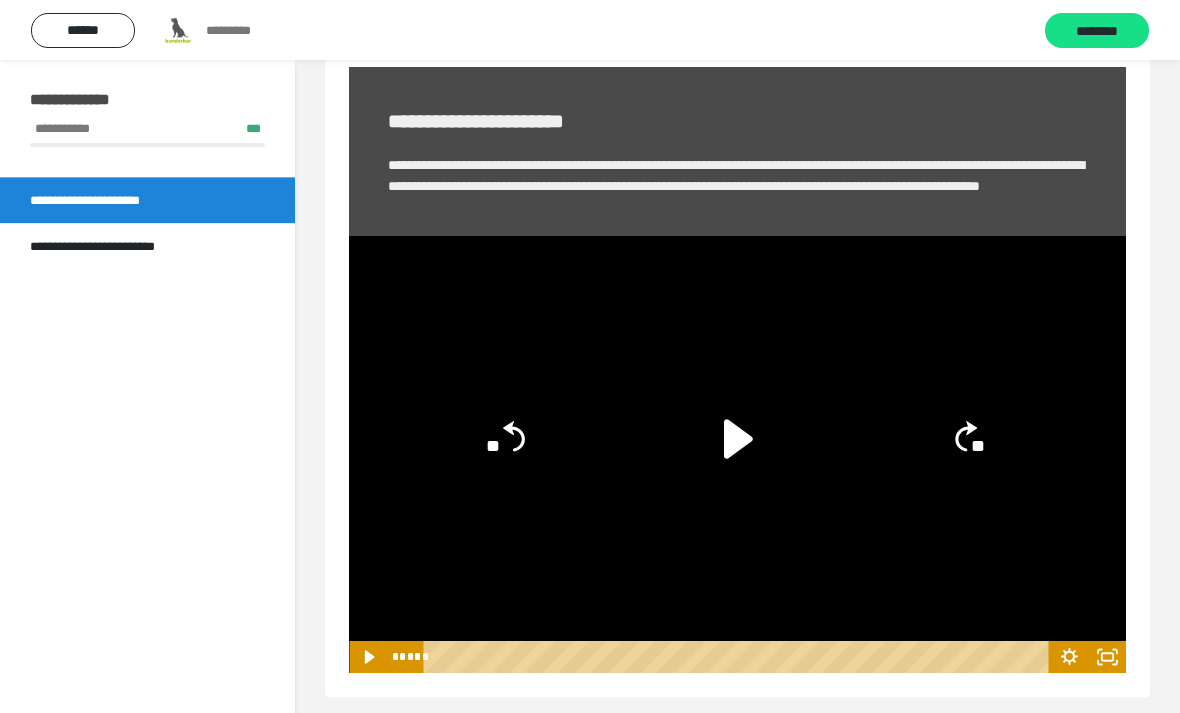 click on "********" at bounding box center [1097, 30] 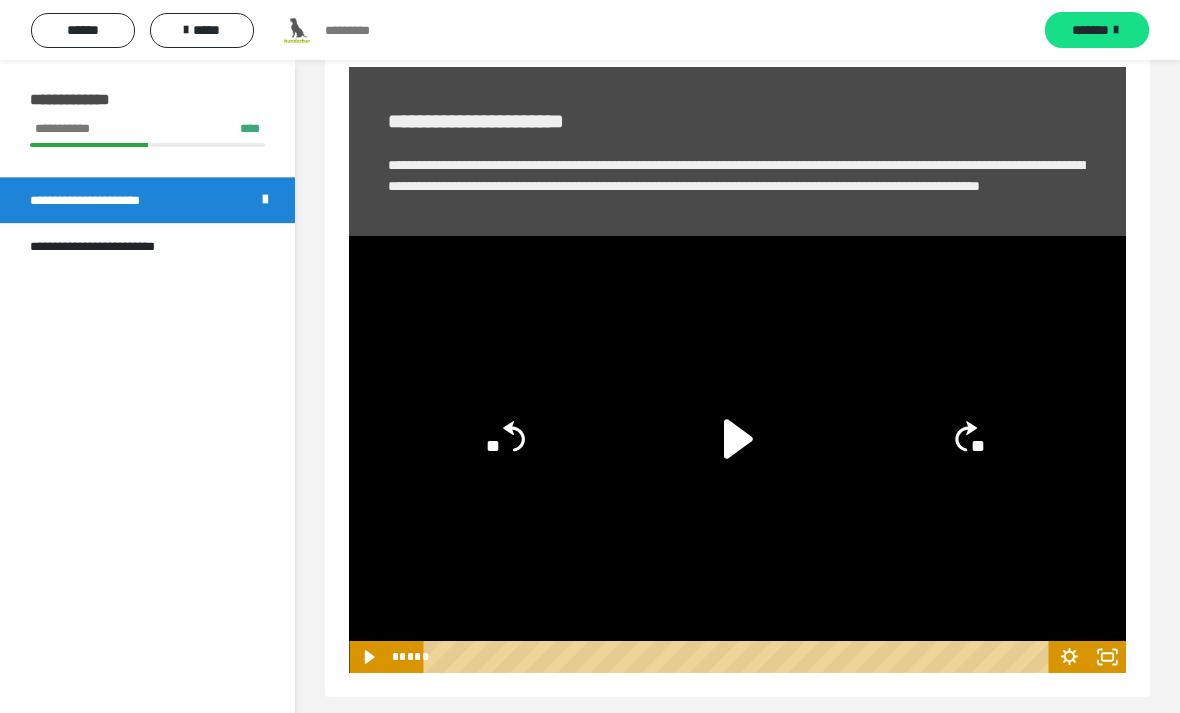 click on "**********" at bounding box center (116, 246) 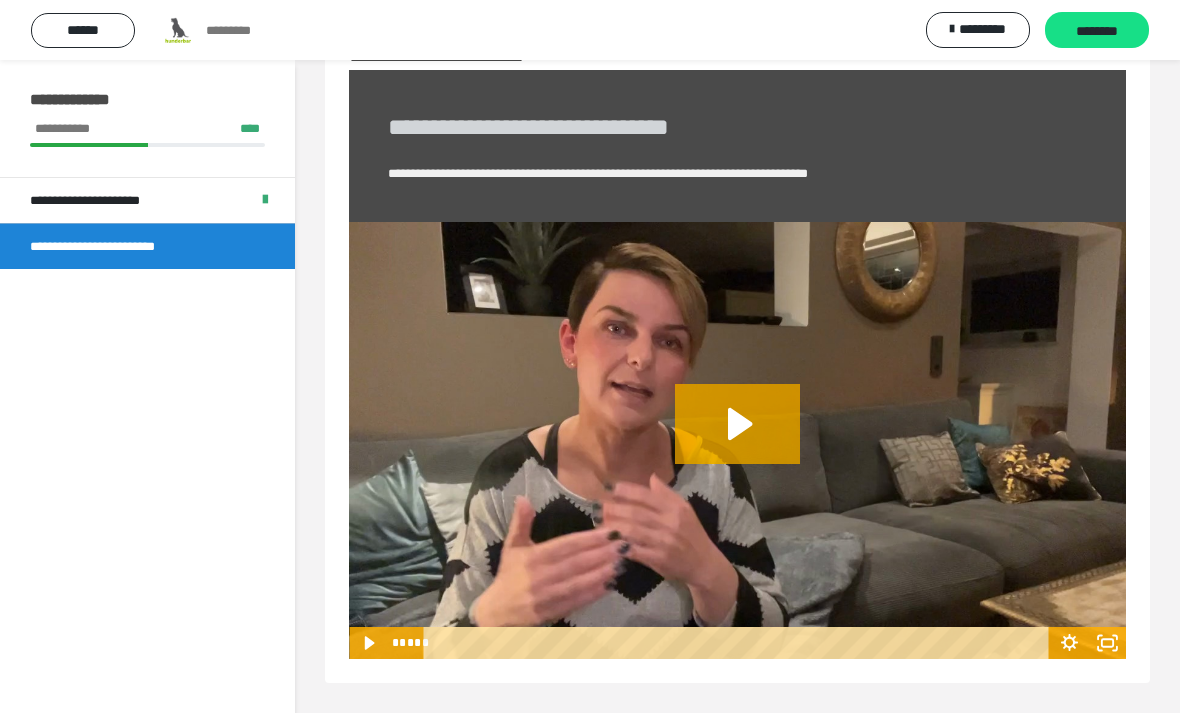 click 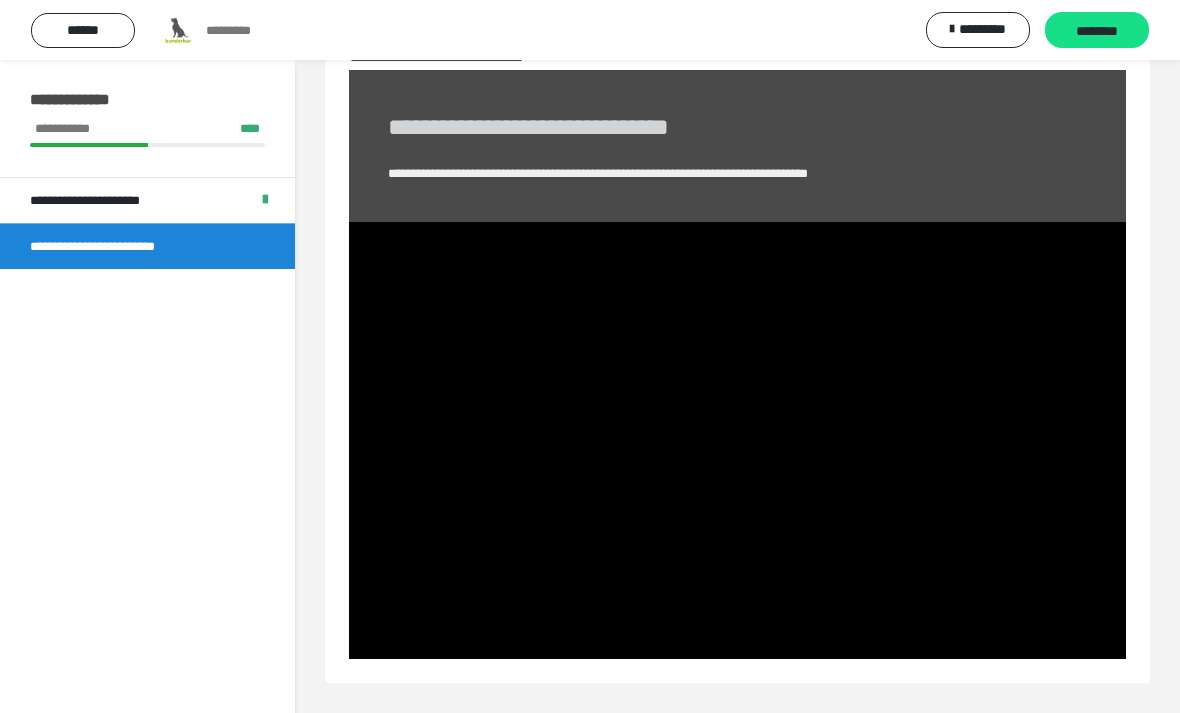 click at bounding box center [737, 440] 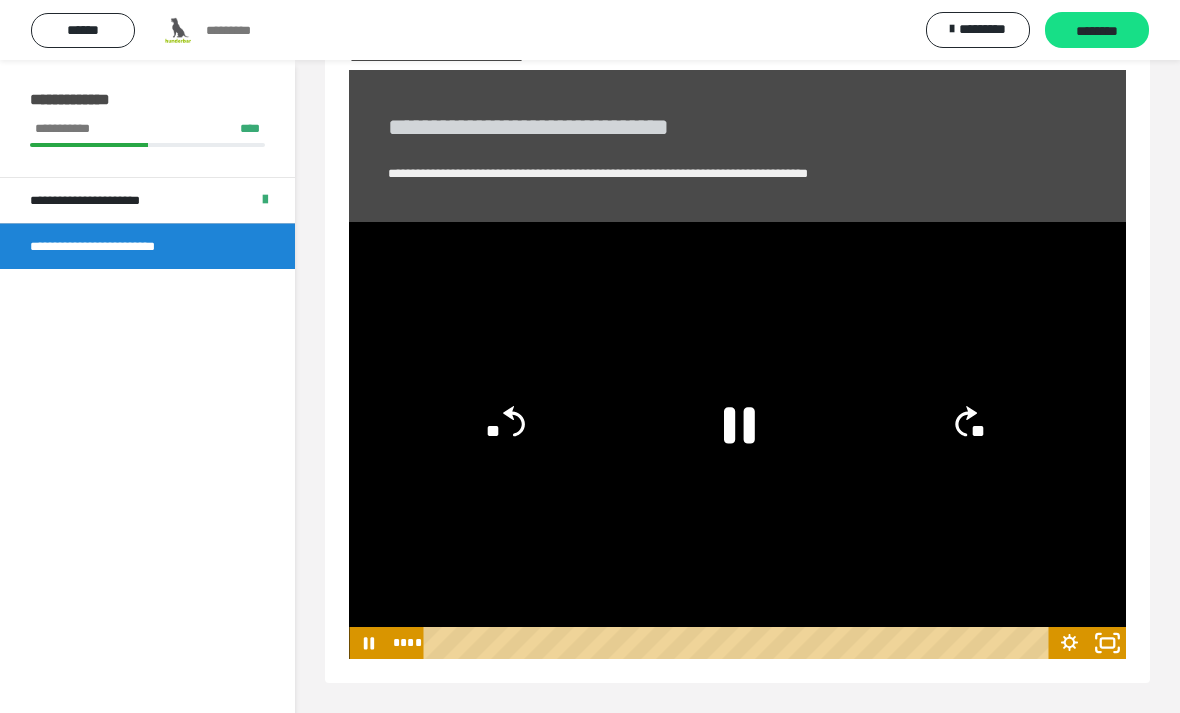 click 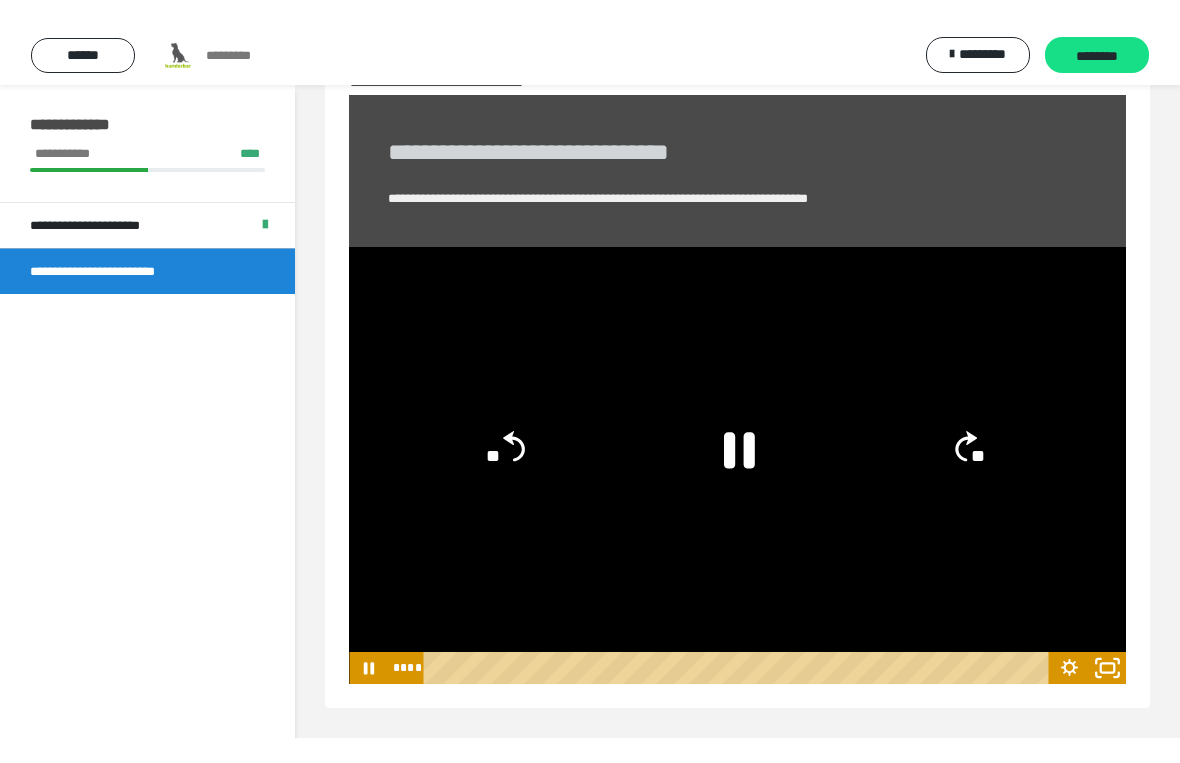 scroll, scrollTop: 24, scrollLeft: 0, axis: vertical 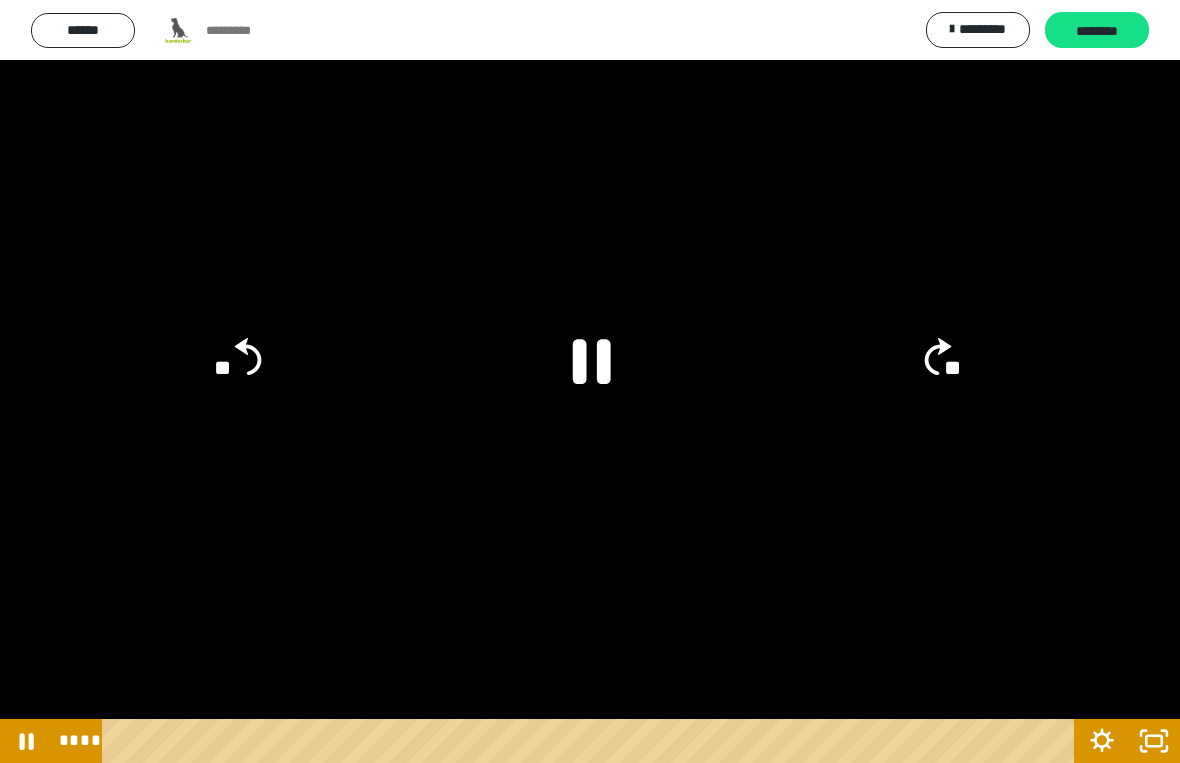 click 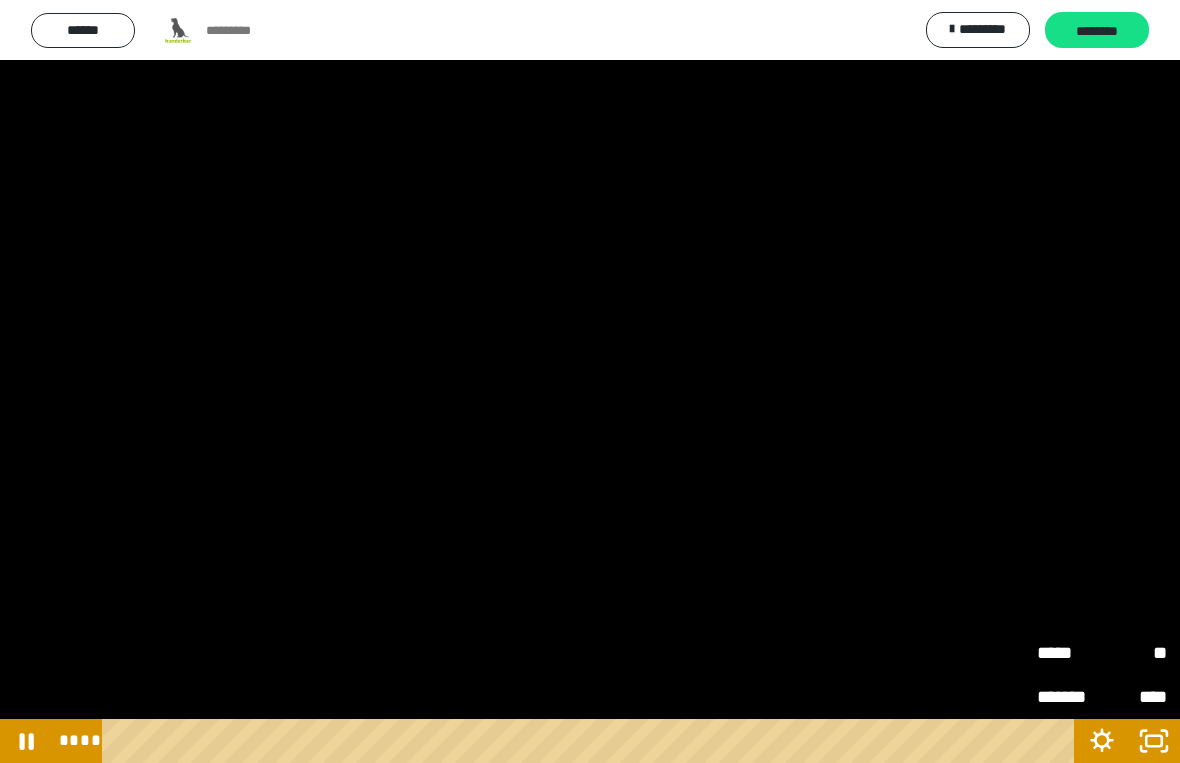 click on "**" at bounding box center (1134, 651) 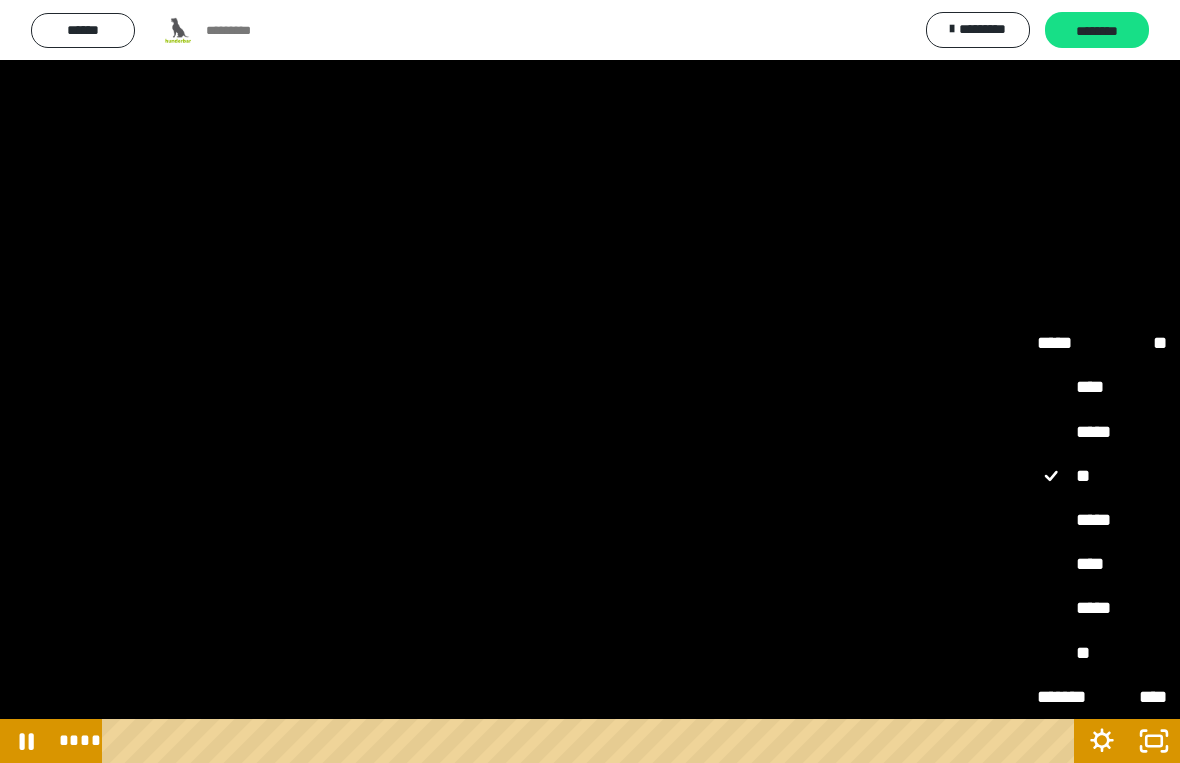 click on "*****" at bounding box center [1102, 608] 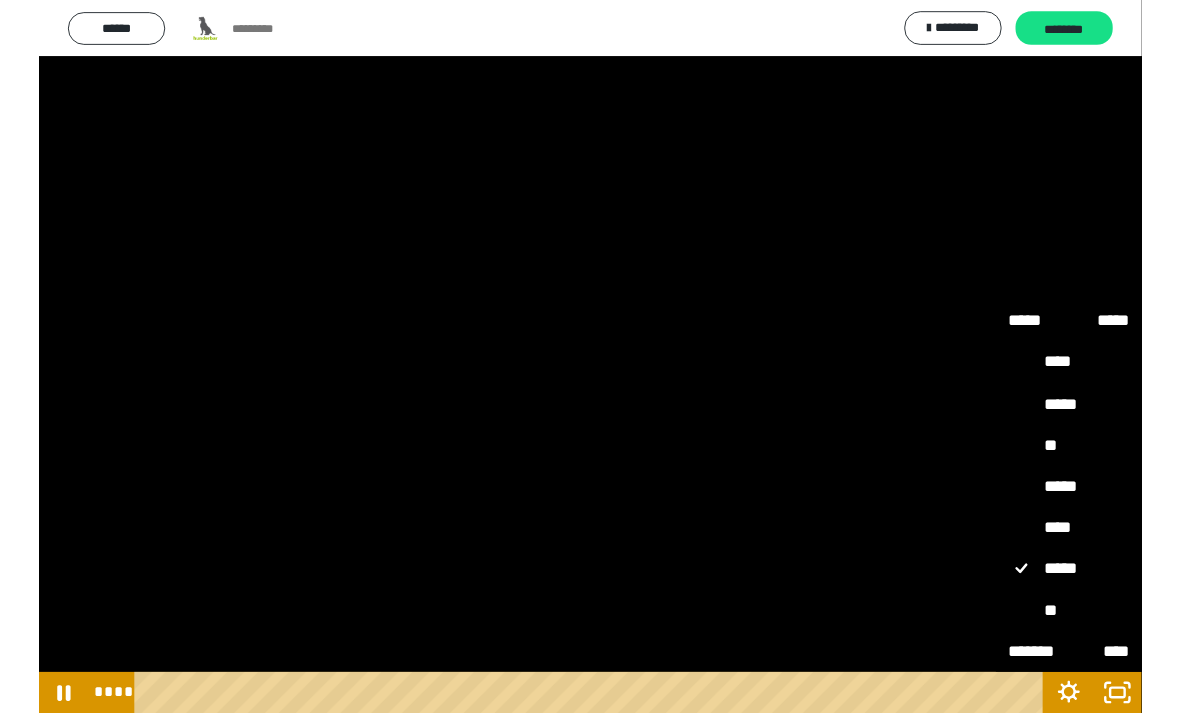 scroll, scrollTop: 74, scrollLeft: 0, axis: vertical 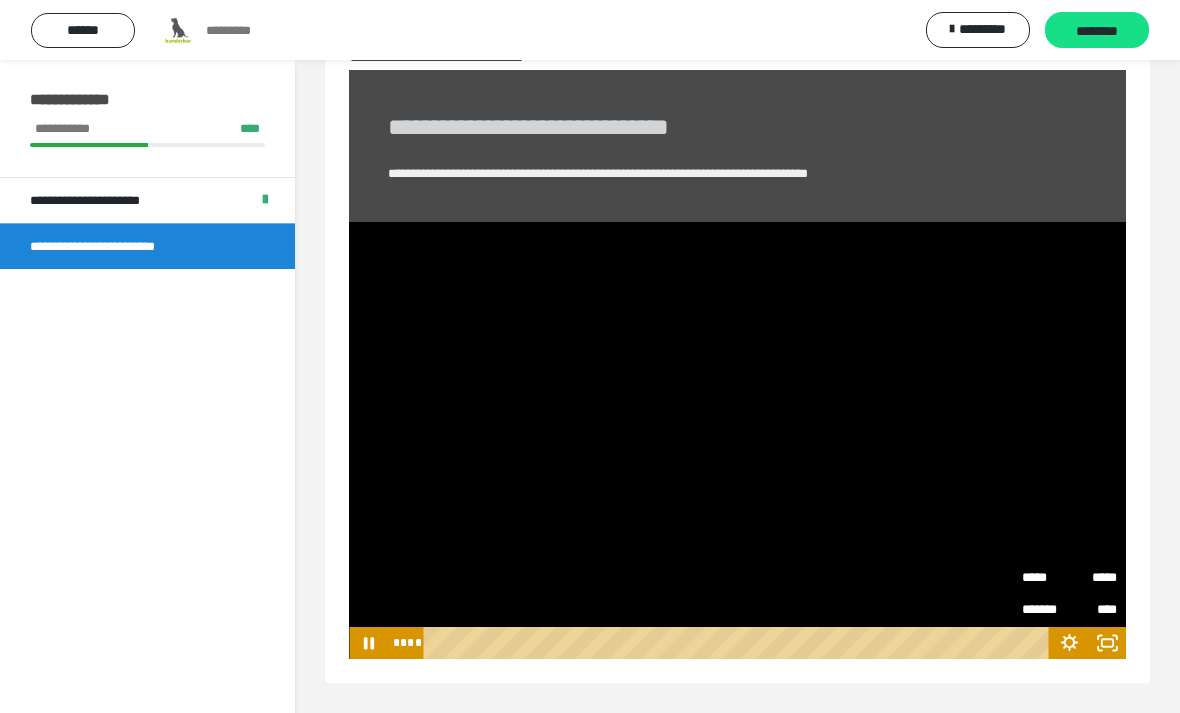 click 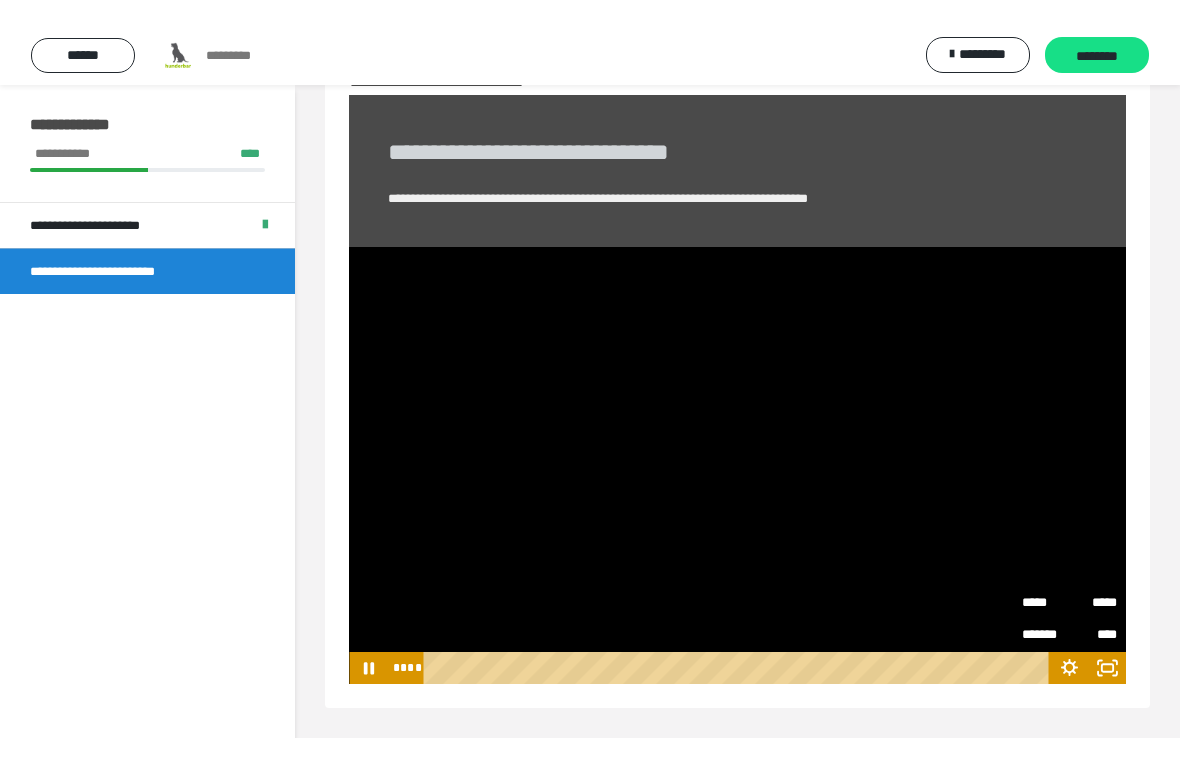 scroll, scrollTop: 24, scrollLeft: 0, axis: vertical 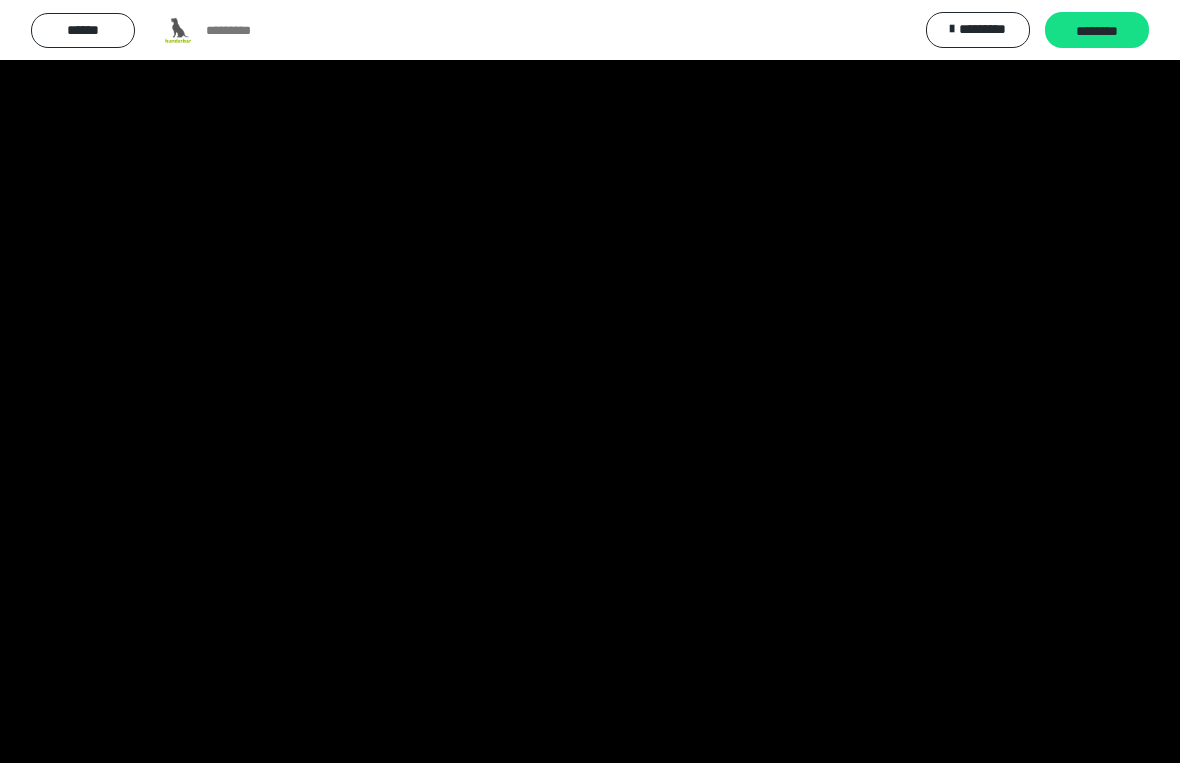 click at bounding box center [590, 381] 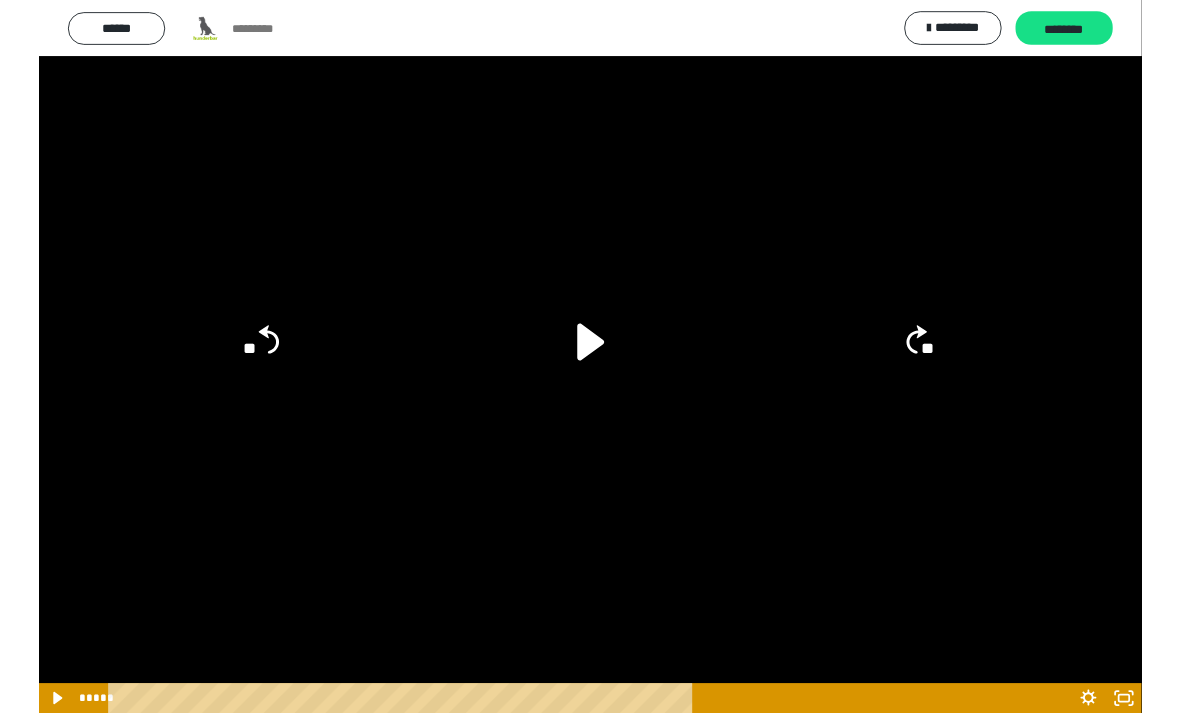scroll, scrollTop: 74, scrollLeft: 0, axis: vertical 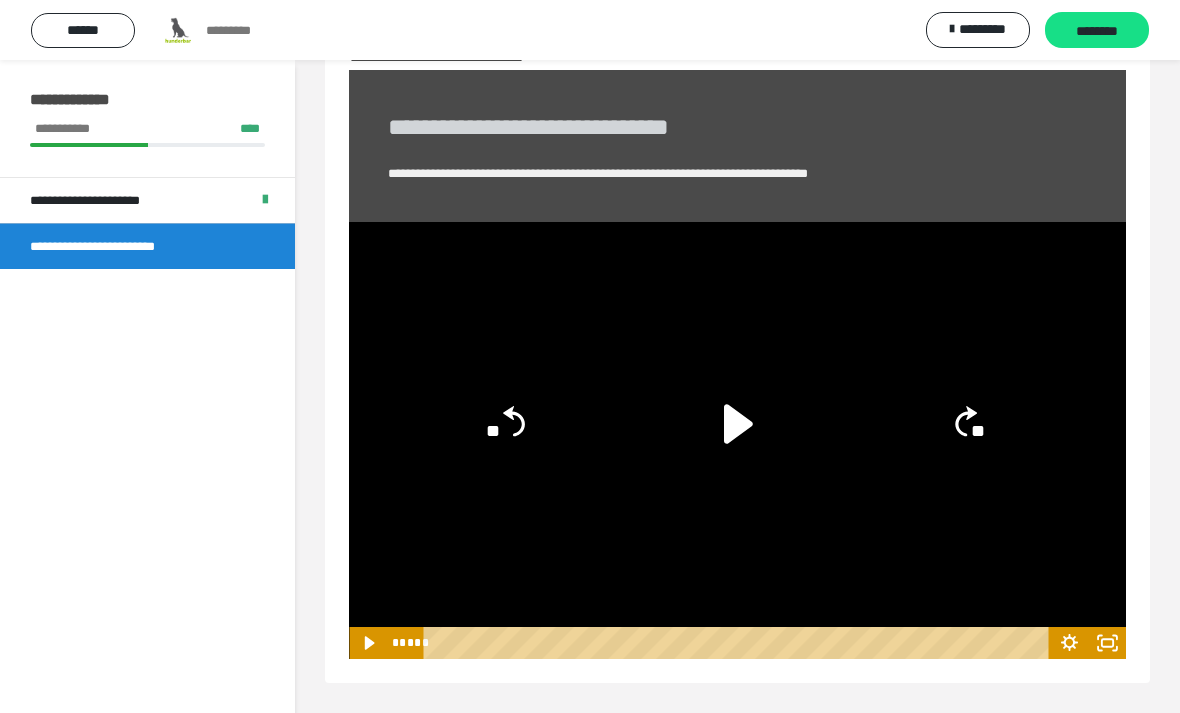 click on "********" at bounding box center [1097, 30] 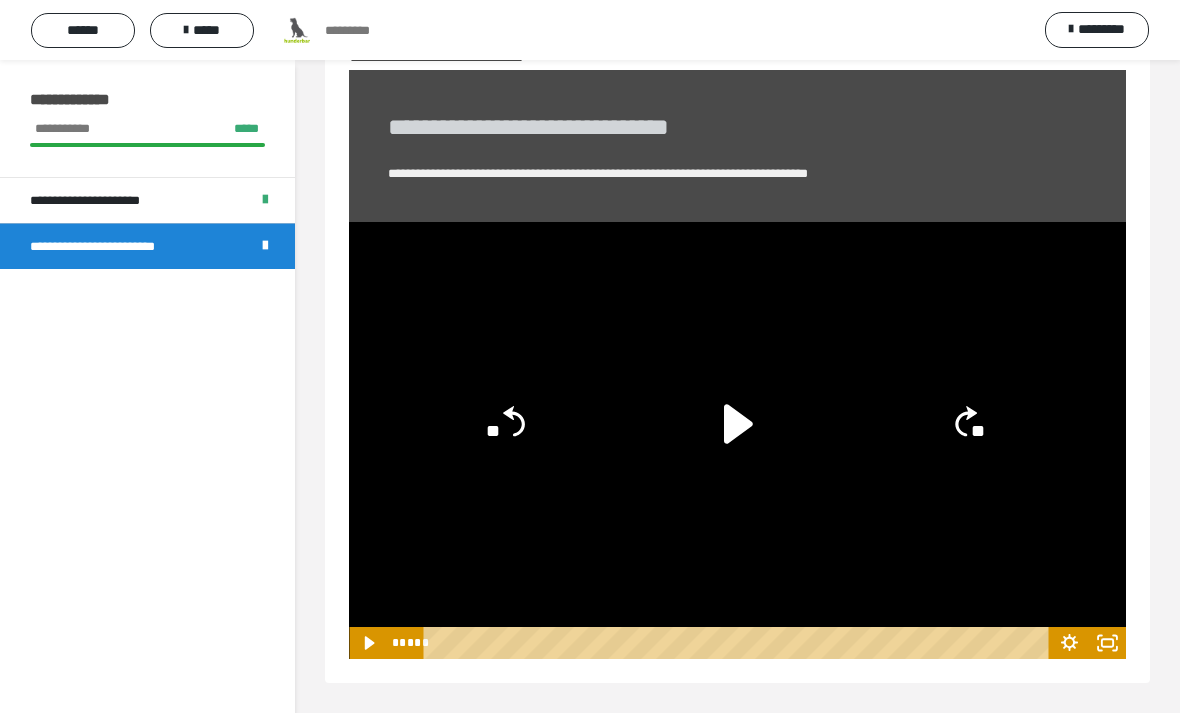 click on "******" at bounding box center [83, 30] 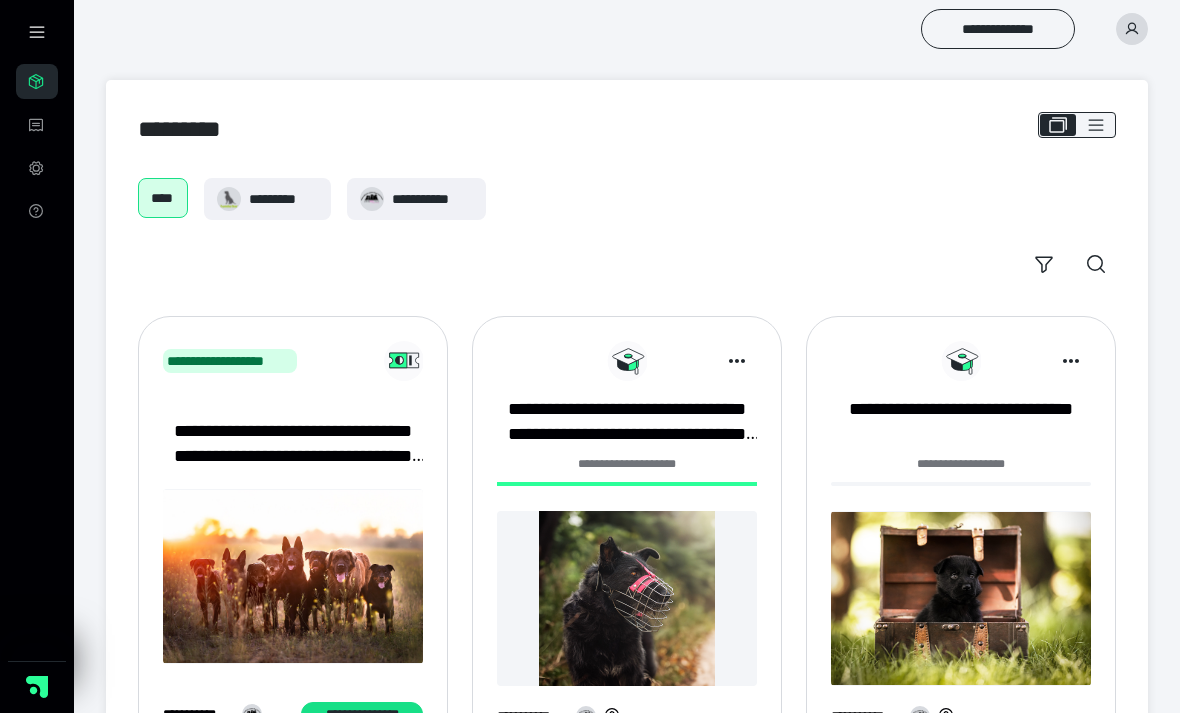 scroll, scrollTop: 25, scrollLeft: 0, axis: vertical 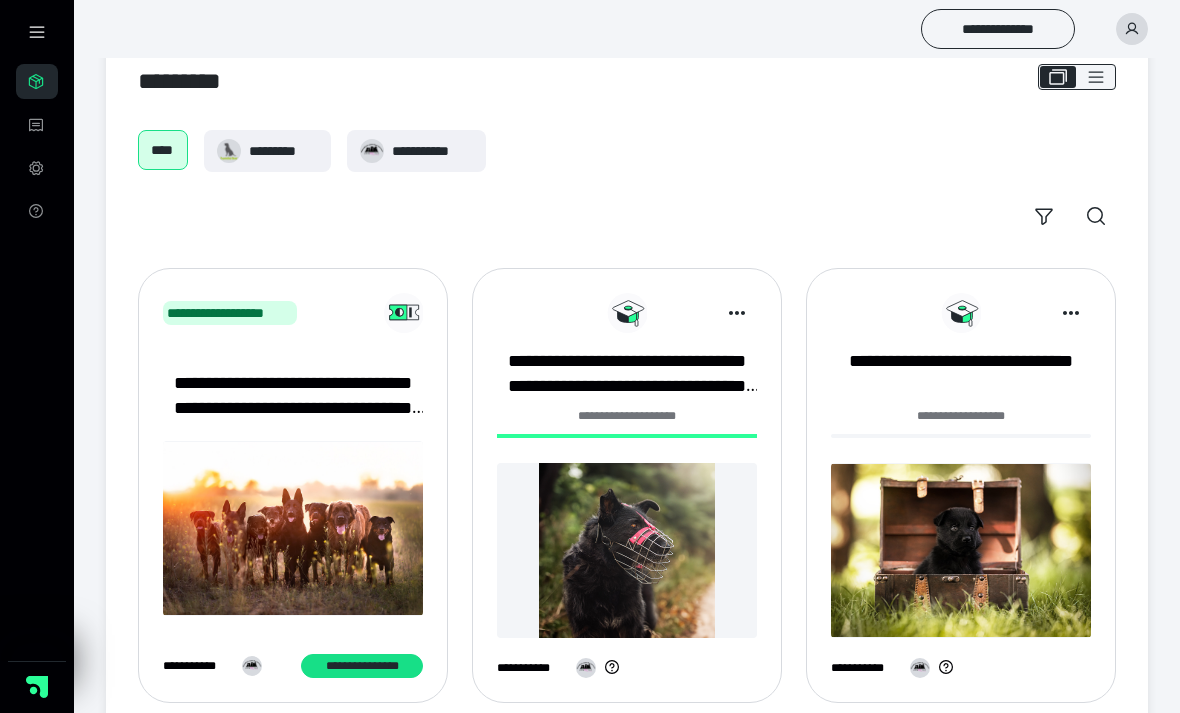 click at bounding box center (961, 550) 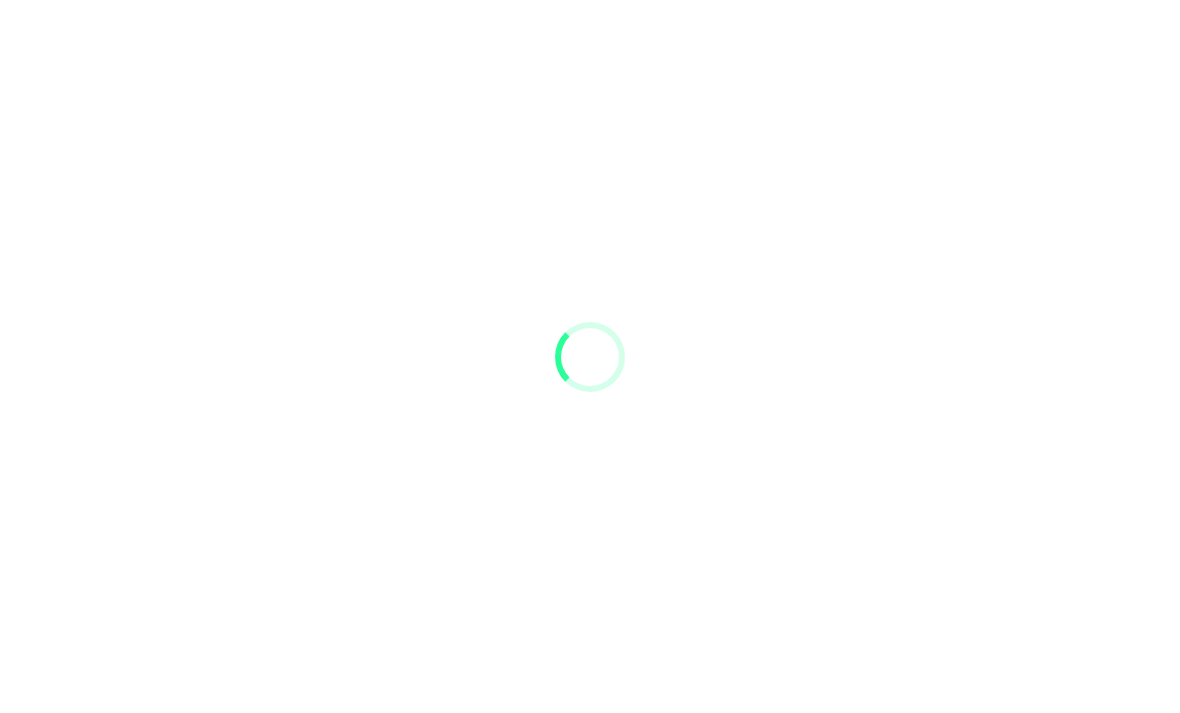 scroll, scrollTop: 0, scrollLeft: 0, axis: both 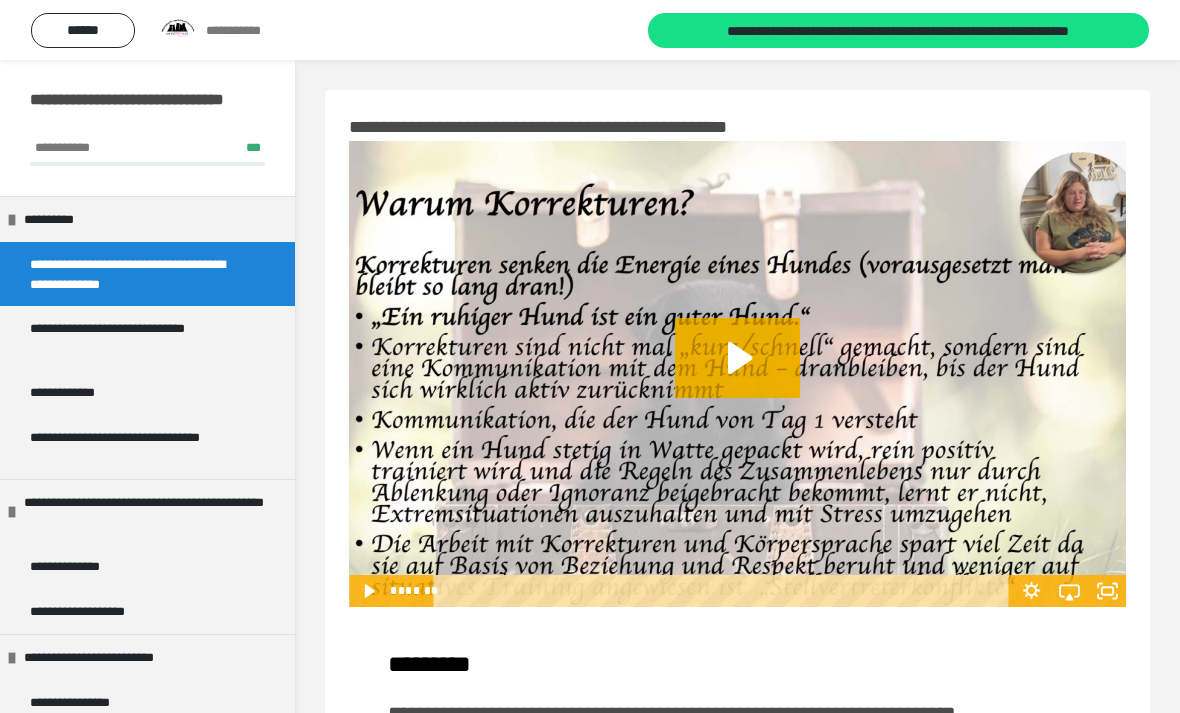 click on "**********" at bounding box center [139, 338] 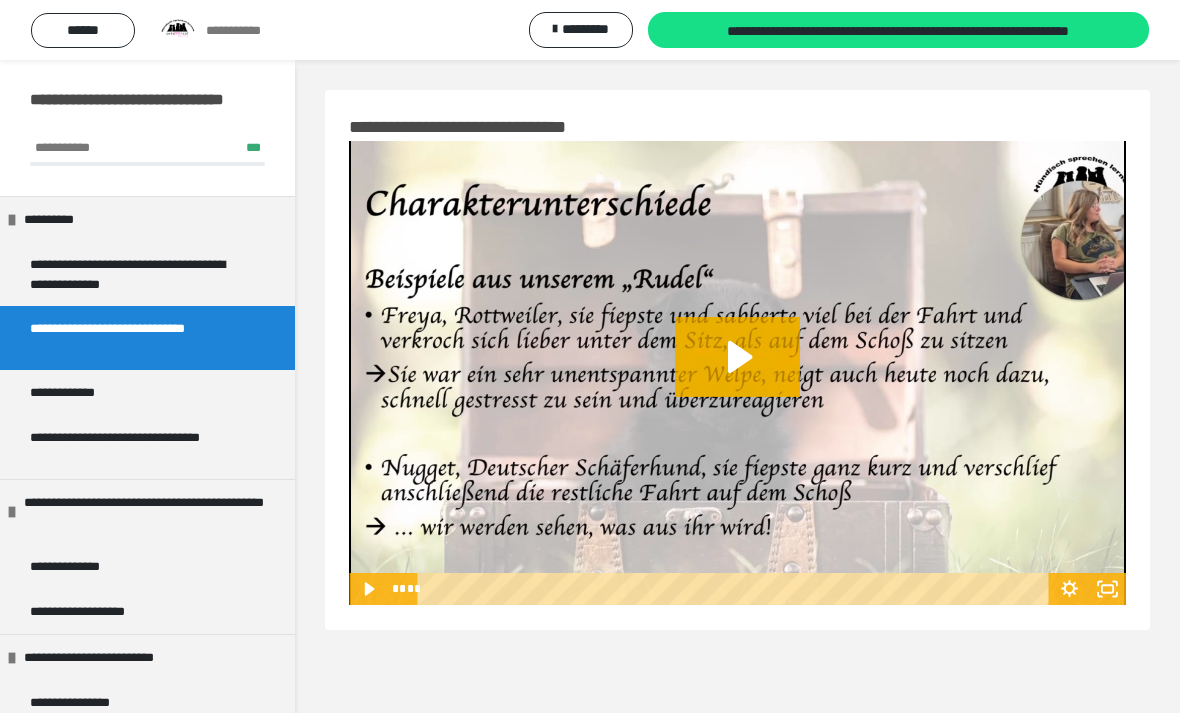 click on "**********" at bounding box center (147, 392) 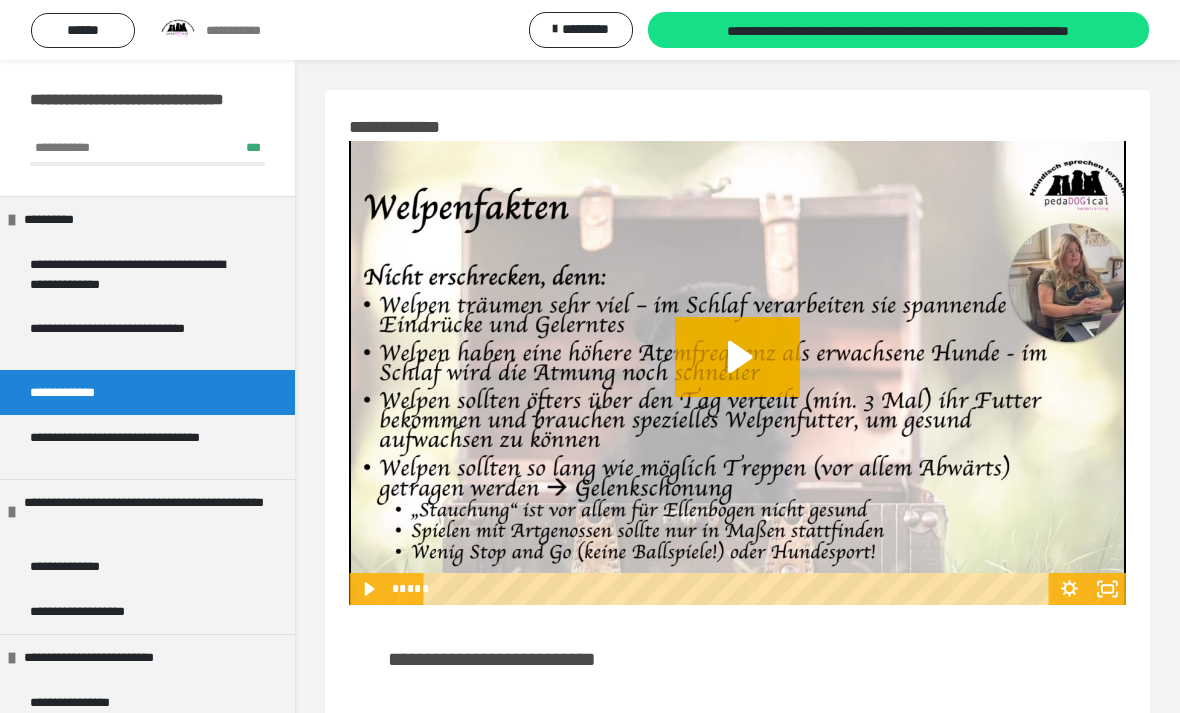 click on "**********" at bounding box center [139, 447] 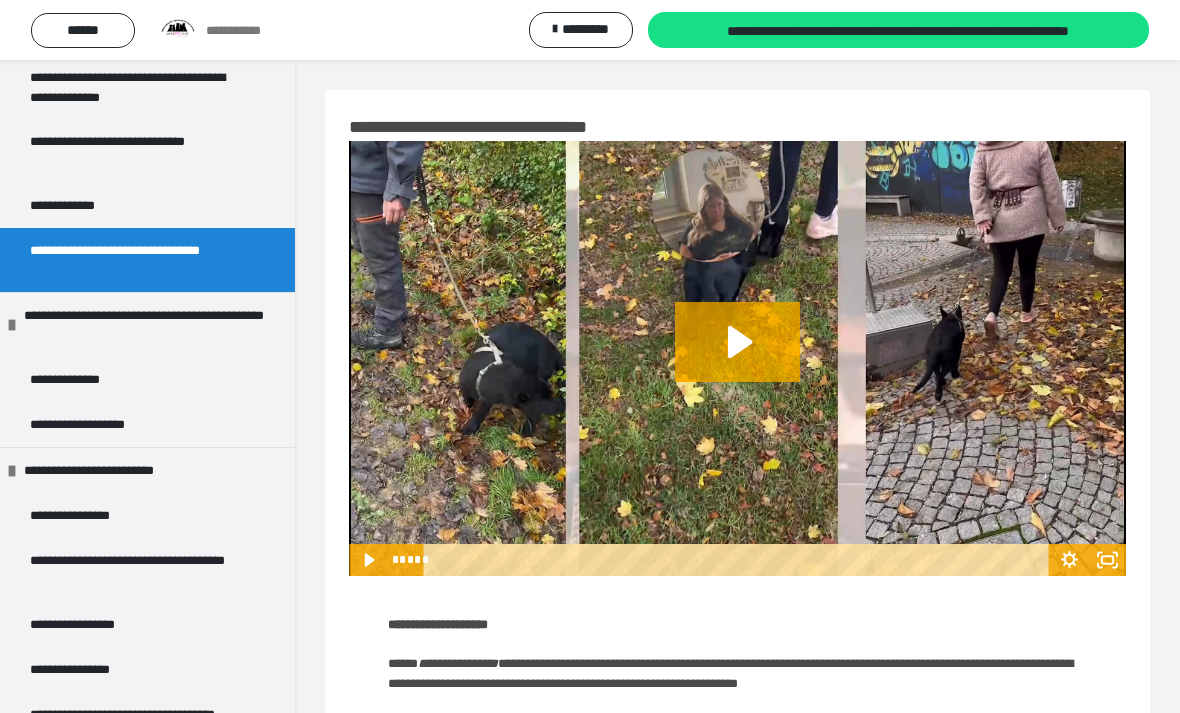 scroll, scrollTop: 222, scrollLeft: 0, axis: vertical 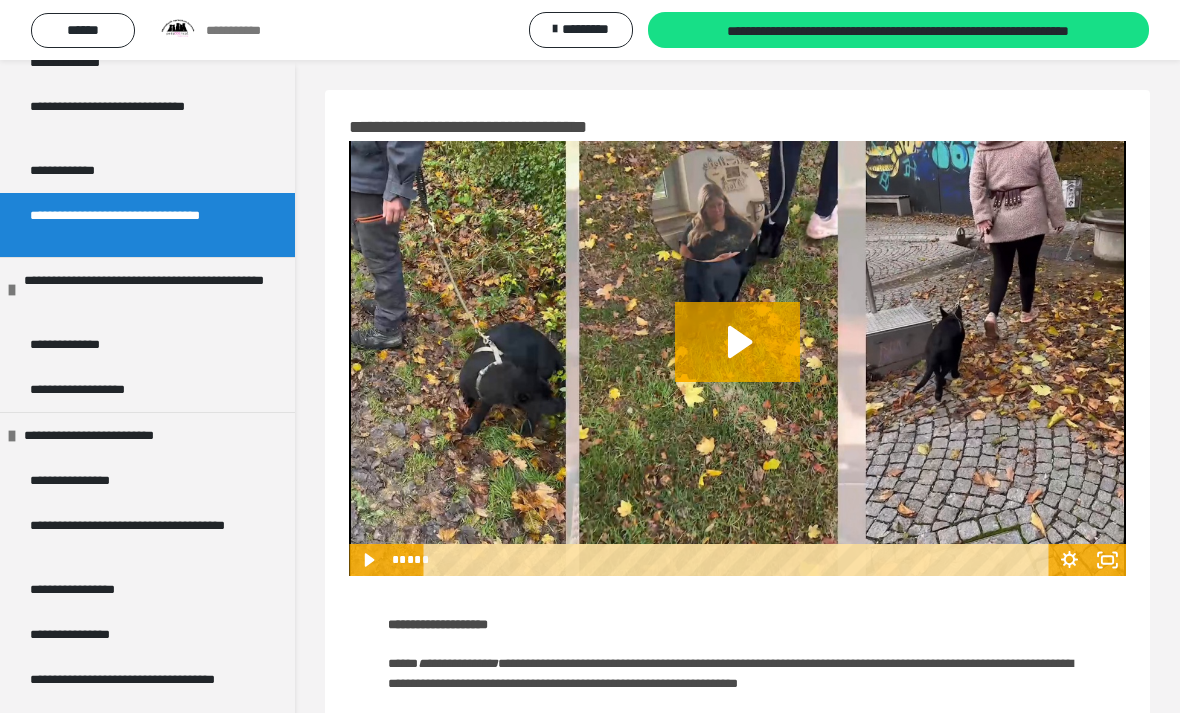 click on "**********" at bounding box center (147, 344) 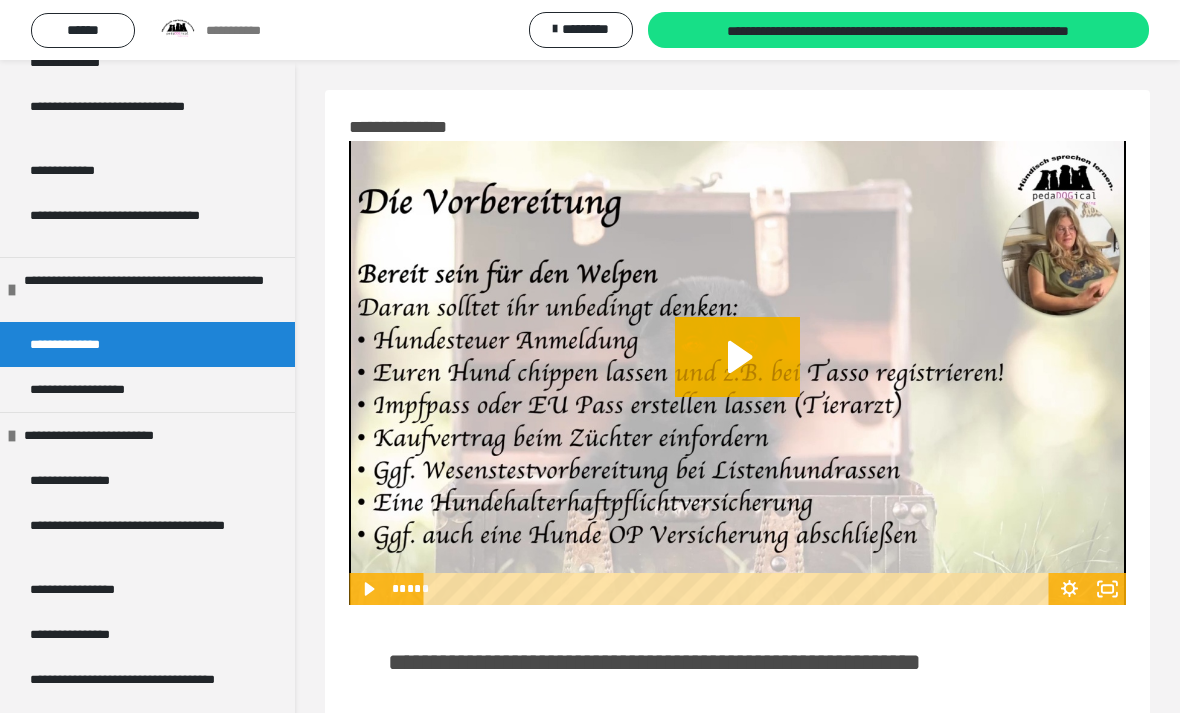 click on "**********" at bounding box center [147, 389] 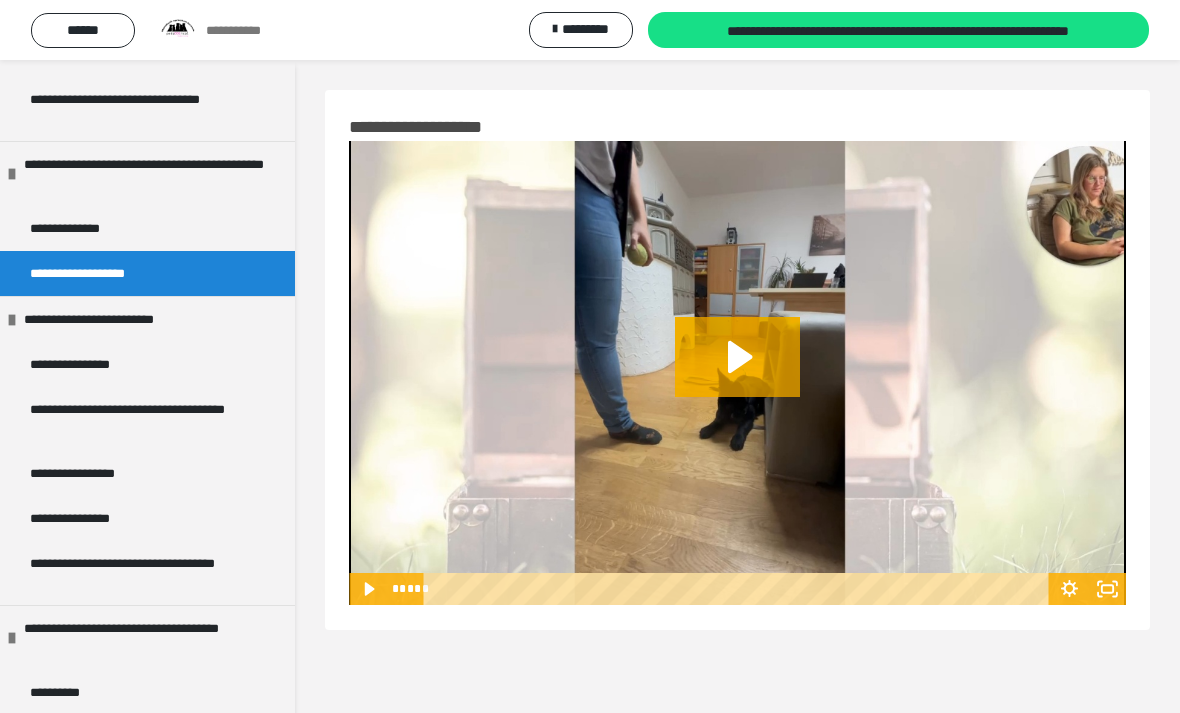 scroll, scrollTop: 367, scrollLeft: 0, axis: vertical 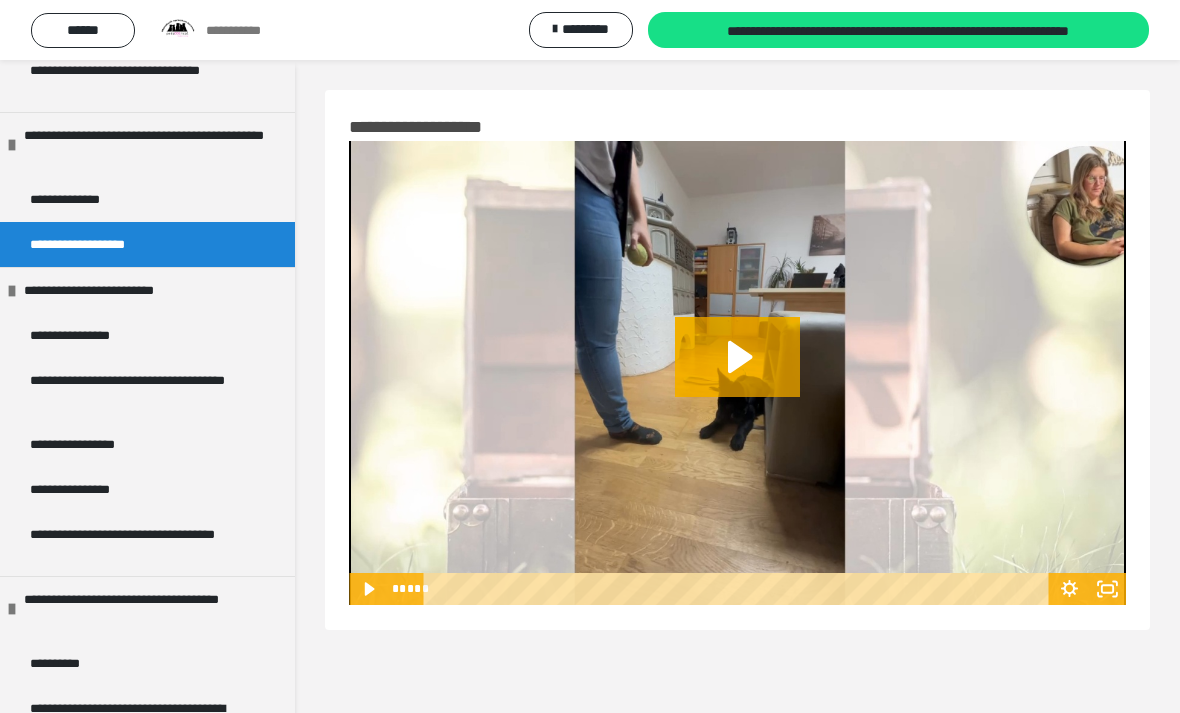 click on "**********" at bounding box center (147, 335) 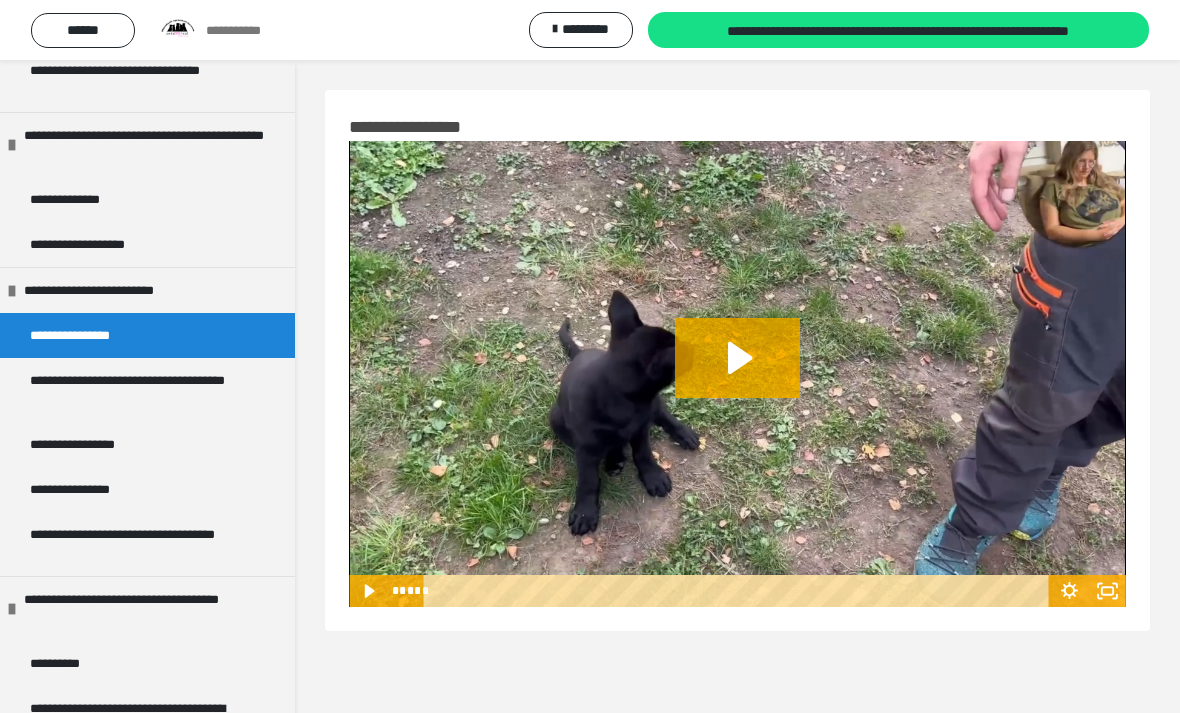 click on "**********" at bounding box center [139, 390] 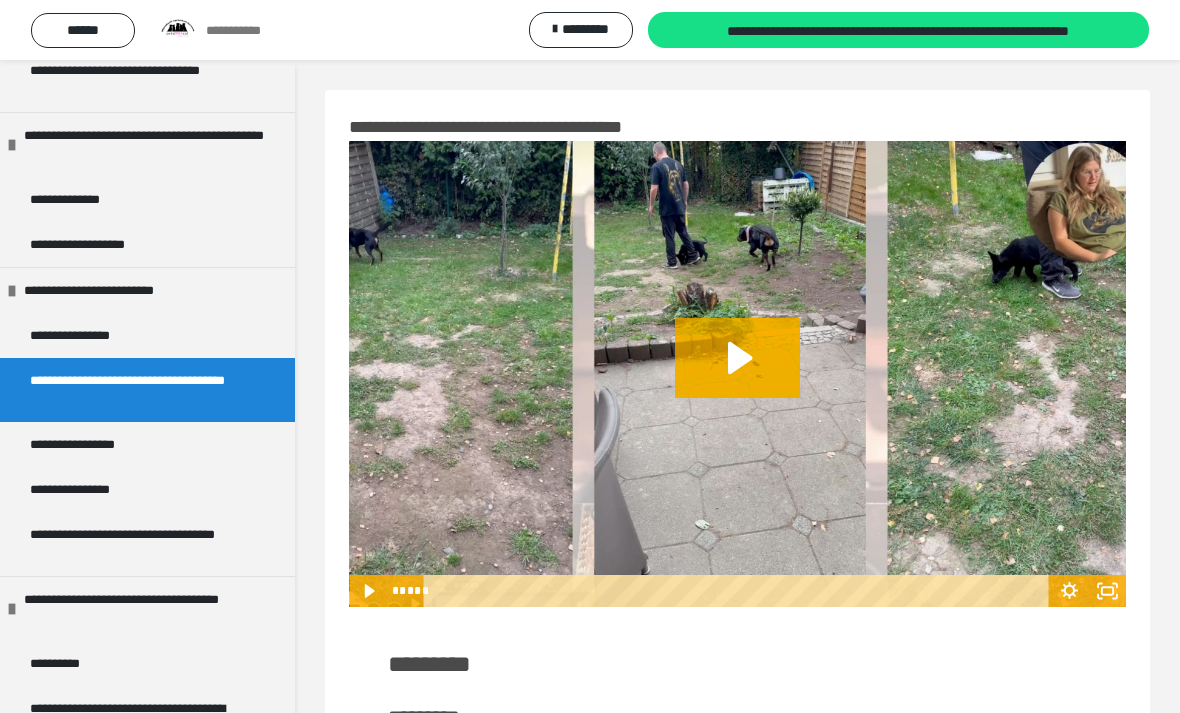 click on "**********" at bounding box center (147, 444) 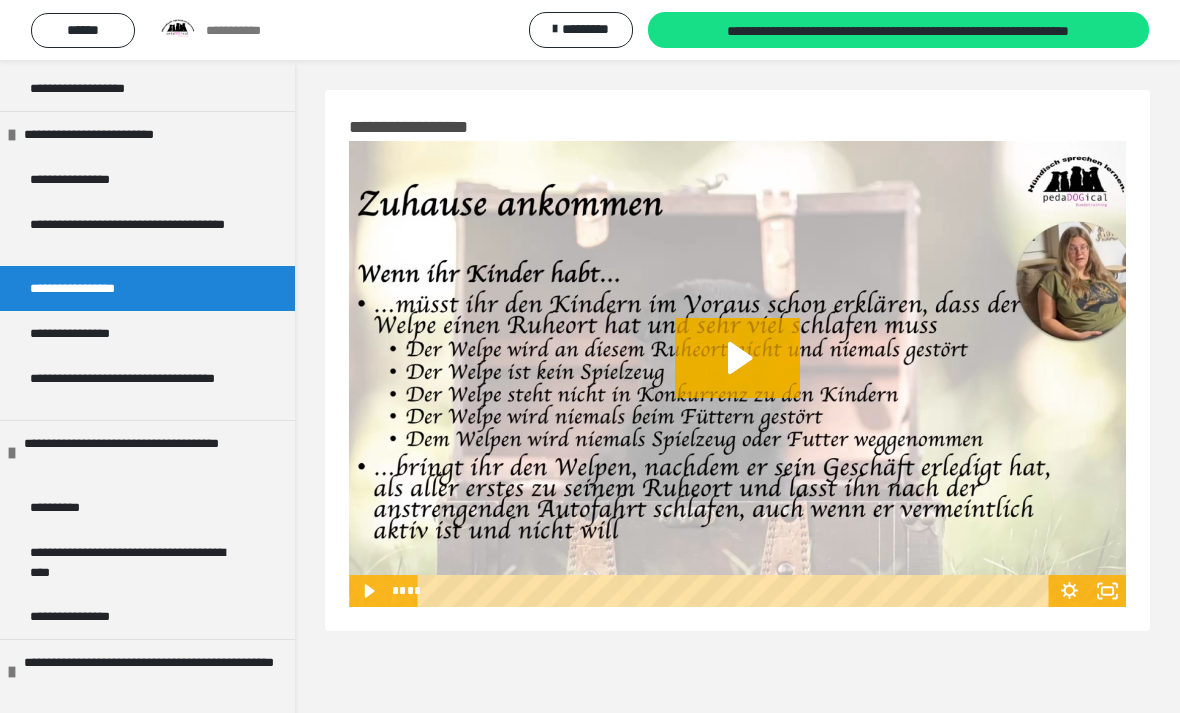 scroll, scrollTop: 525, scrollLeft: 0, axis: vertical 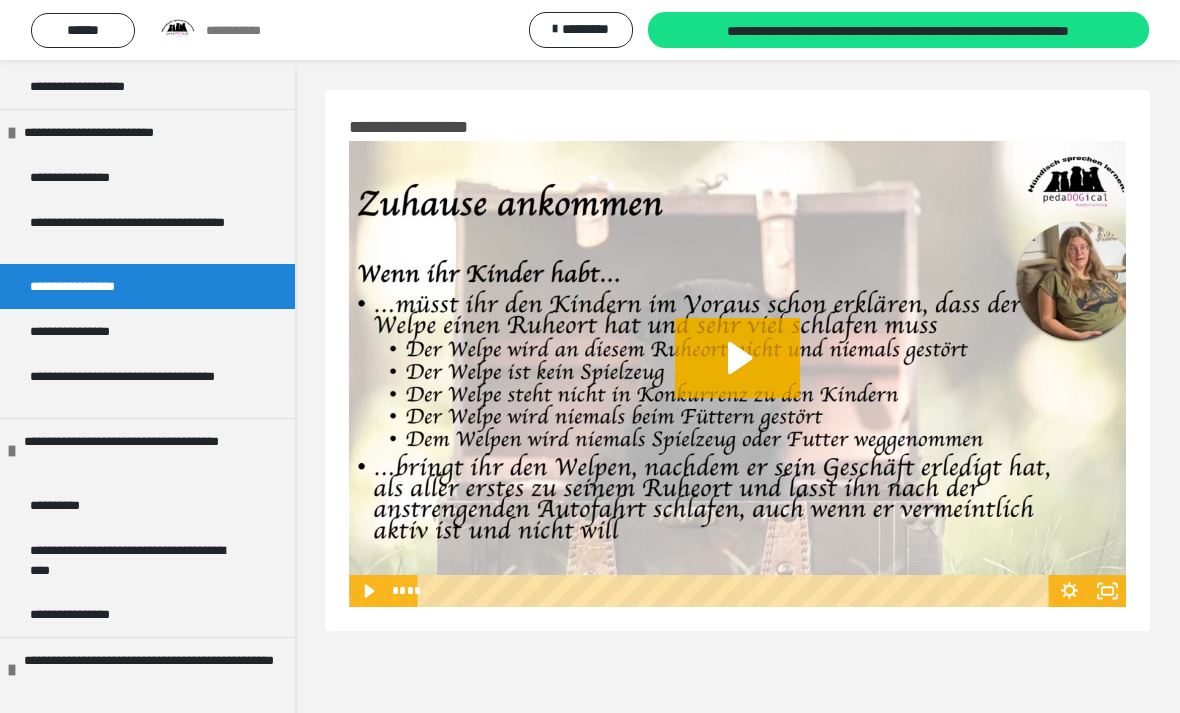 click on "**********" at bounding box center [147, 331] 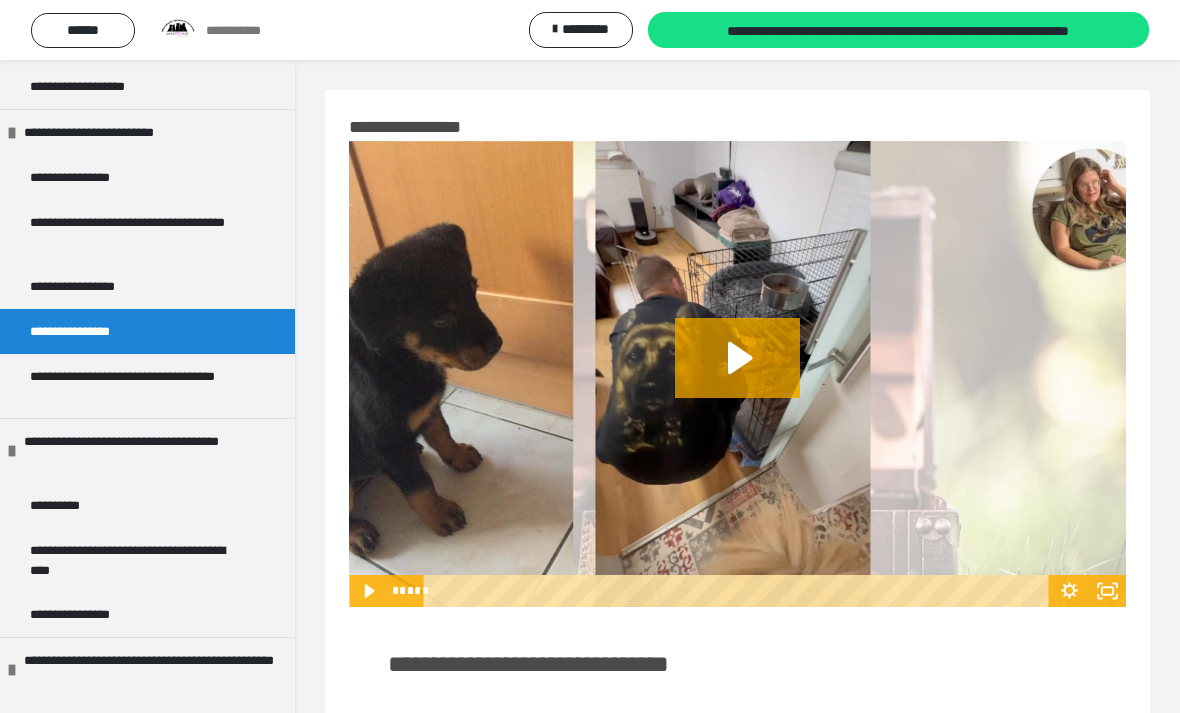 click on "**********" at bounding box center (139, 386) 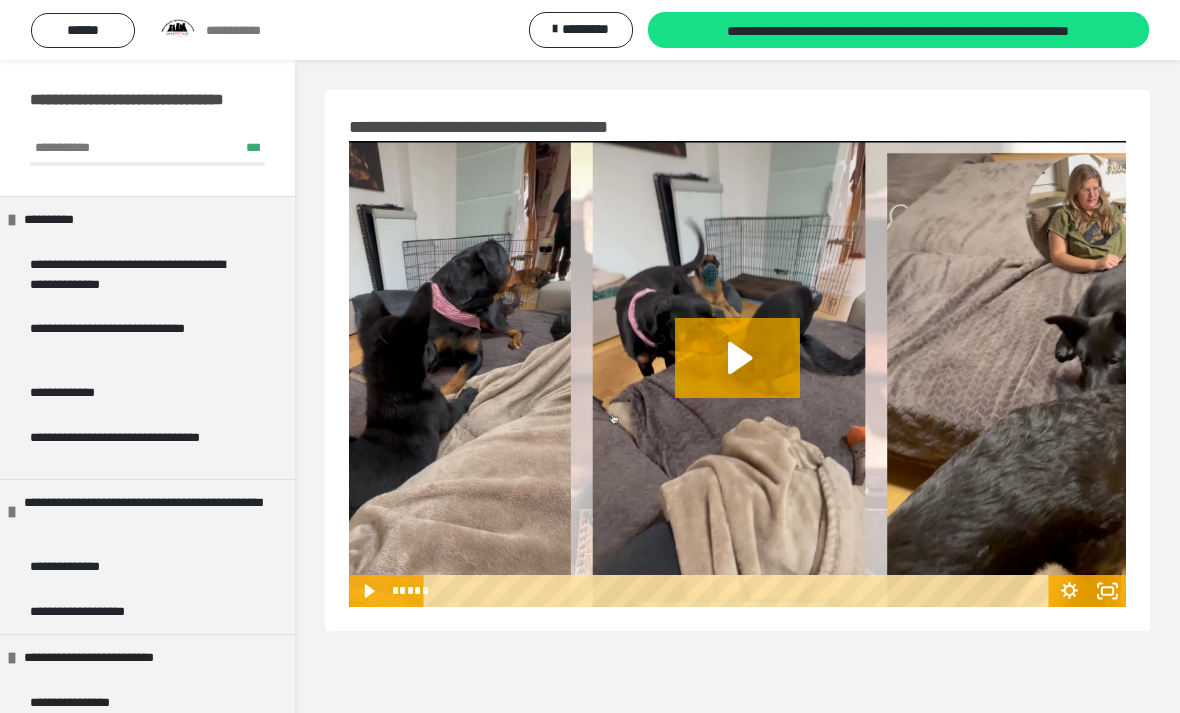 scroll, scrollTop: 0, scrollLeft: 0, axis: both 